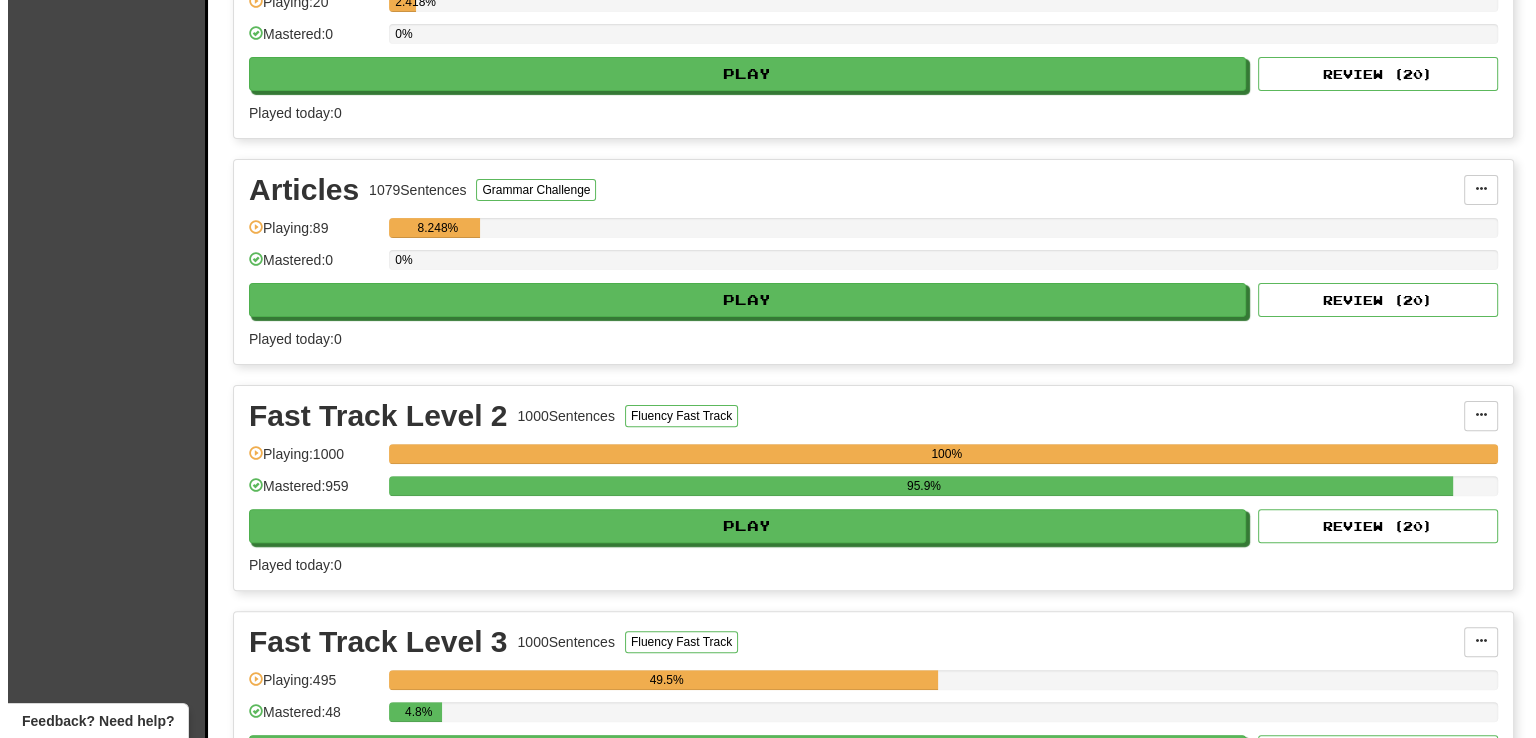 scroll, scrollTop: 544, scrollLeft: 0, axis: vertical 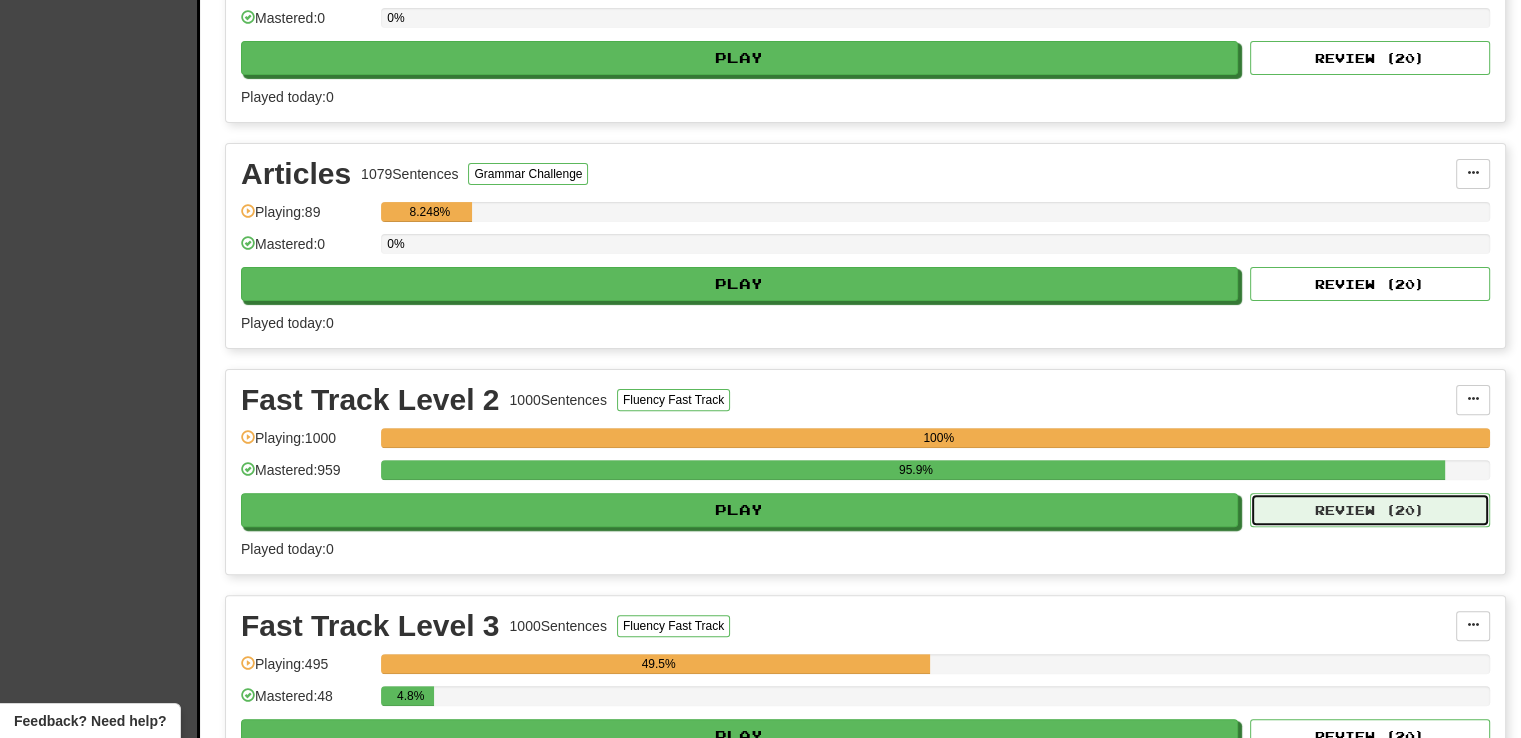click on "Review ( 20 )" at bounding box center (1370, 510) 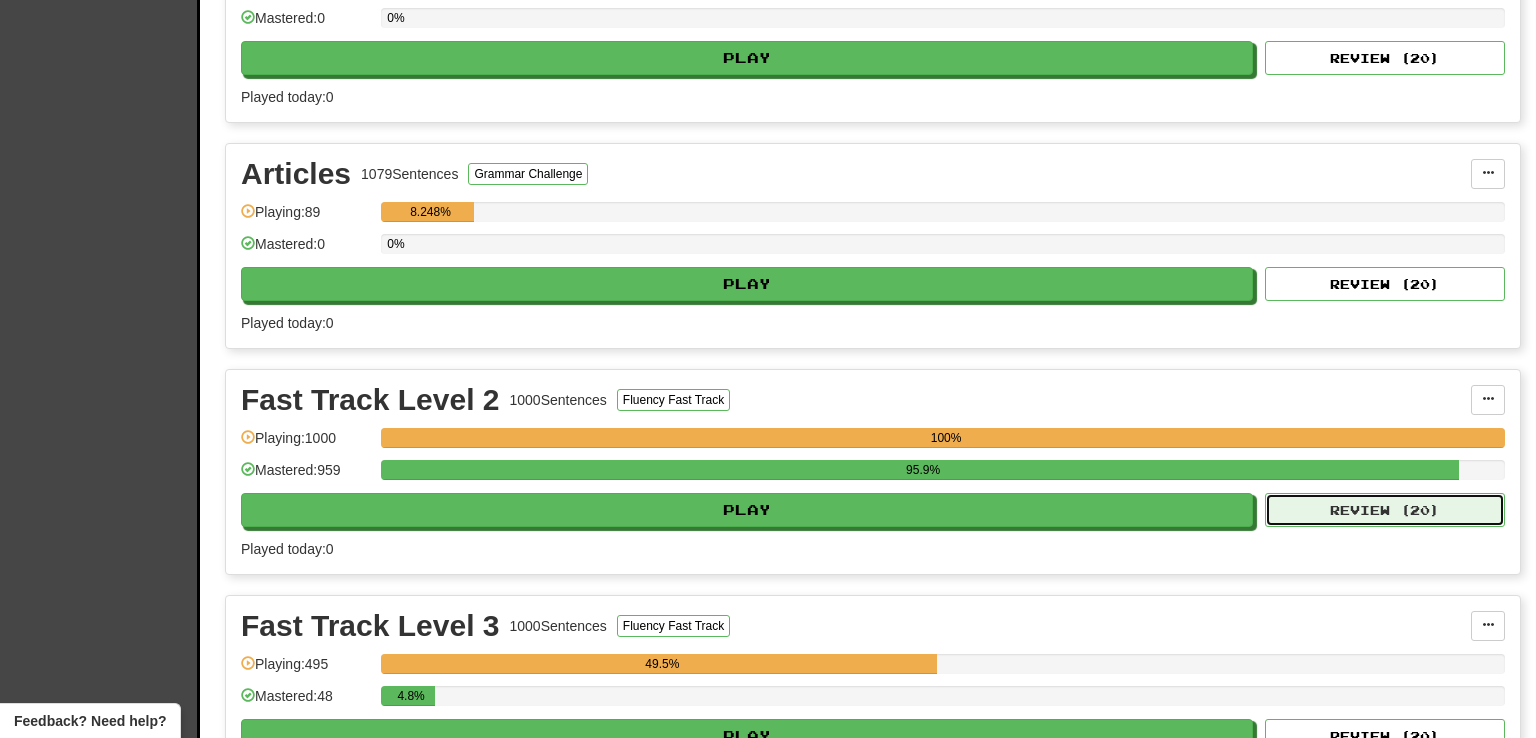 select on "**" 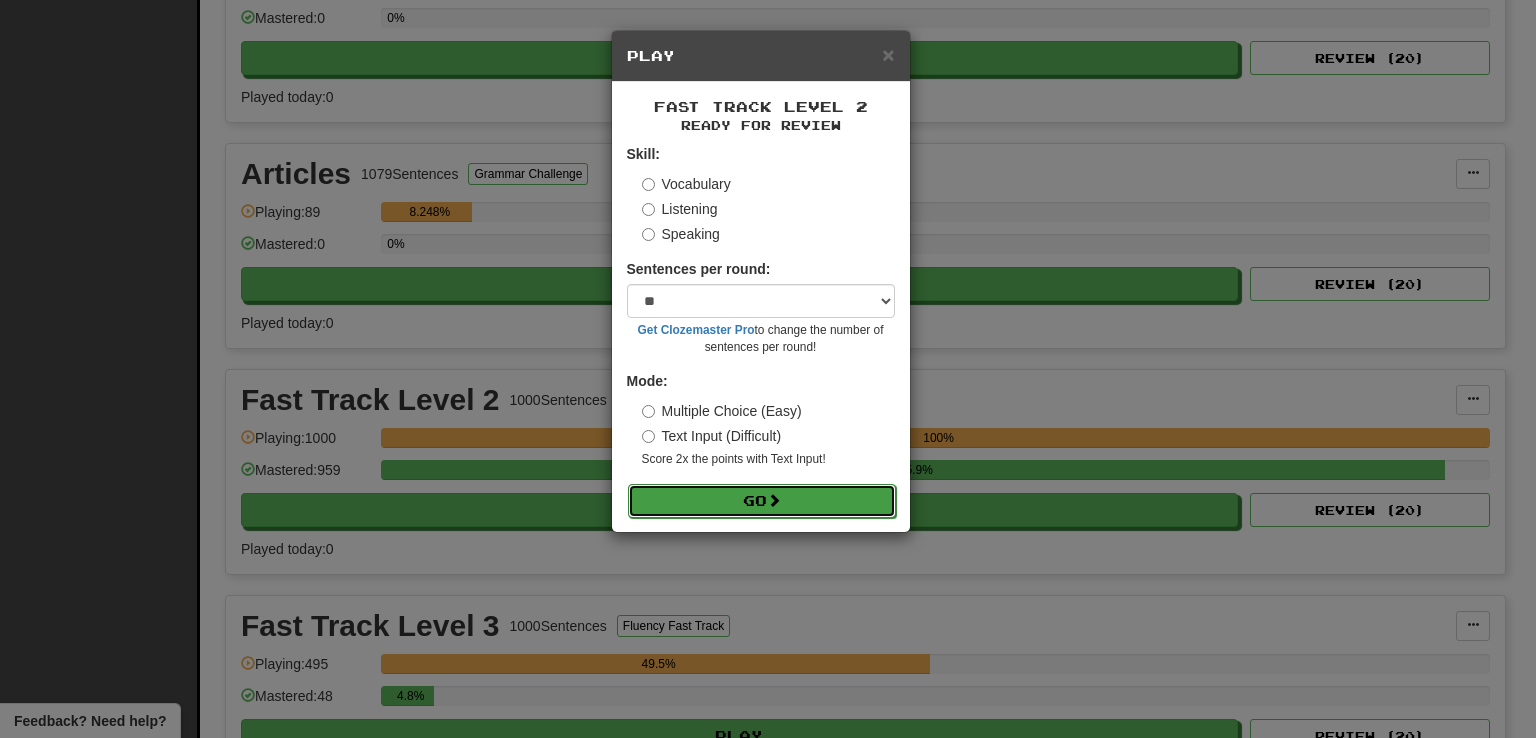 click on "Go" at bounding box center [762, 501] 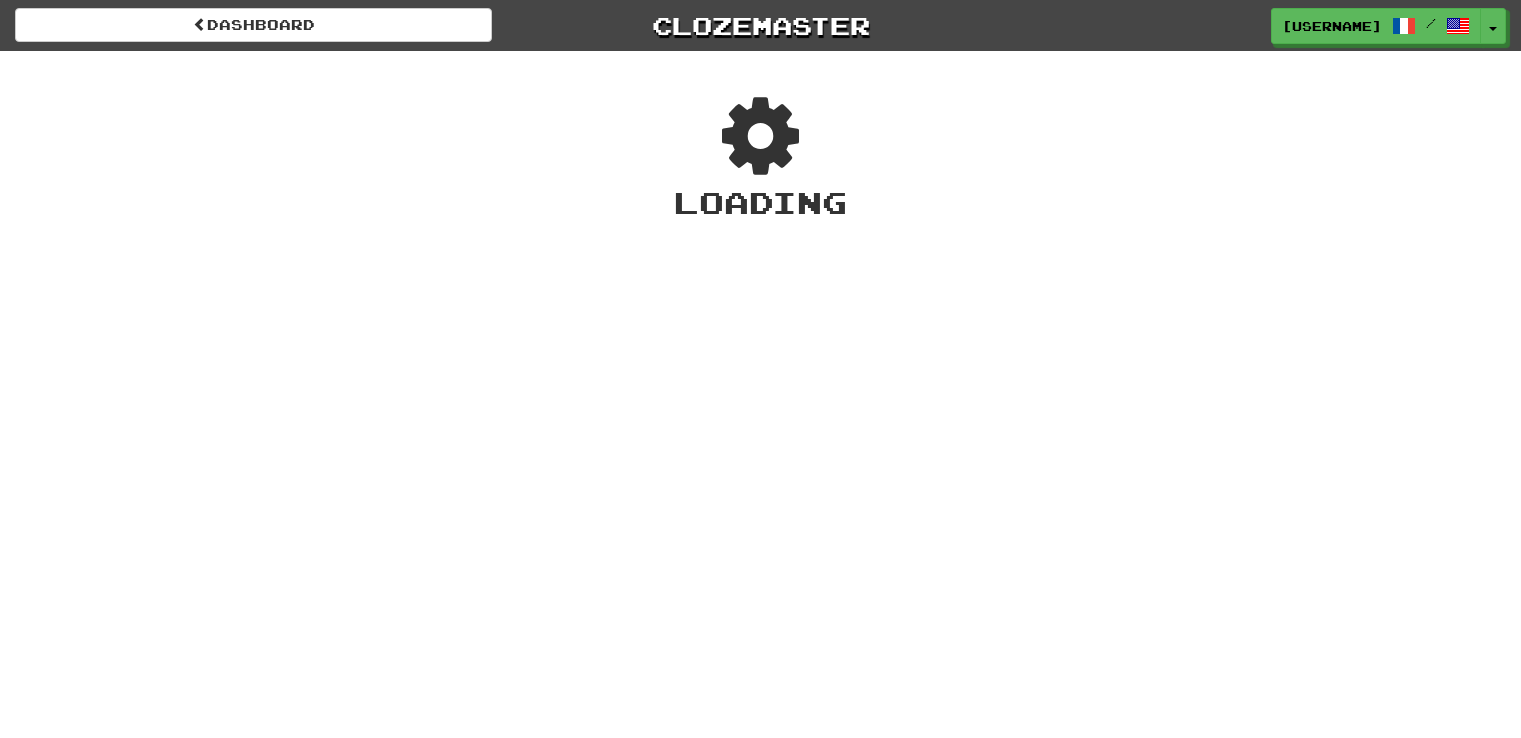 scroll, scrollTop: 0, scrollLeft: 0, axis: both 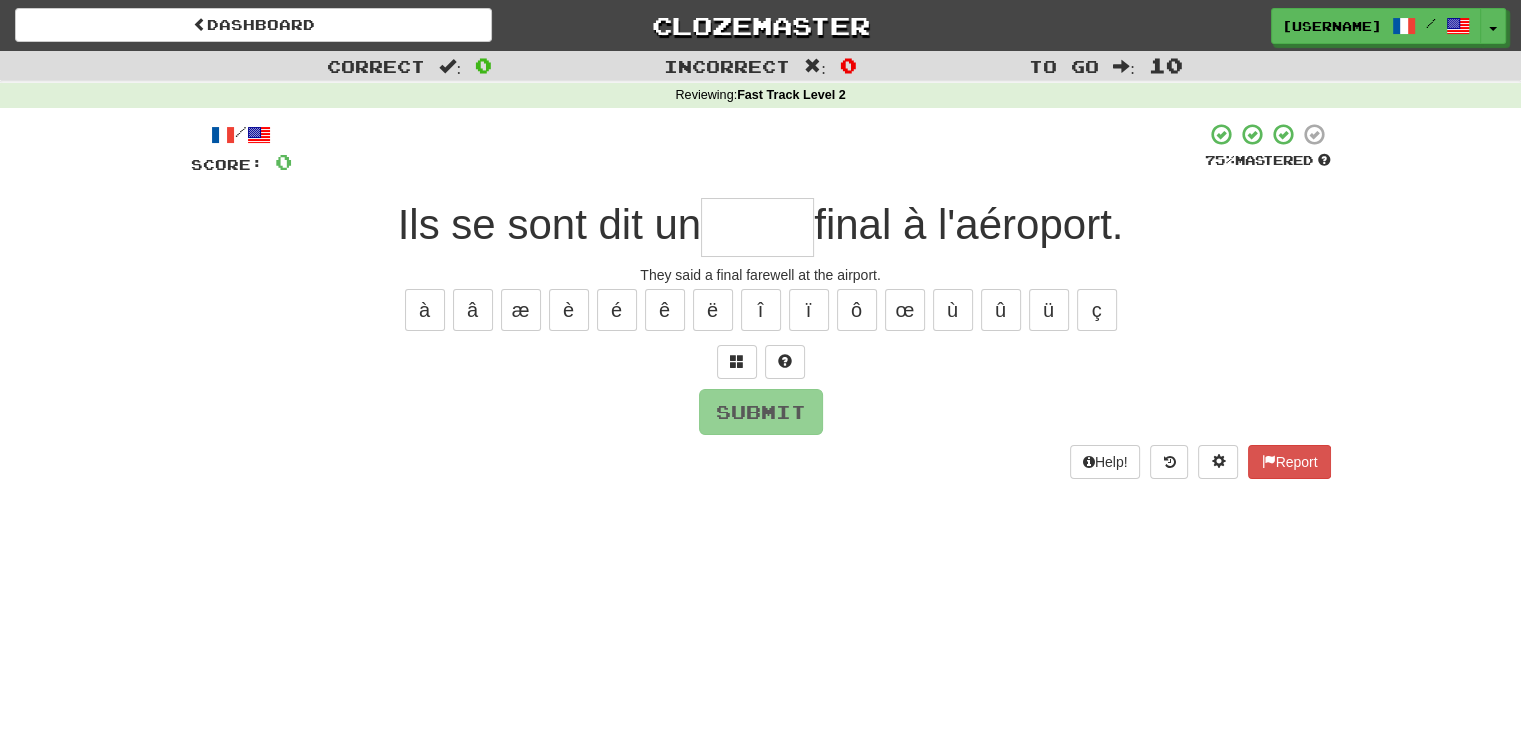 click at bounding box center (757, 227) 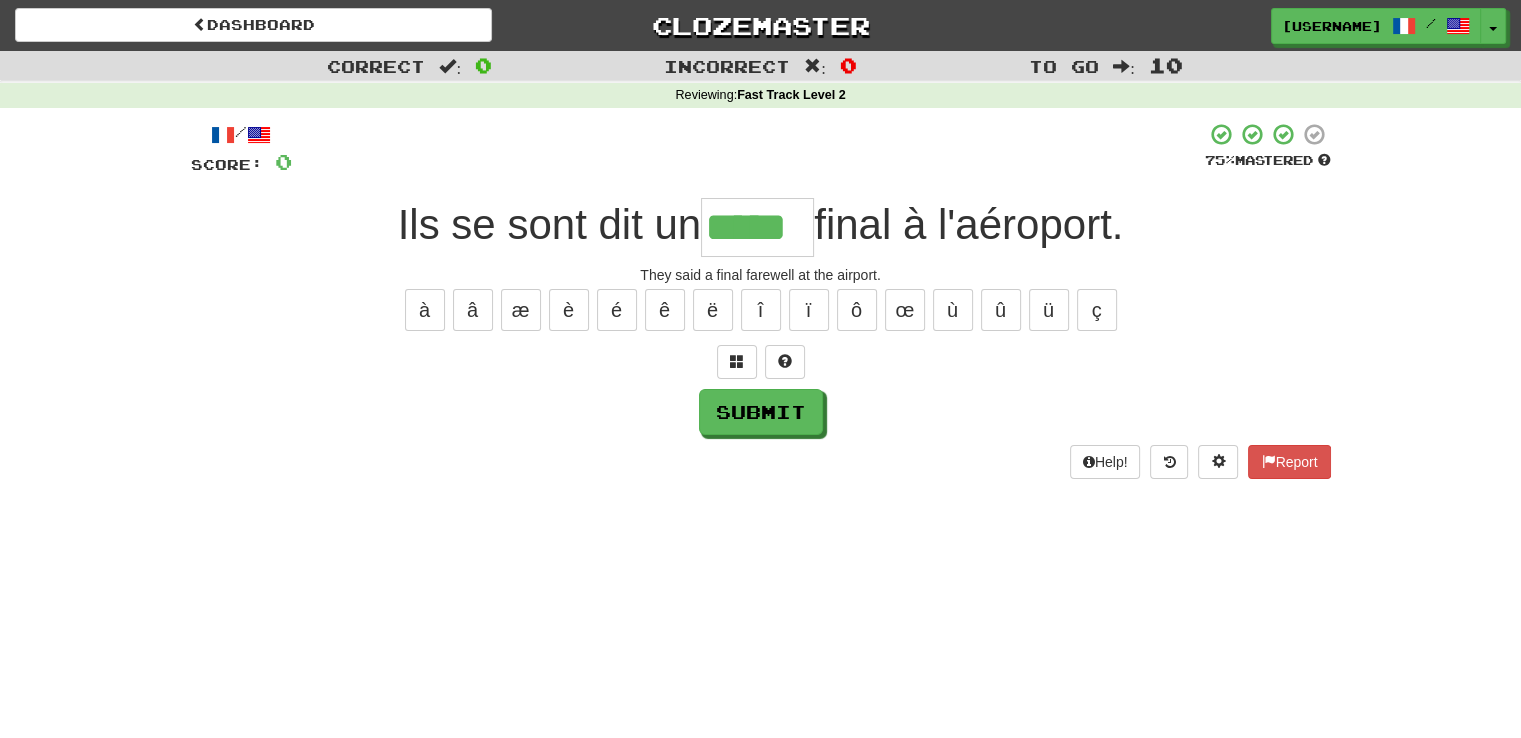 type on "*****" 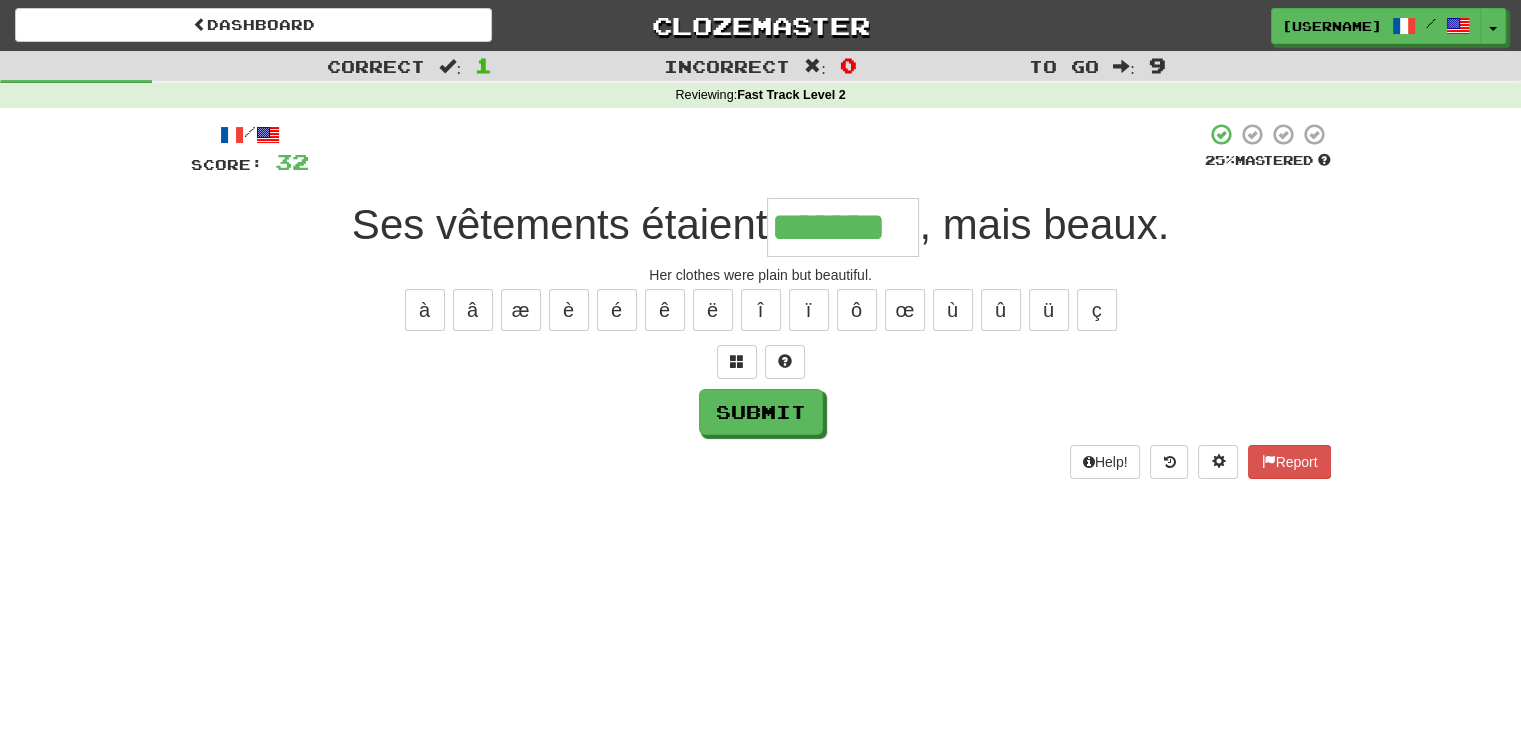 type on "*******" 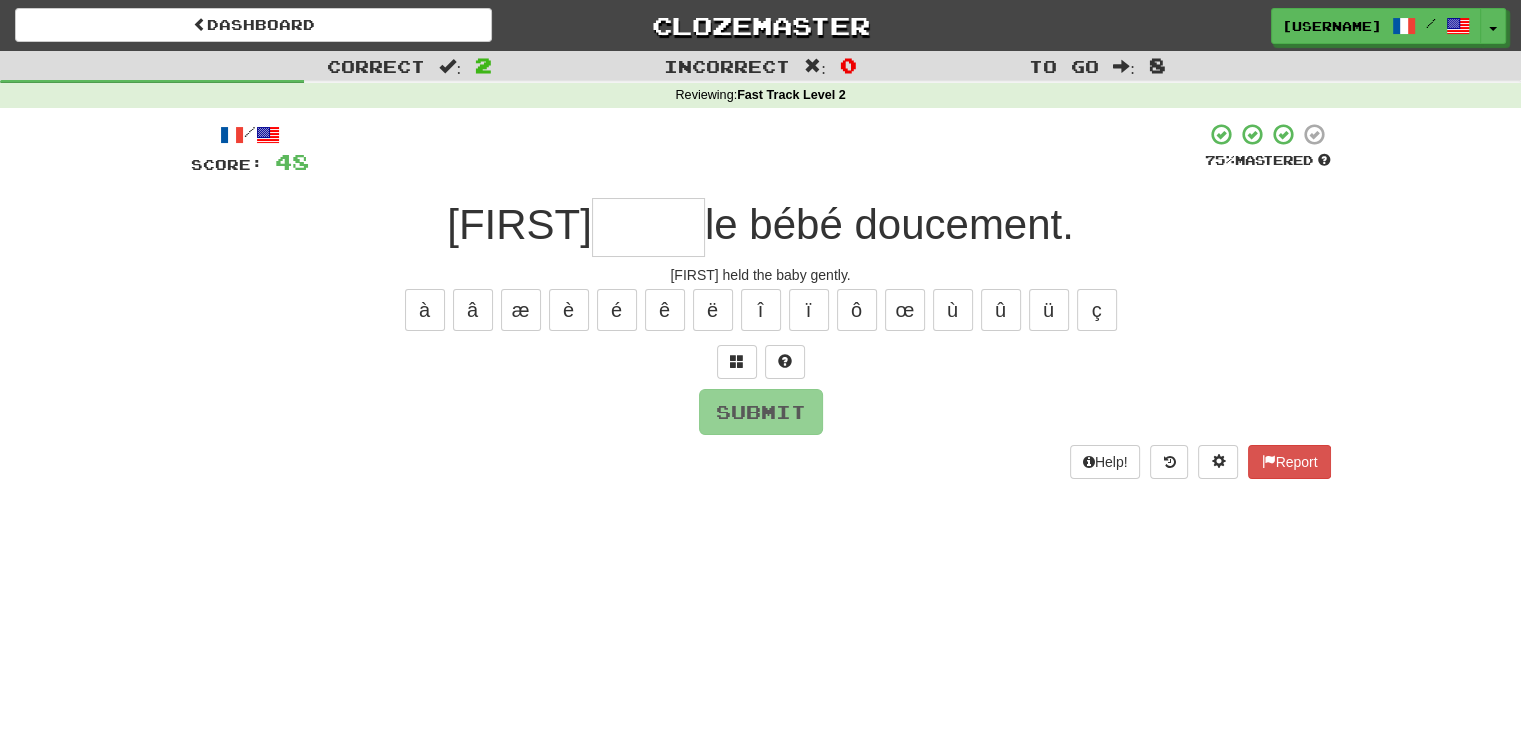 type on "*" 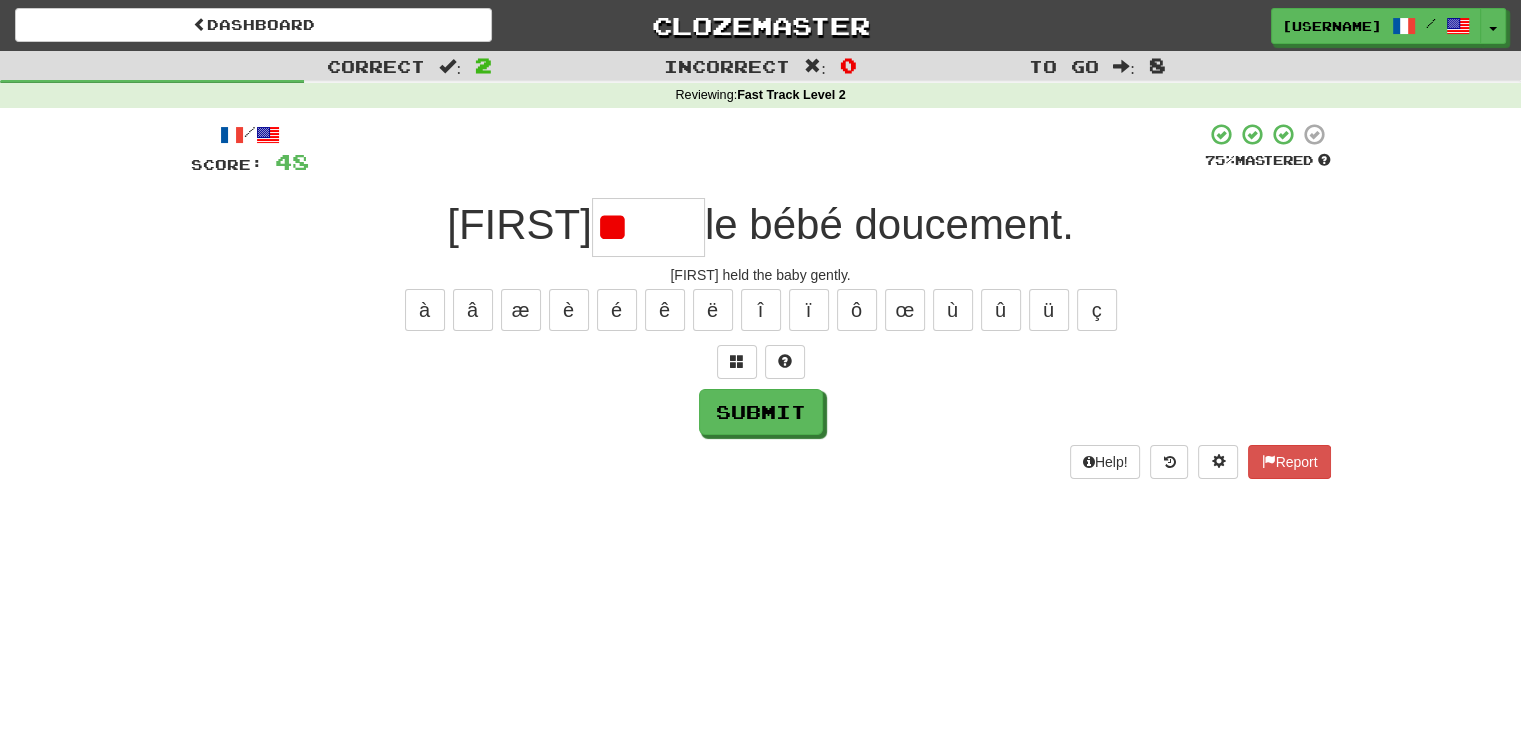 type on "*" 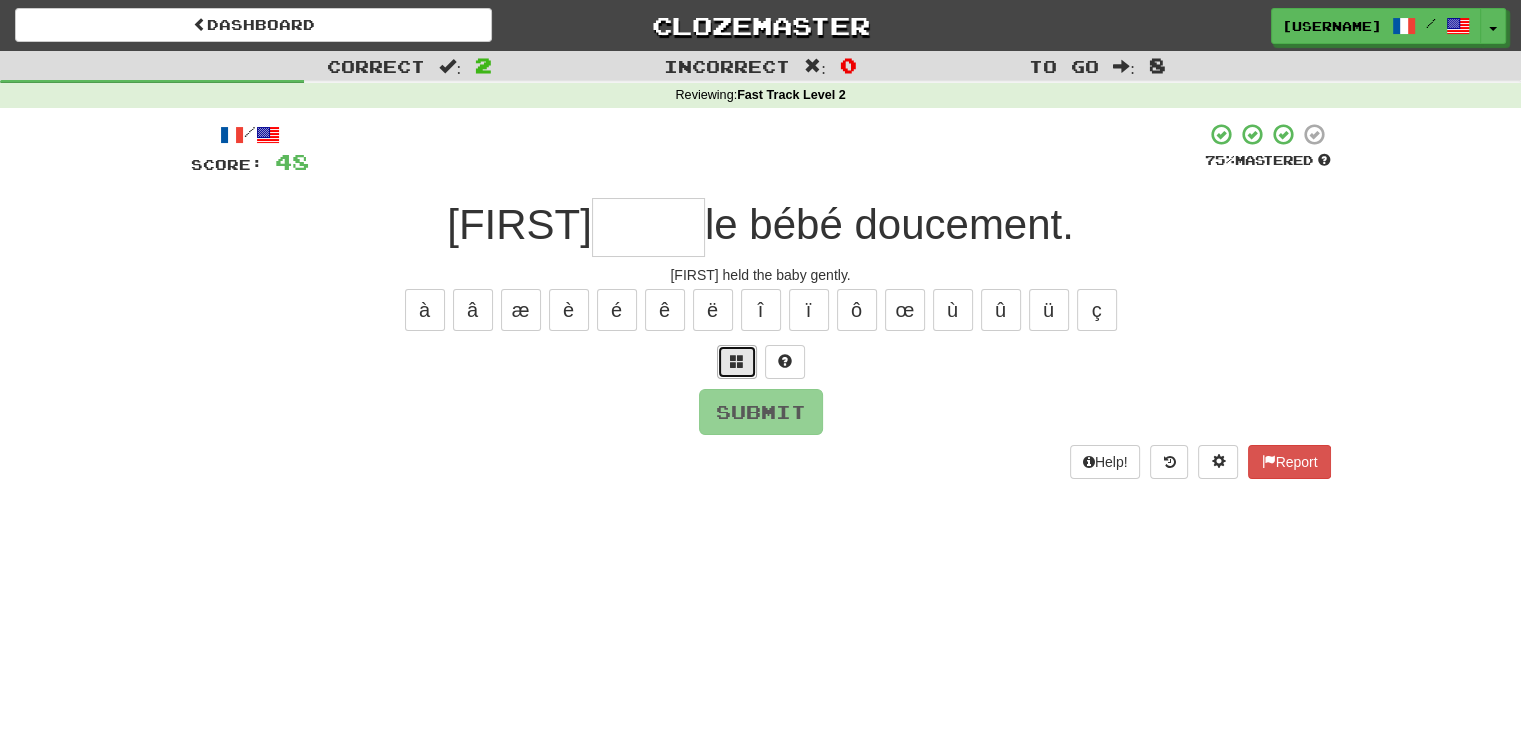 click at bounding box center (737, 362) 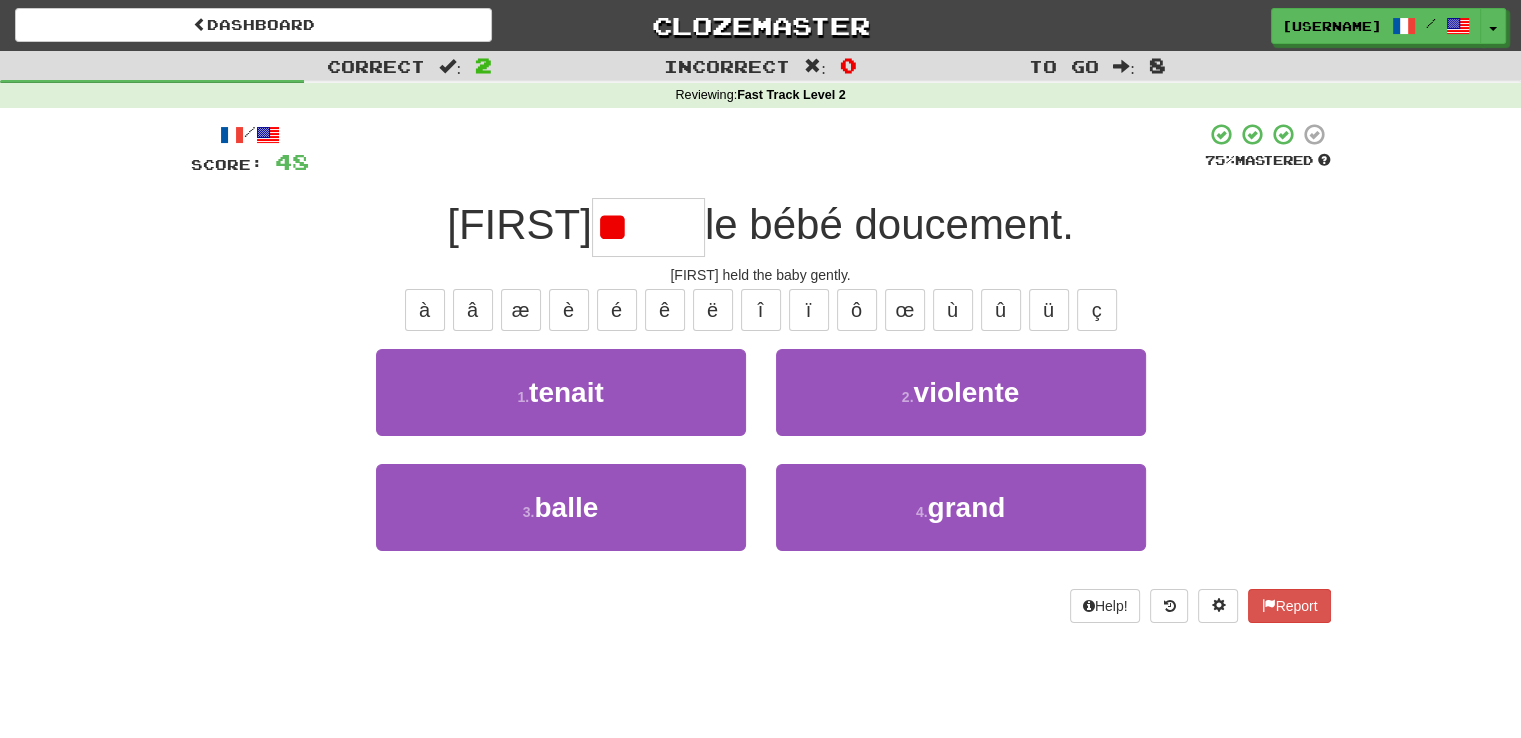 type on "*" 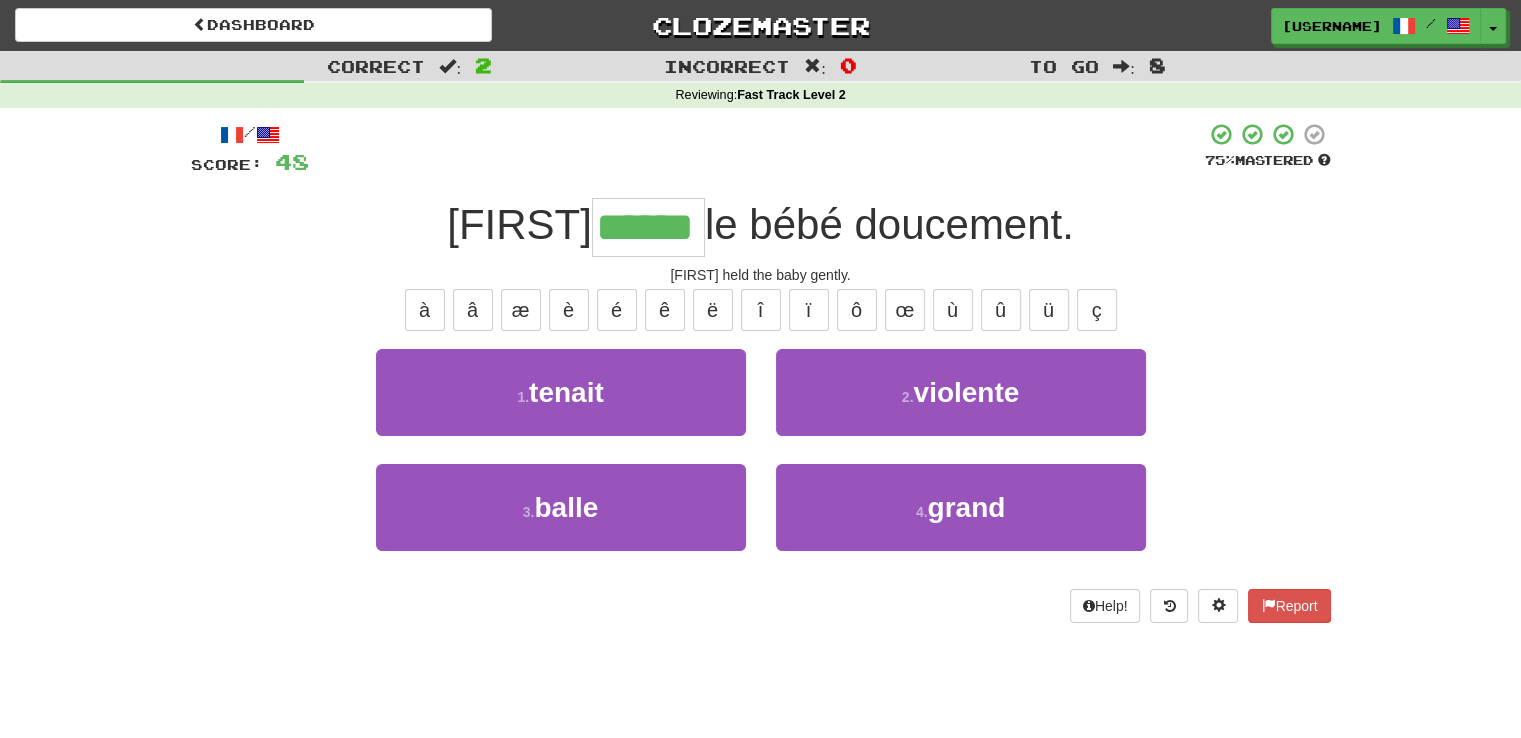 type on "******" 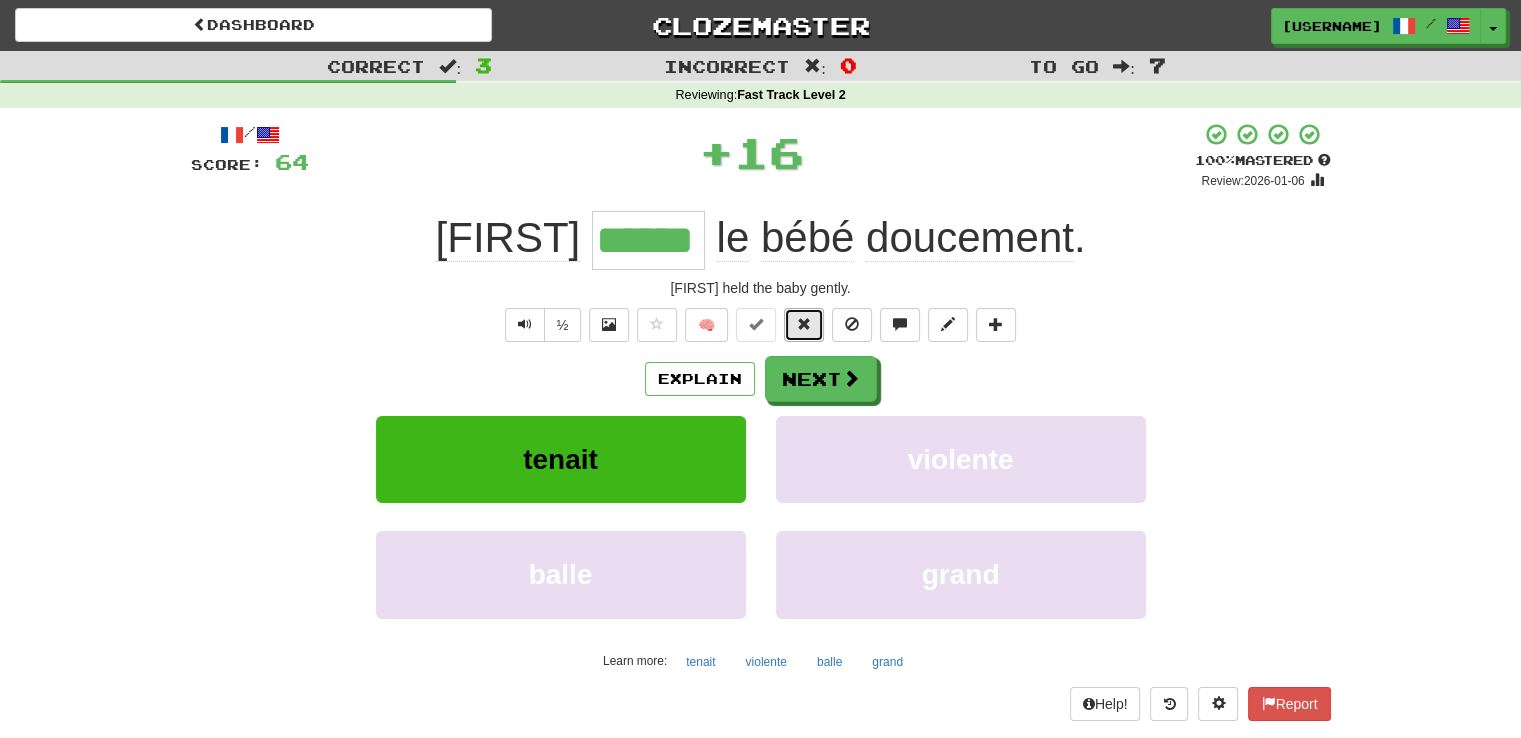 click at bounding box center [804, 325] 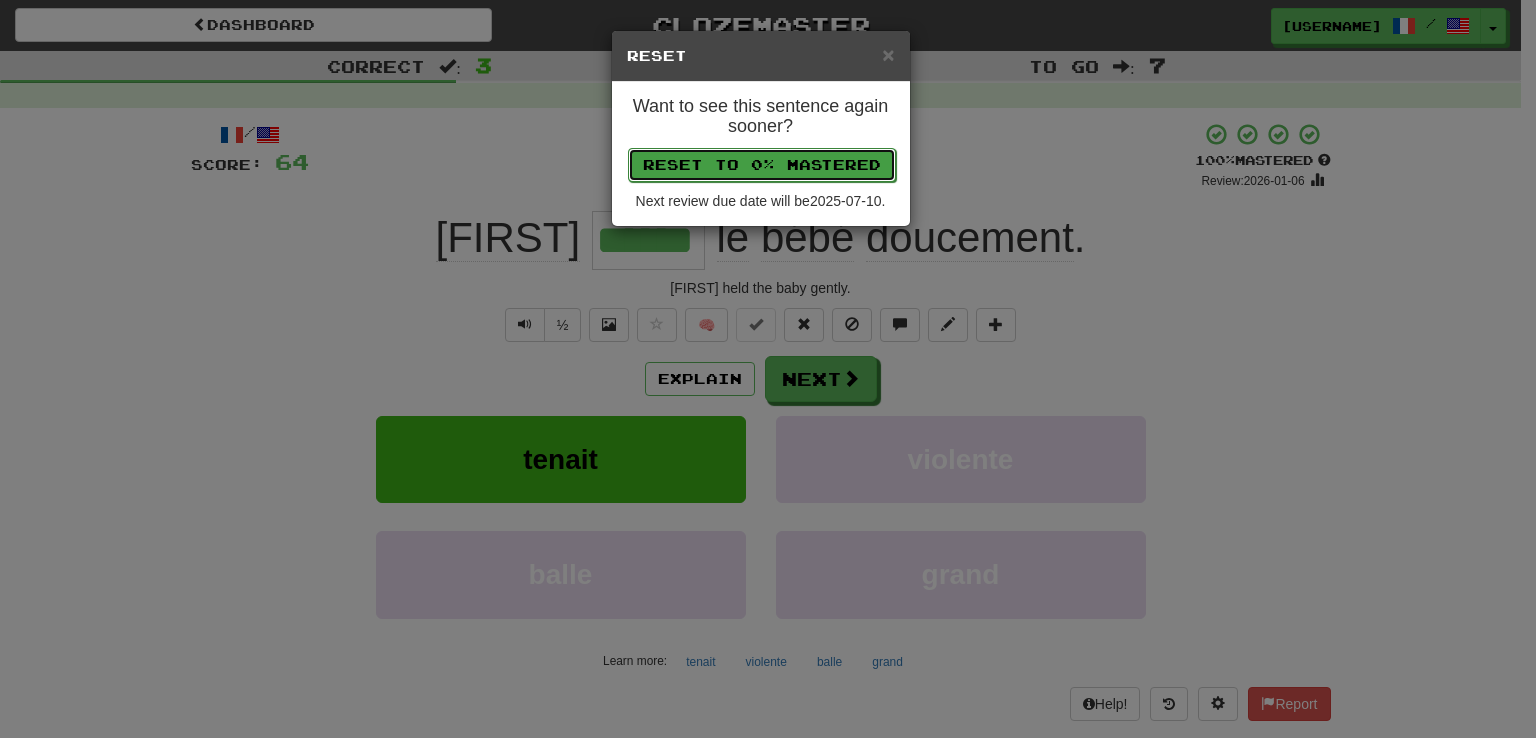 click on "Reset to 0% Mastered" at bounding box center (762, 165) 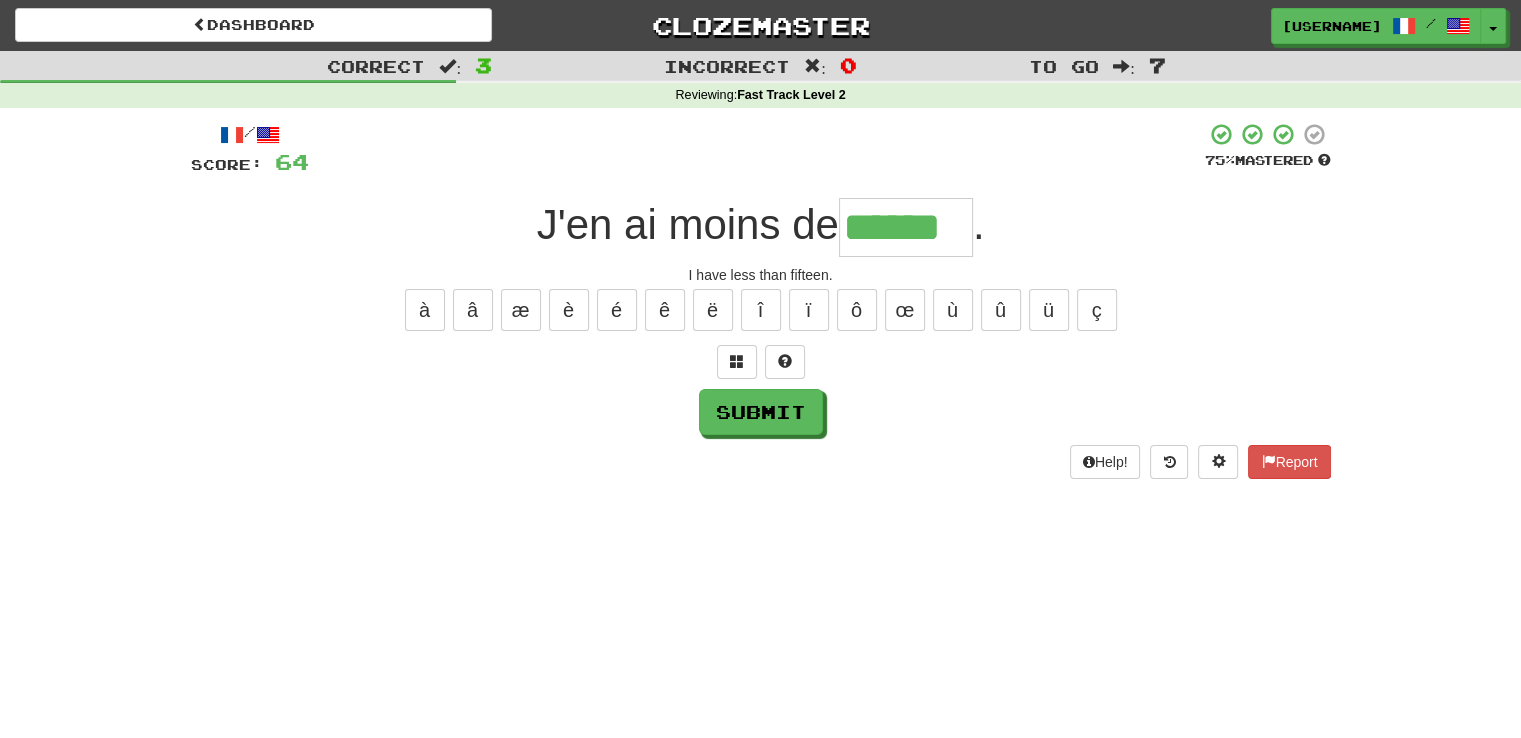 type on "******" 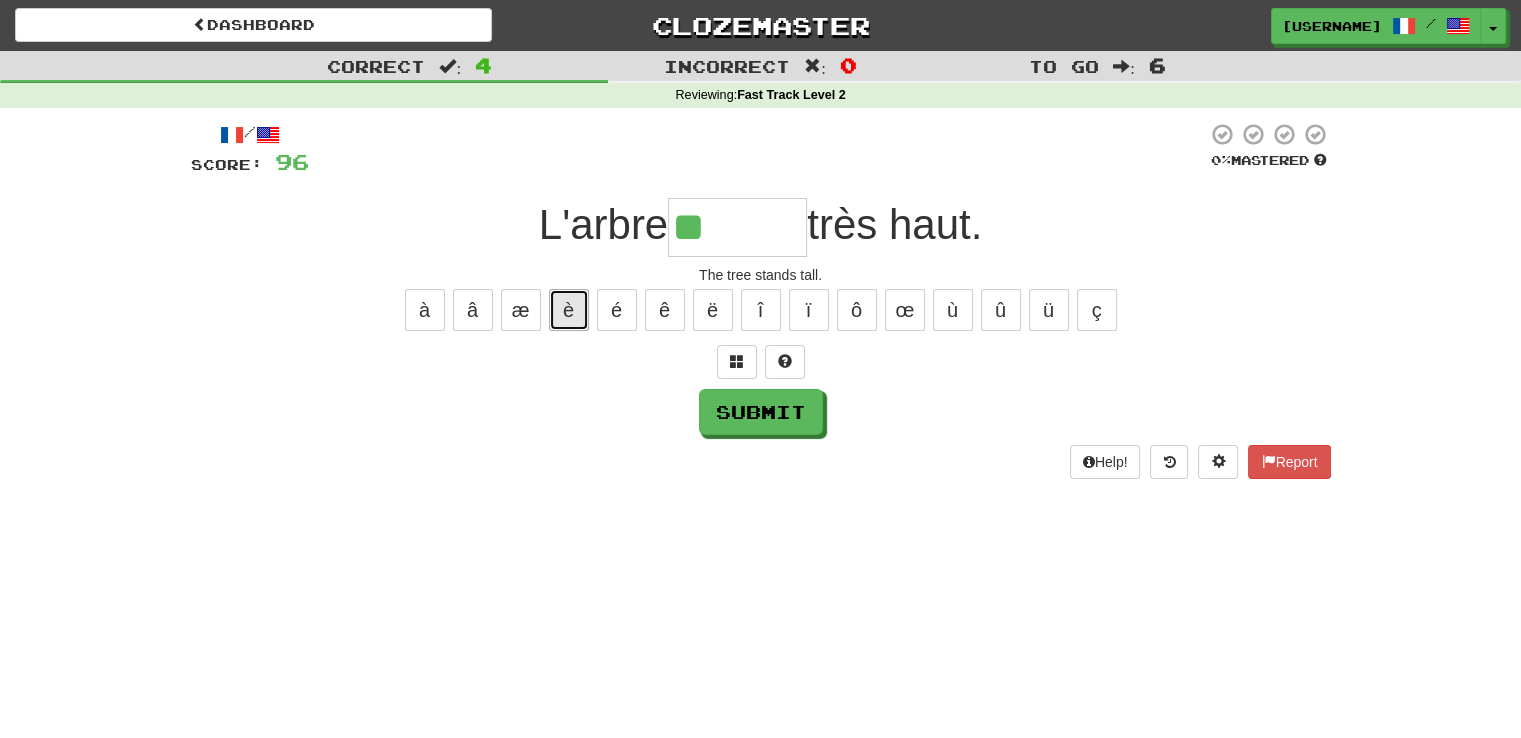 click on "è" at bounding box center [569, 310] 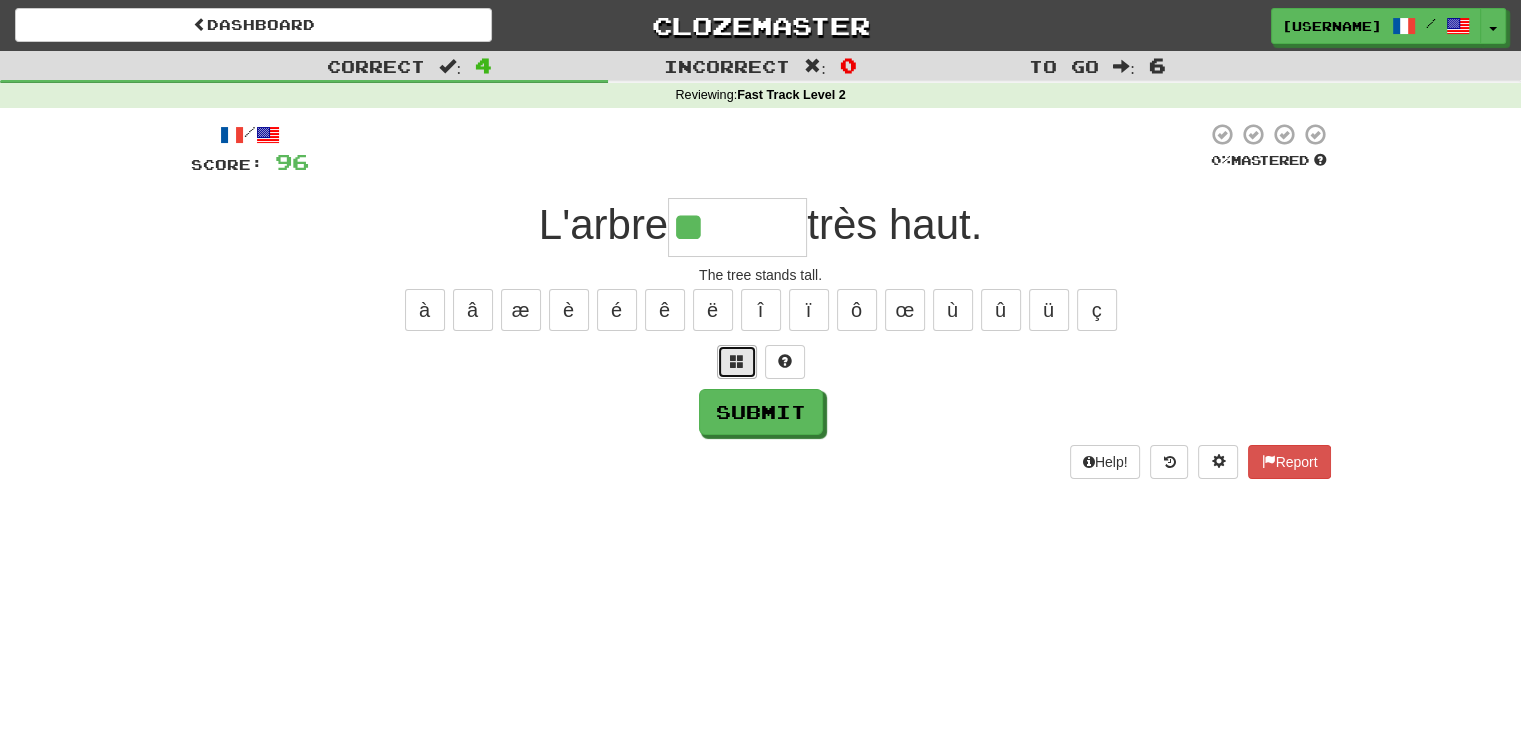 click at bounding box center (737, 361) 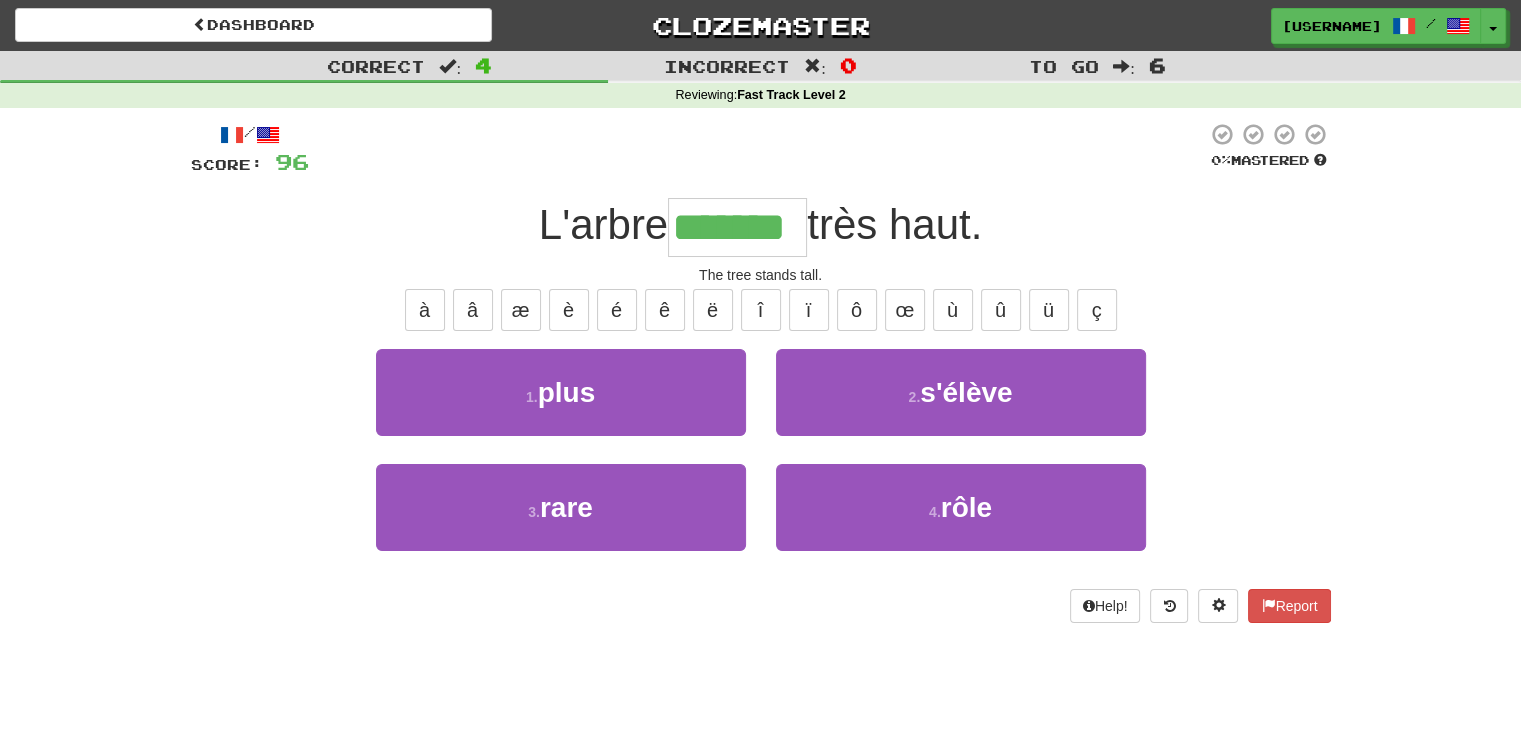 type on "*******" 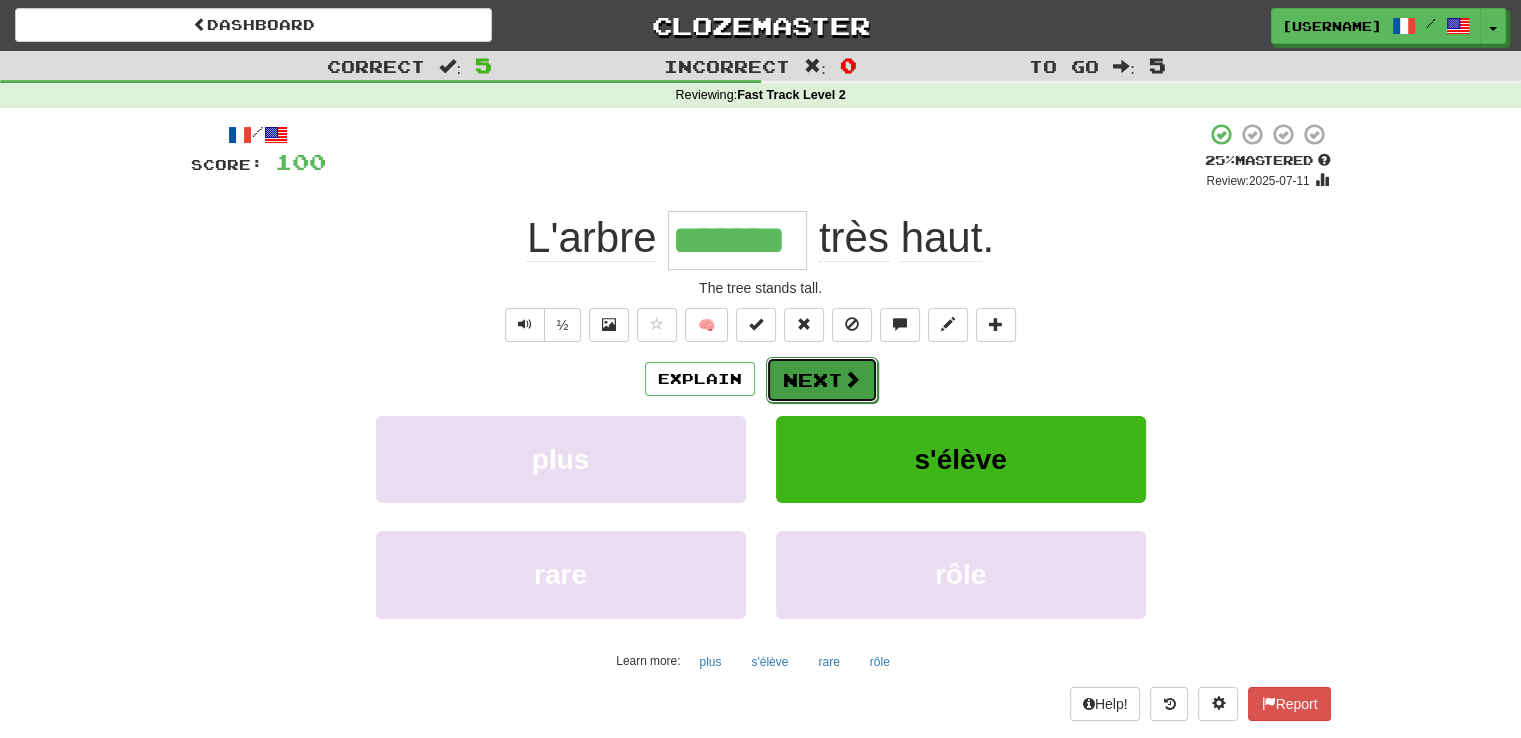 click on "Next" at bounding box center [822, 380] 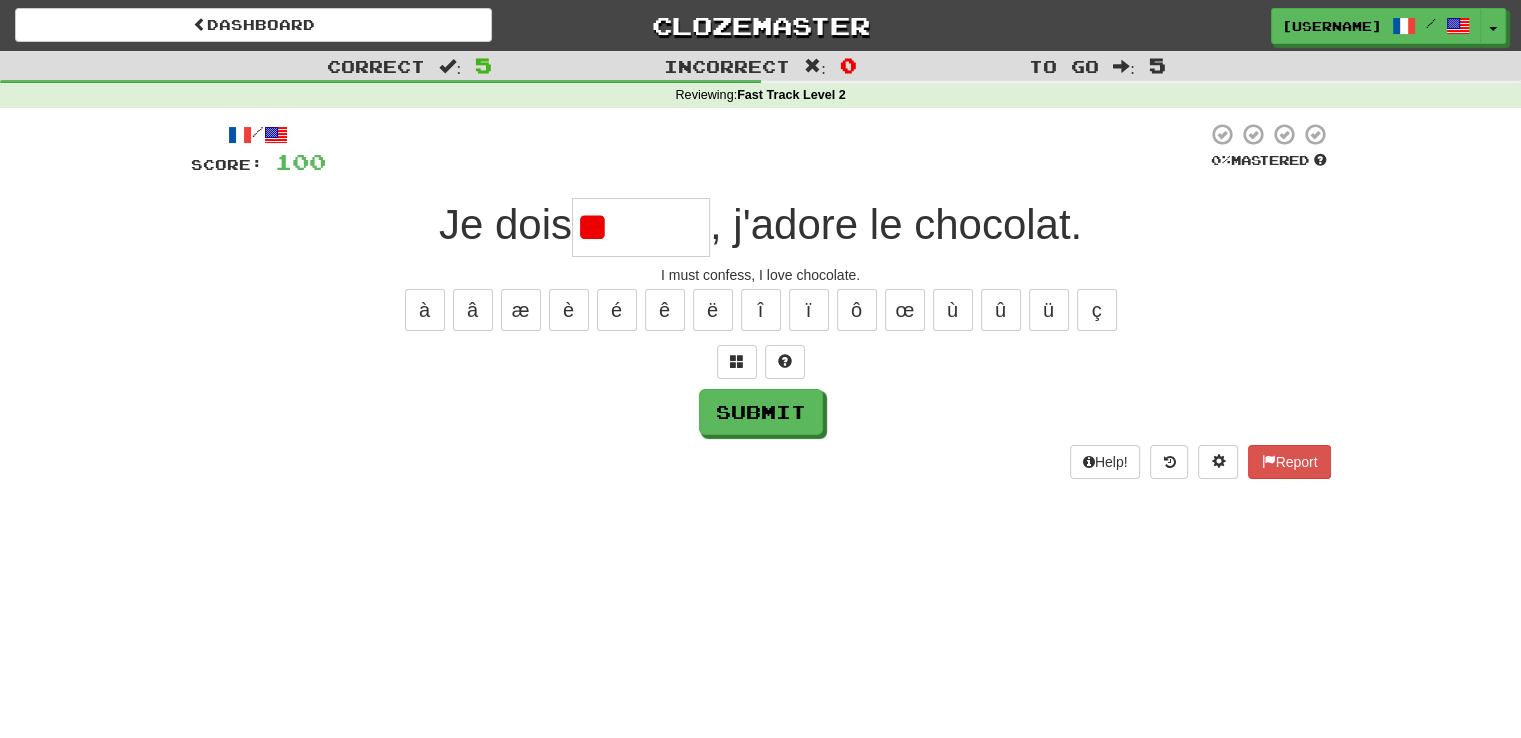 type on "*" 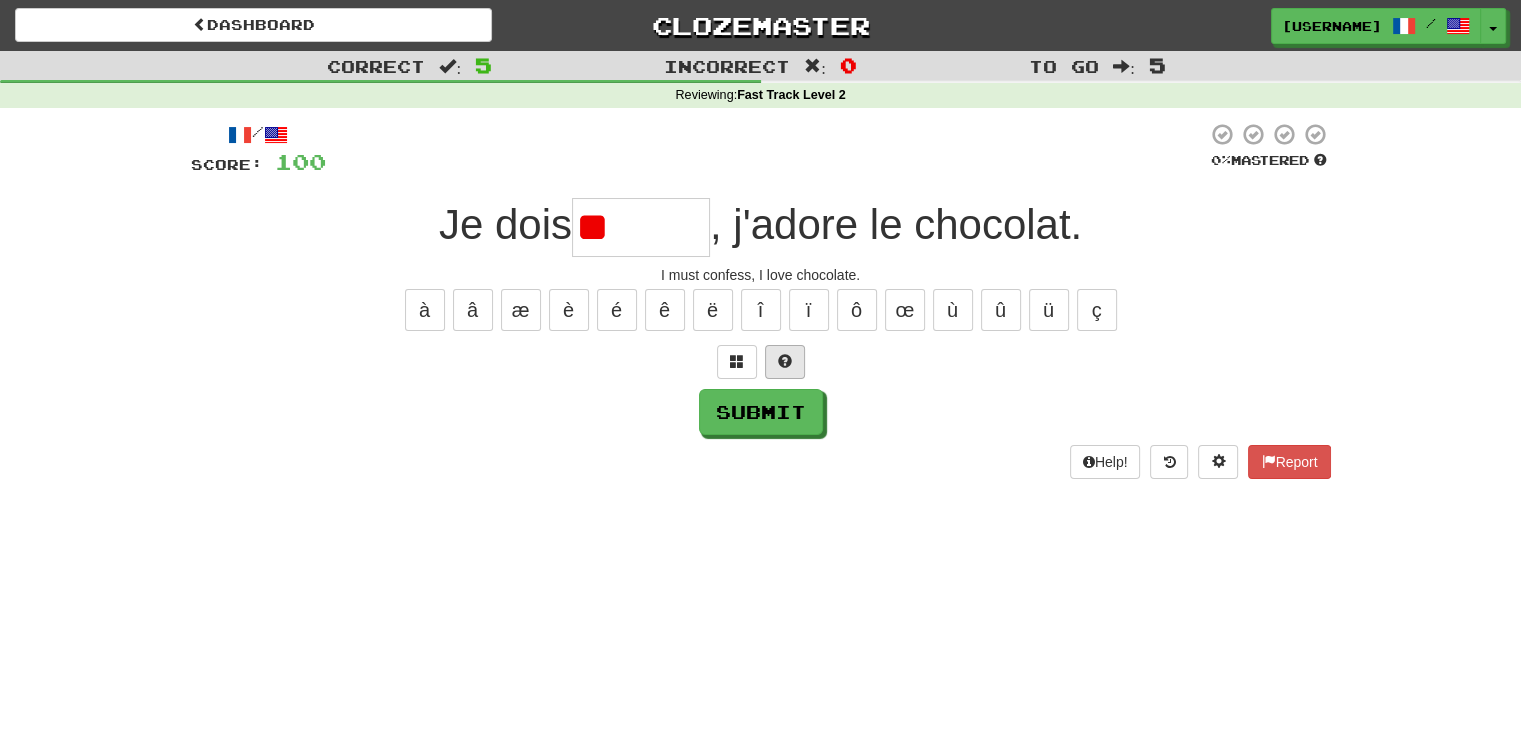 type on "*" 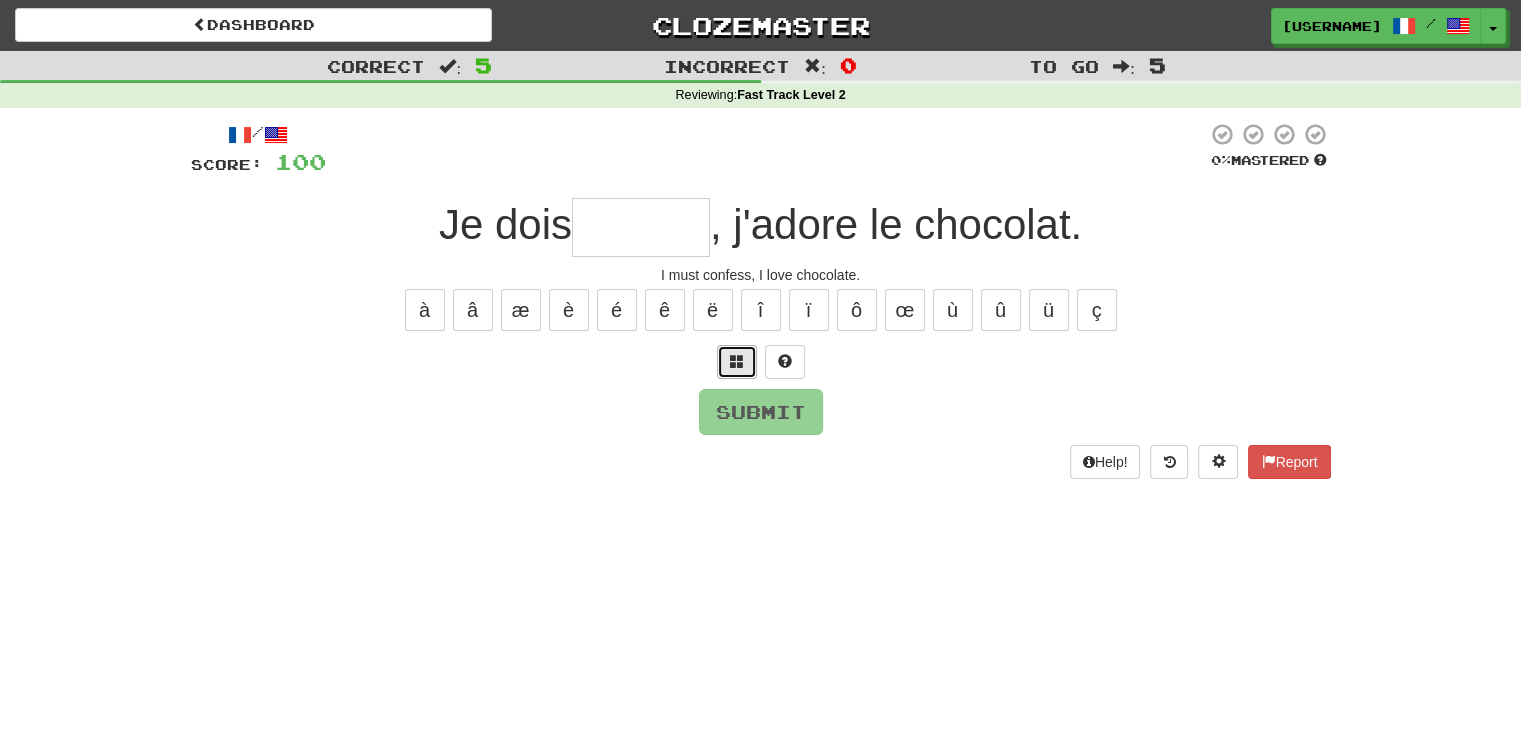 click at bounding box center [737, 362] 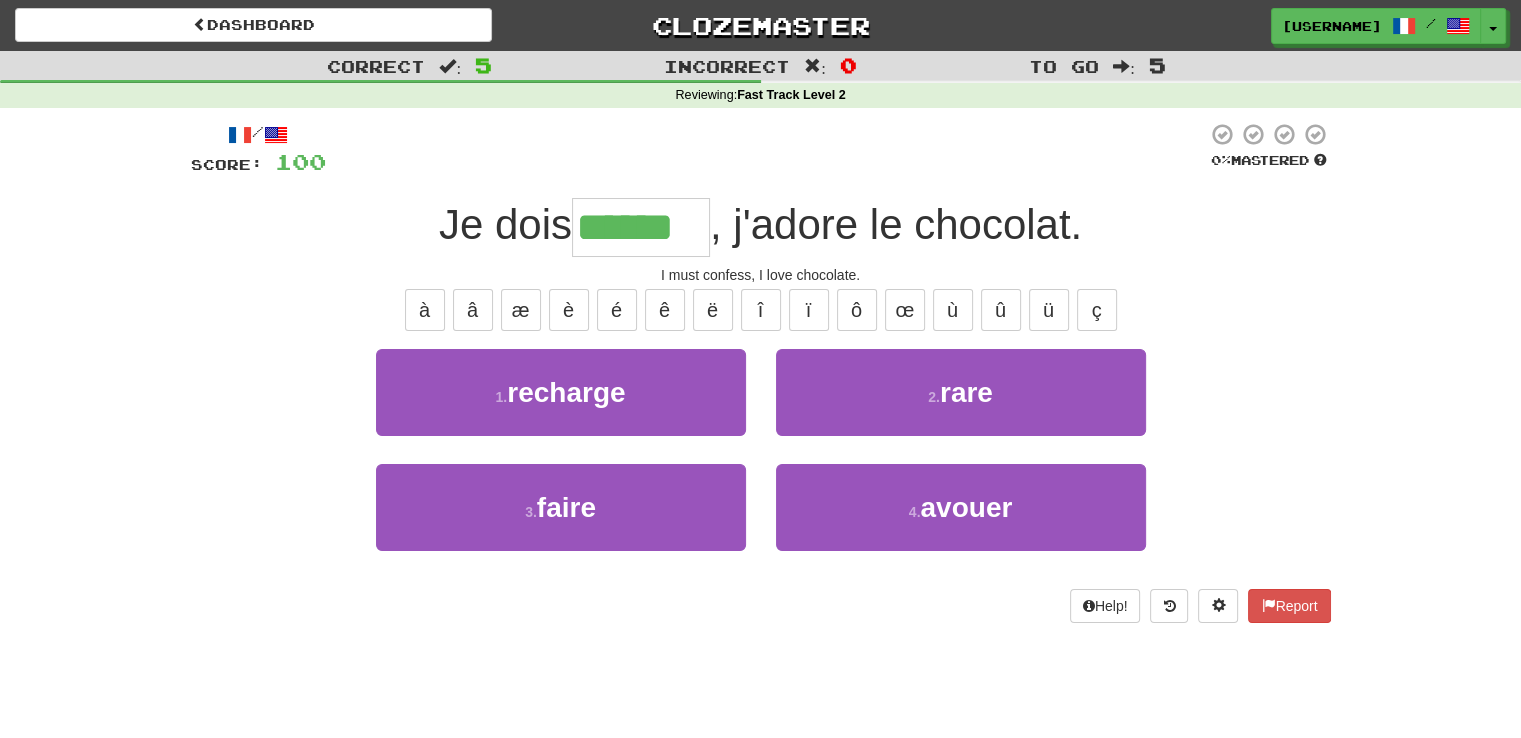 type on "******" 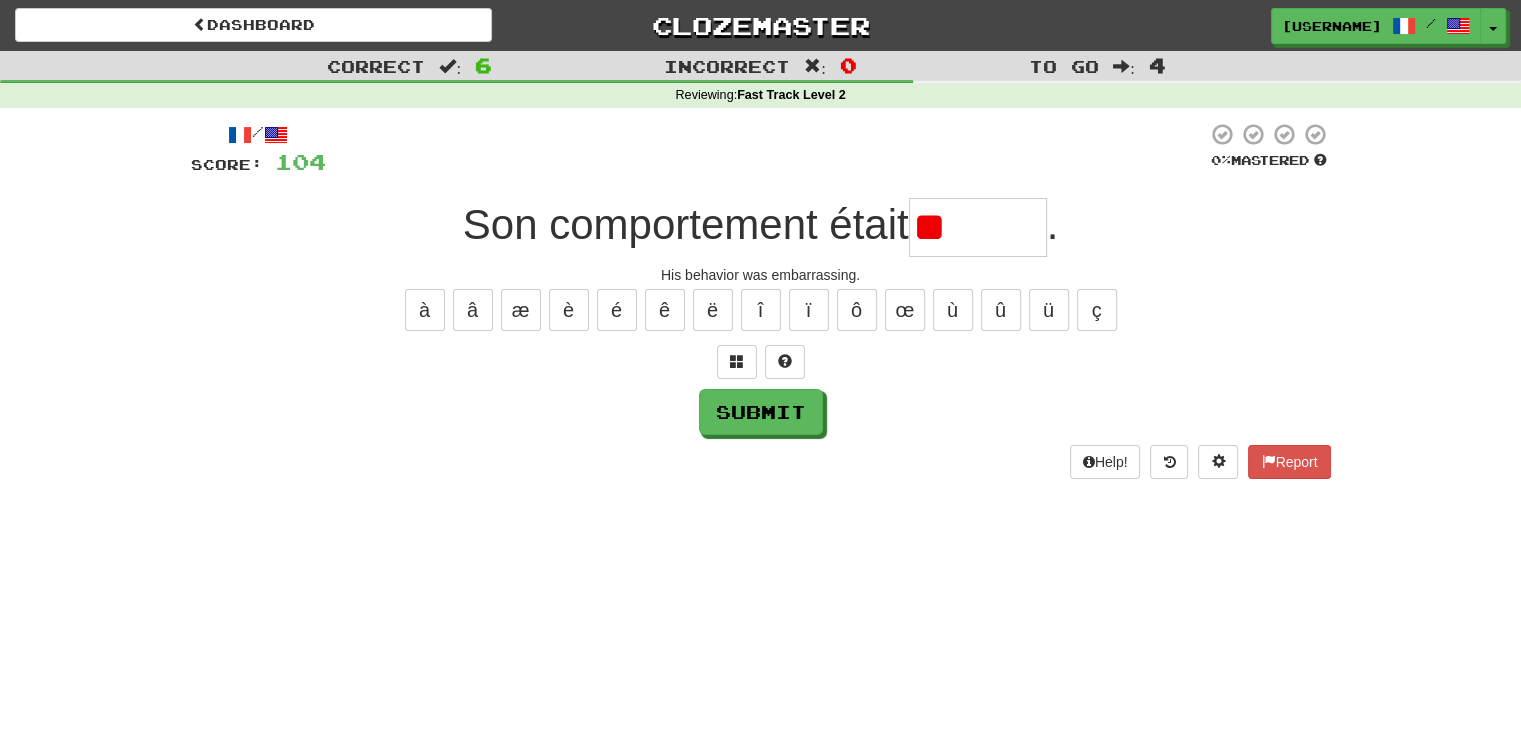 type on "*" 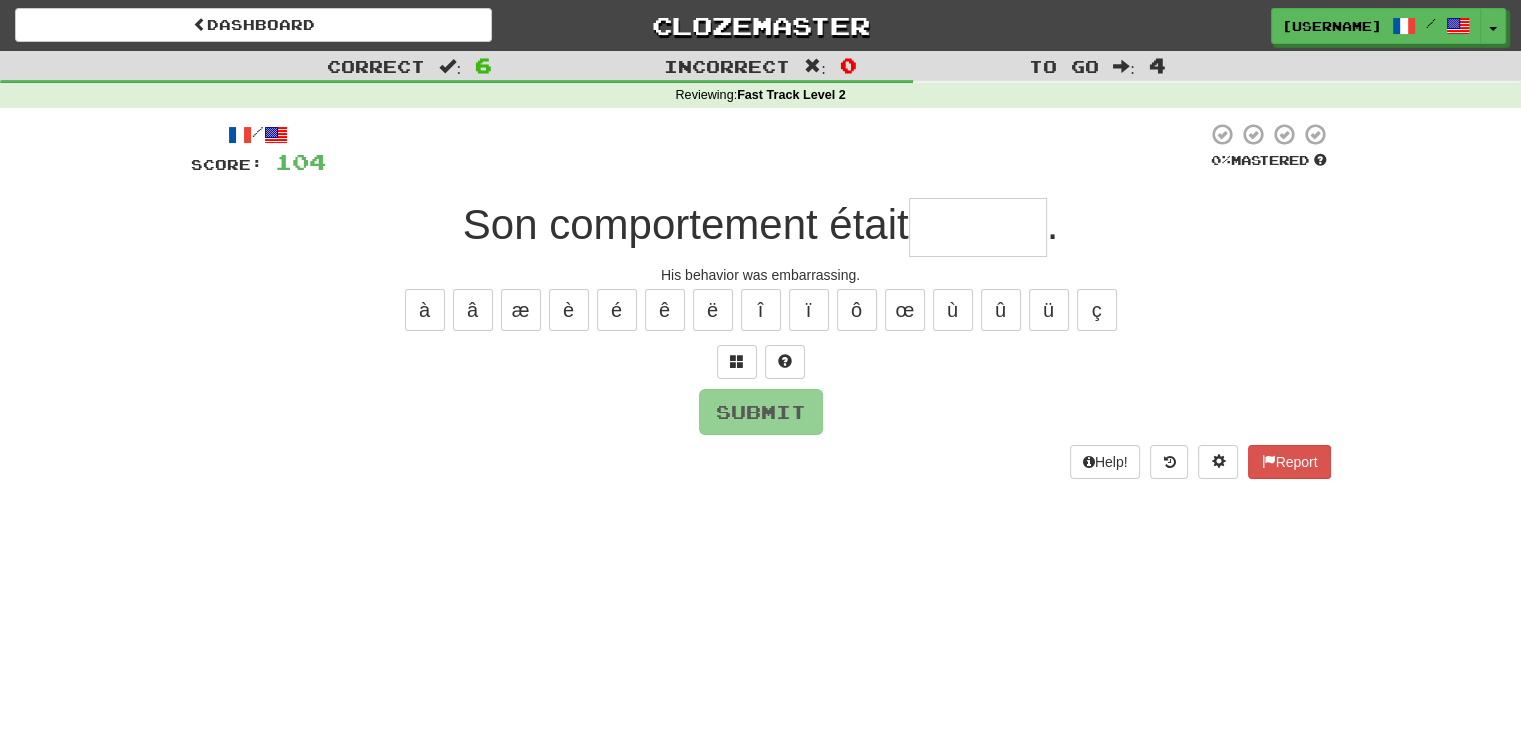 type on "*" 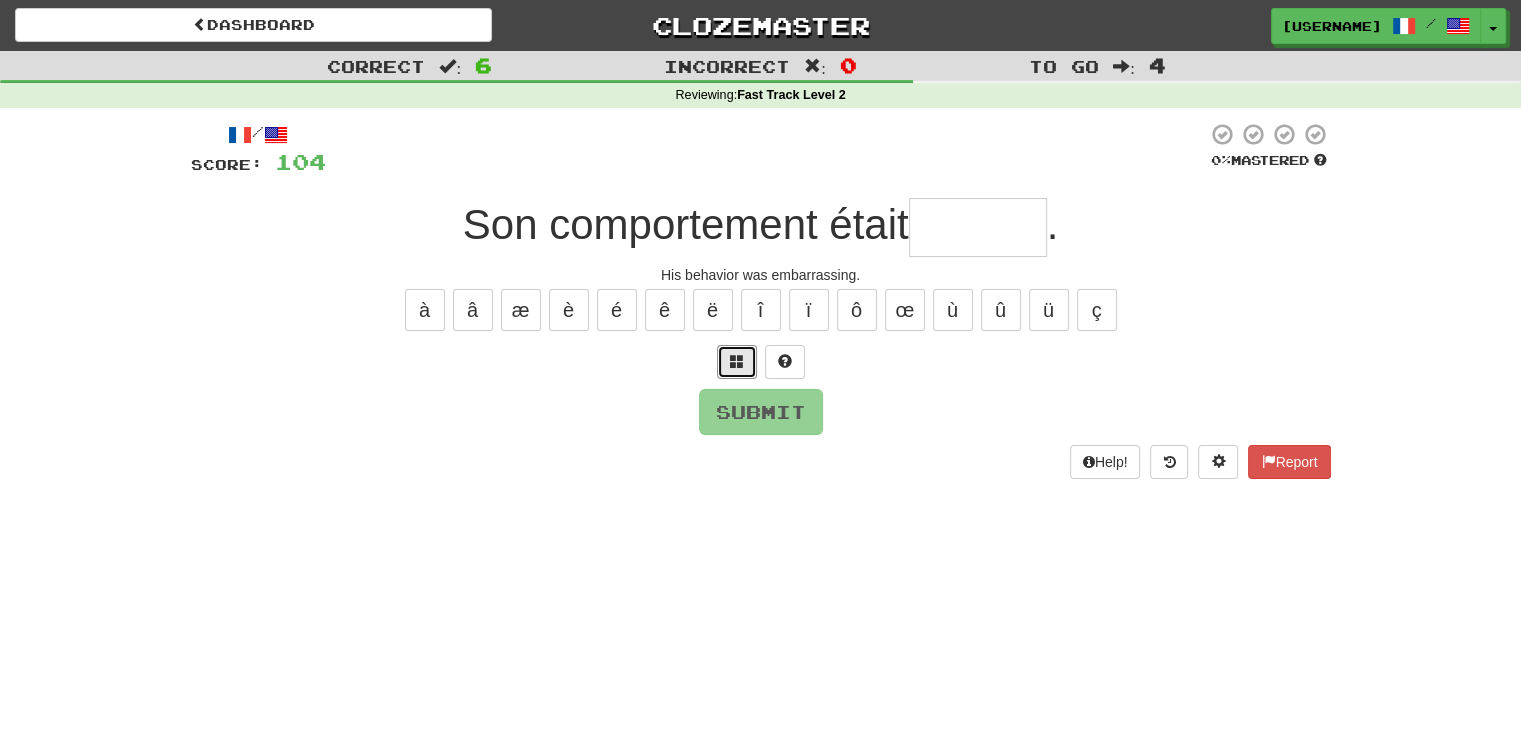 click at bounding box center (737, 362) 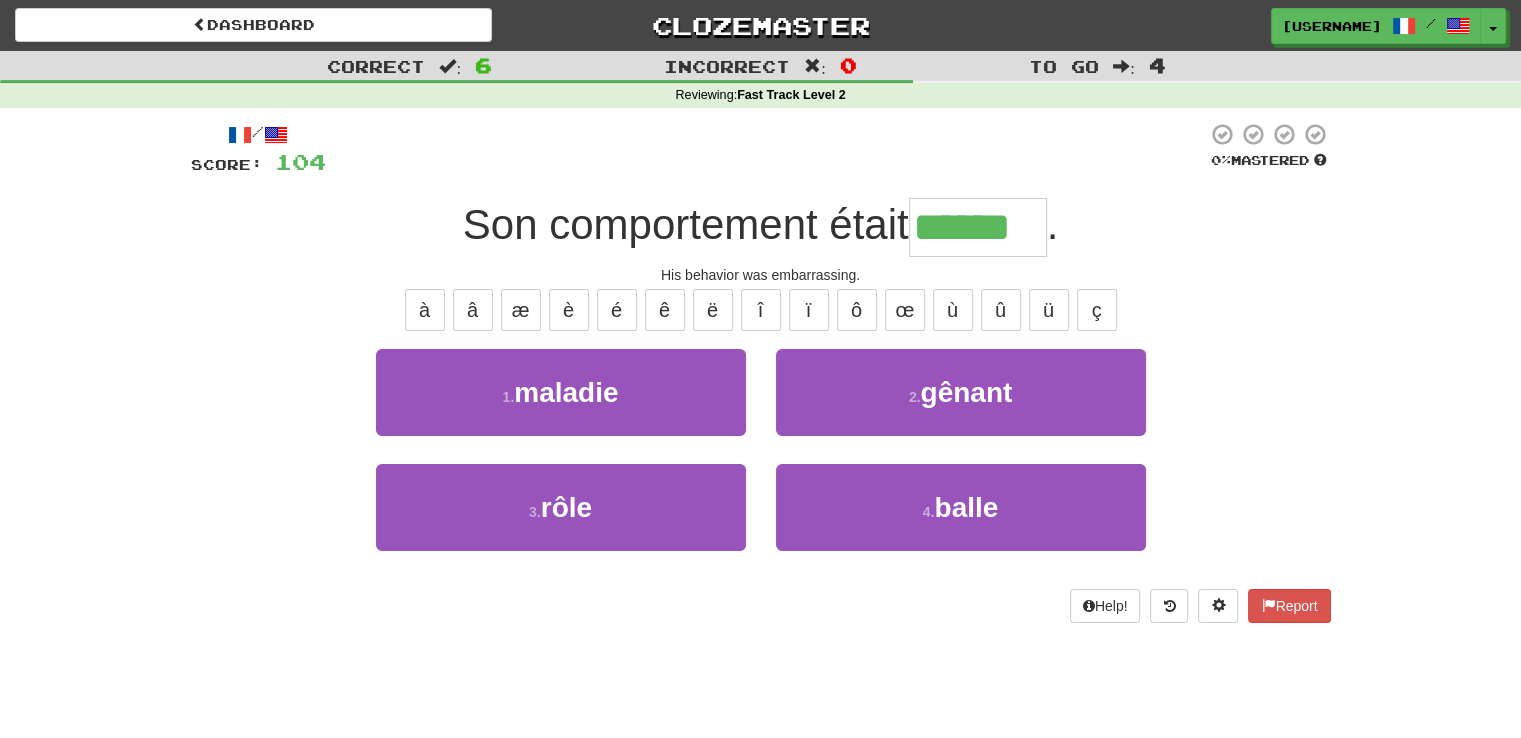 type on "******" 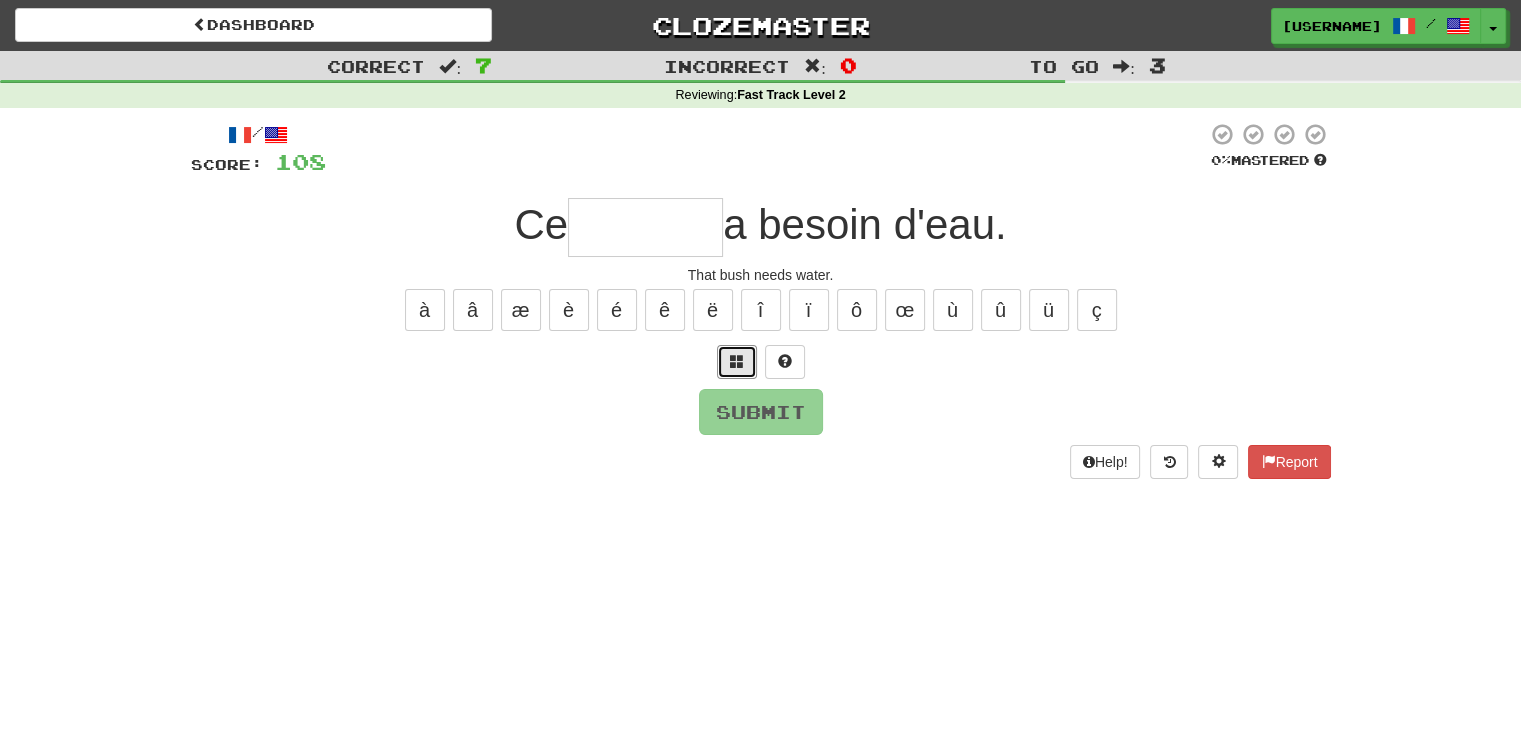 click at bounding box center [737, 362] 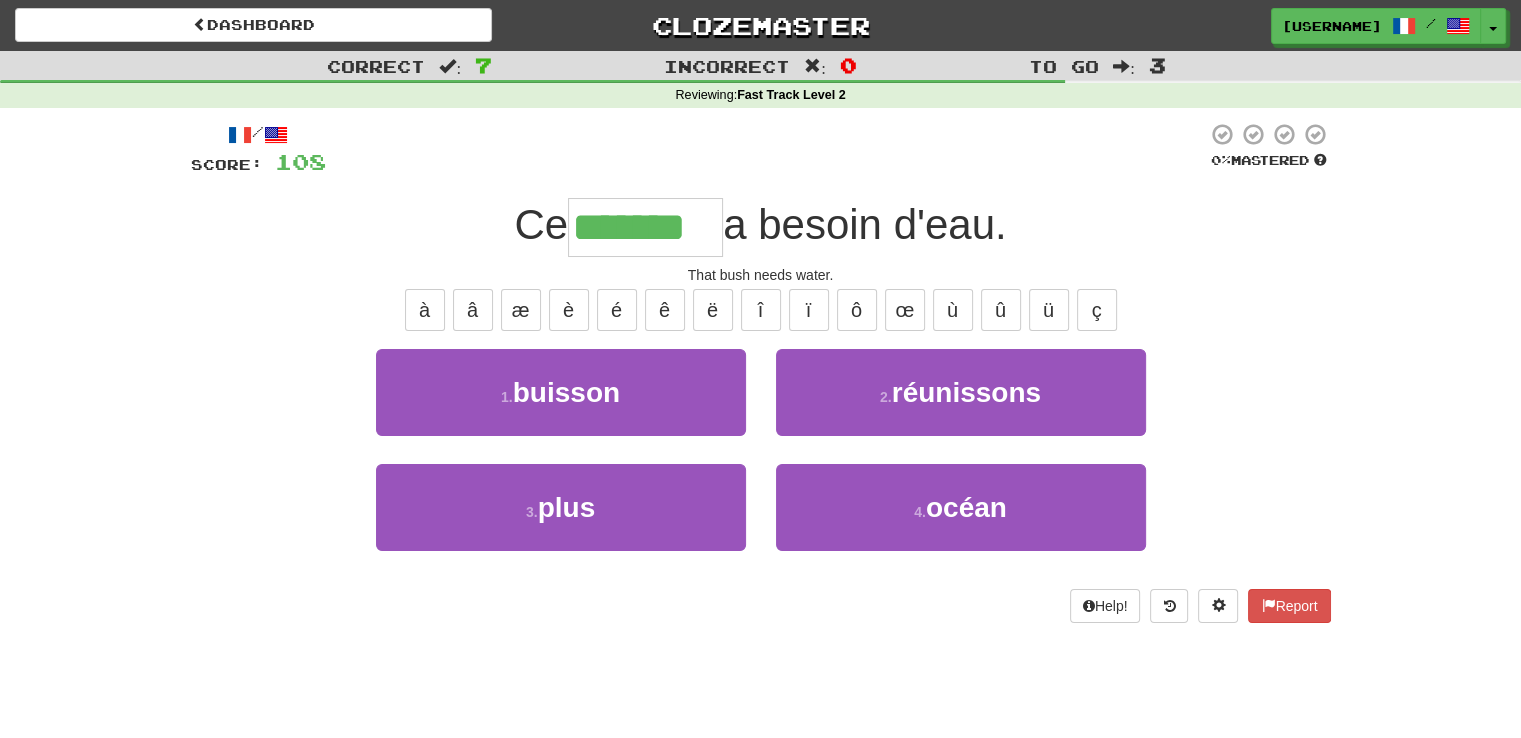 type on "*******" 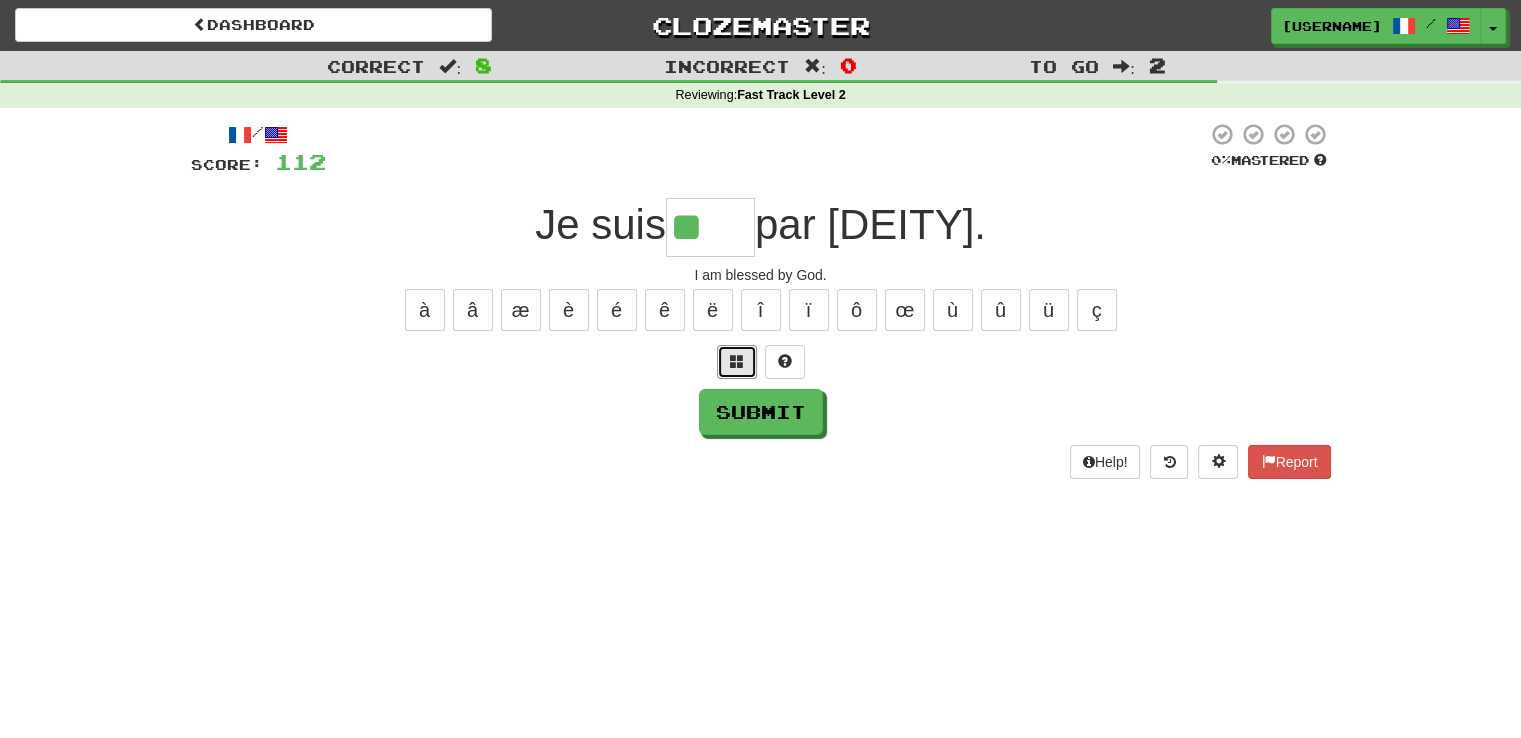 click at bounding box center (737, 362) 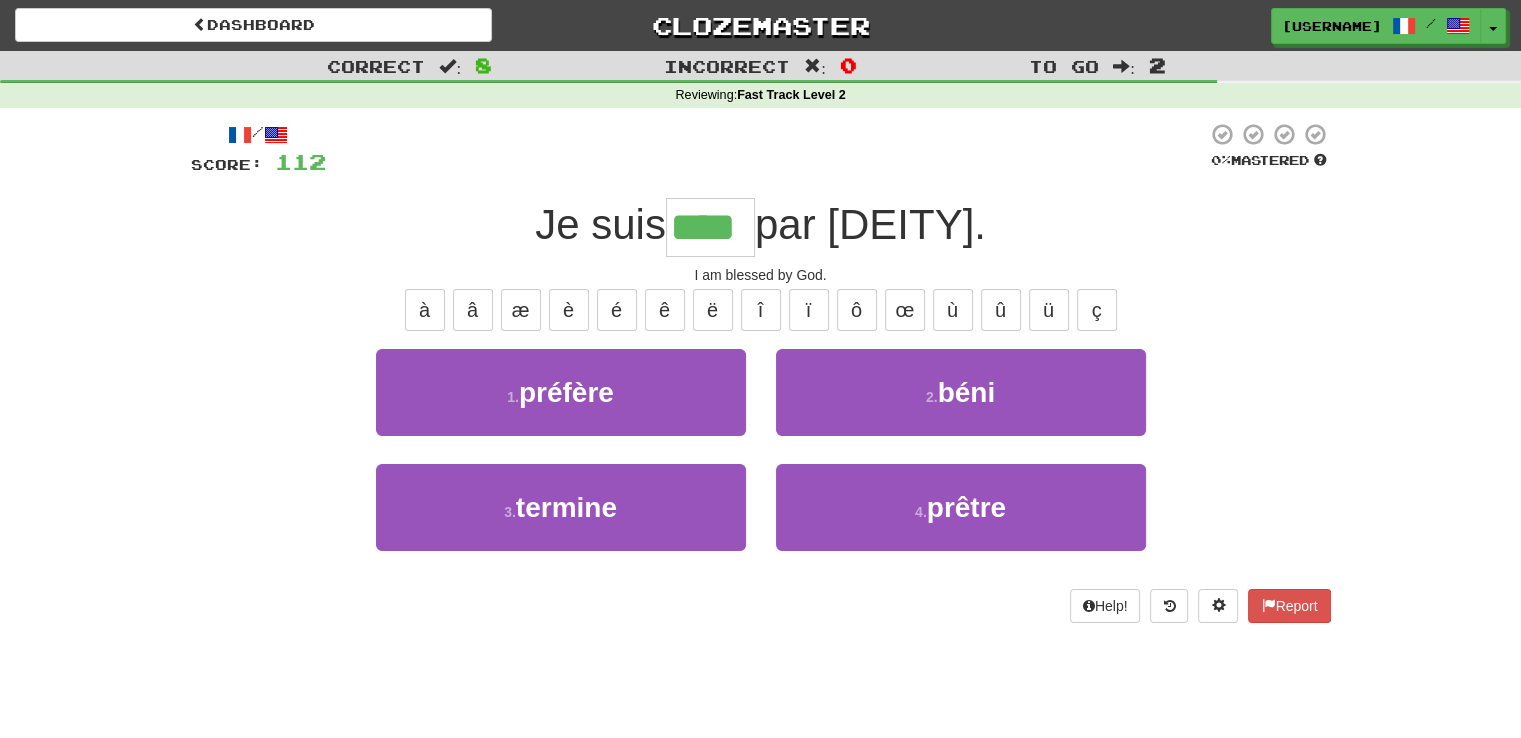 type on "****" 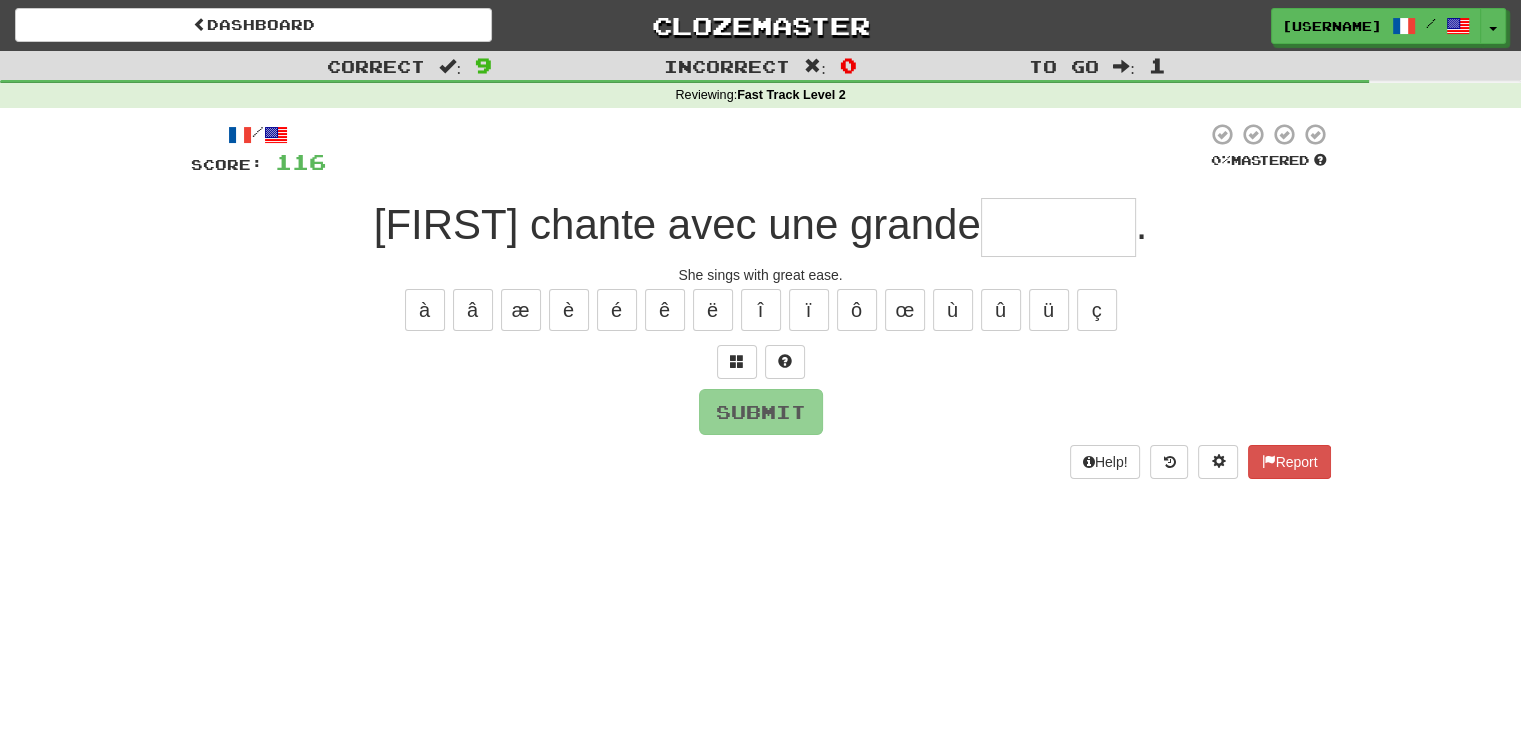type on "*" 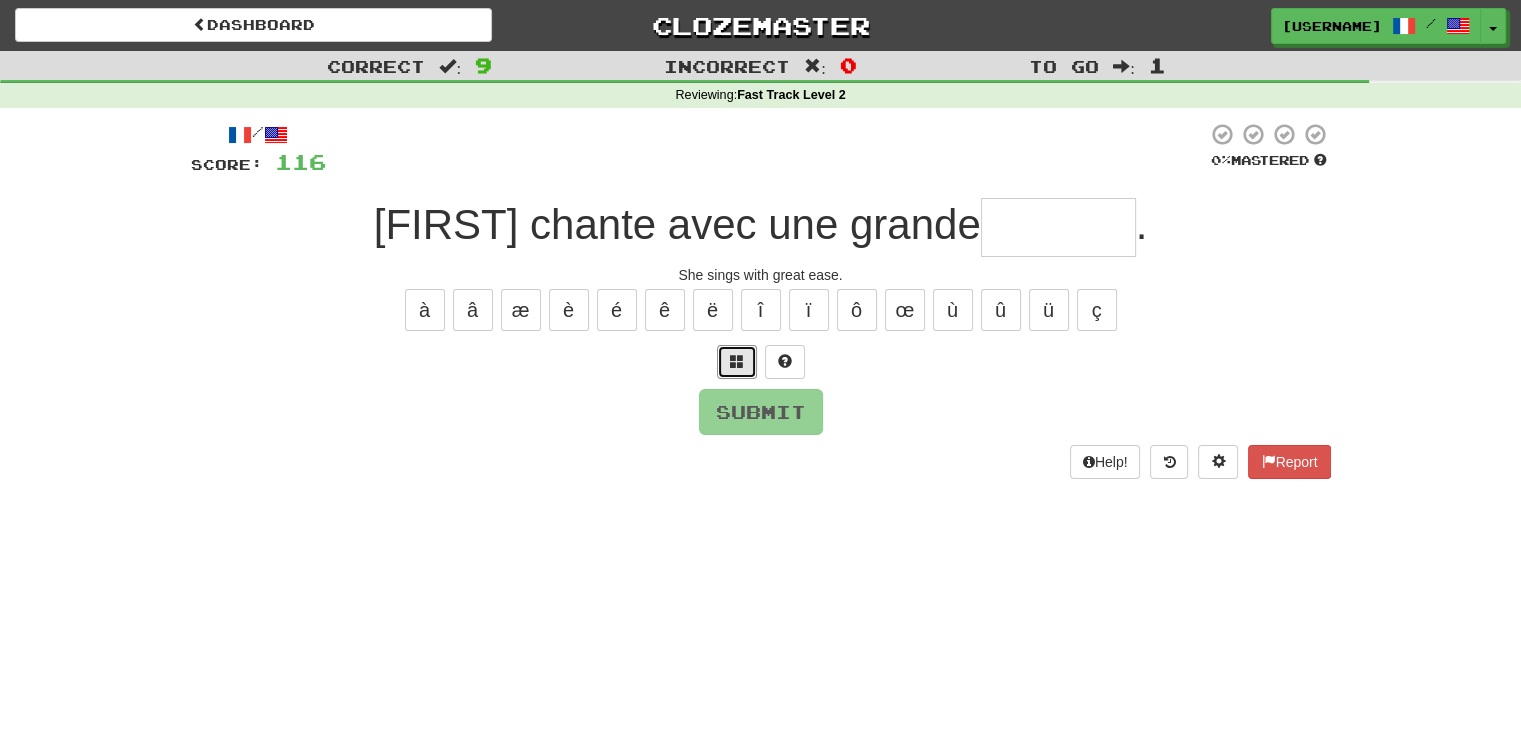 click at bounding box center [737, 362] 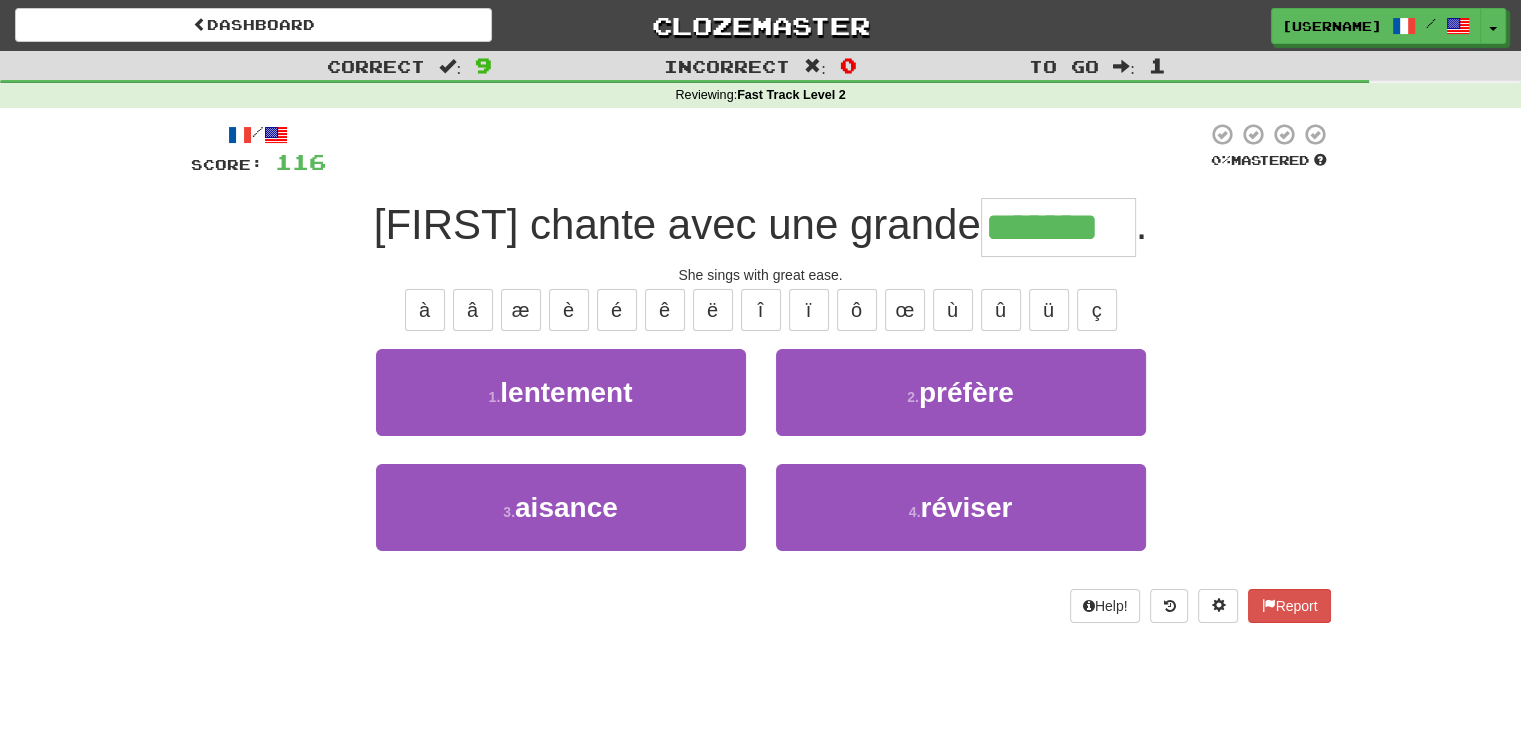 type on "*******" 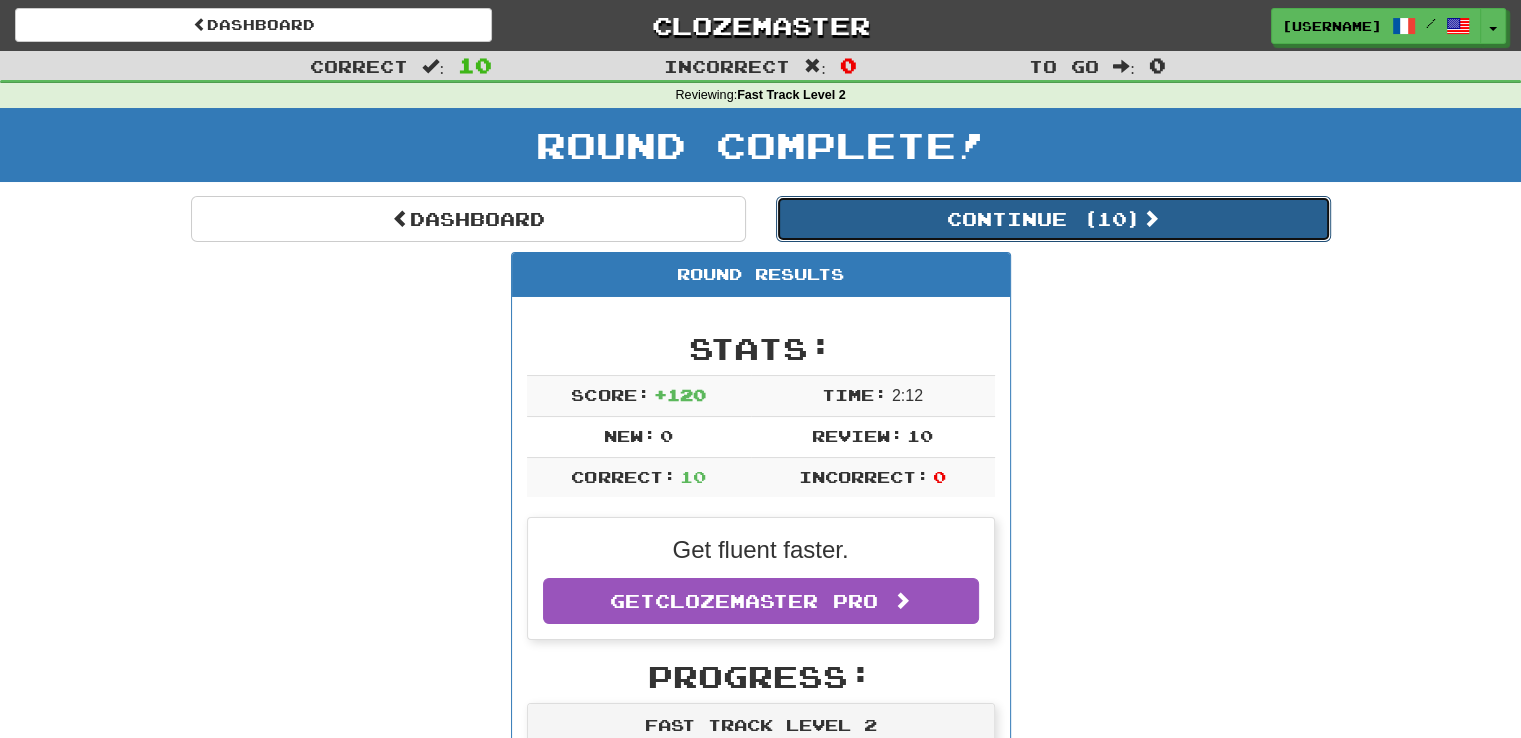 click on "Continue ( 10 )" at bounding box center (1053, 219) 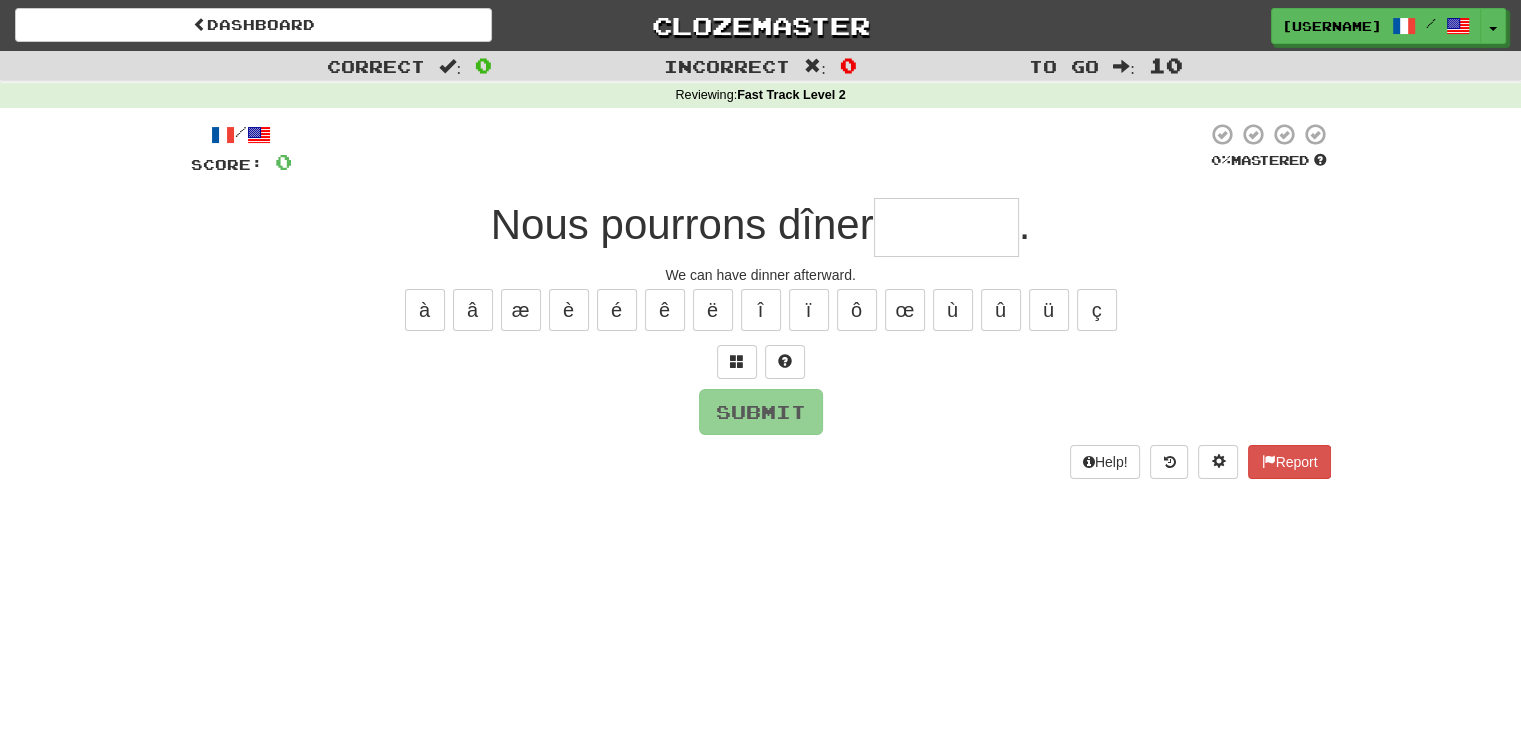 type on "*" 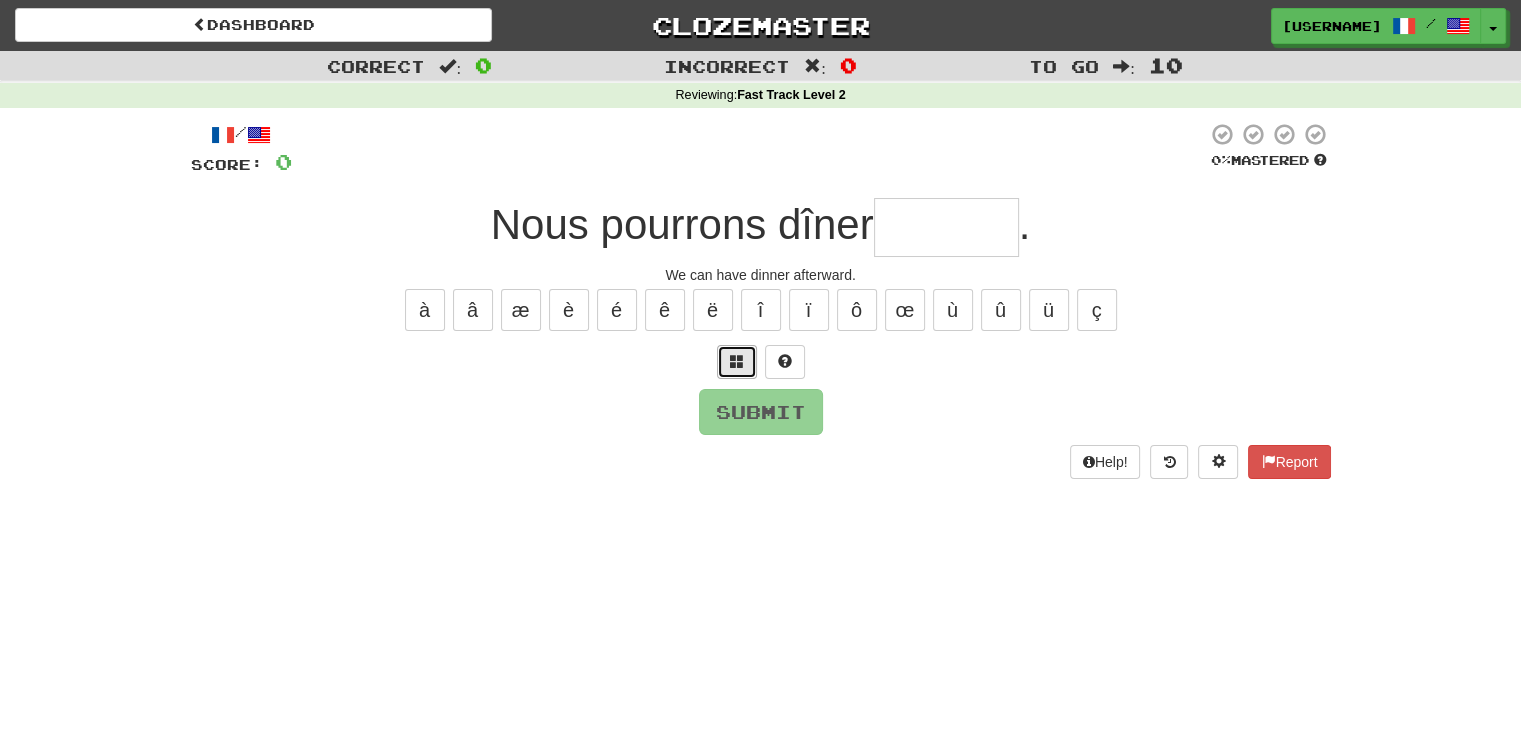 click at bounding box center [737, 362] 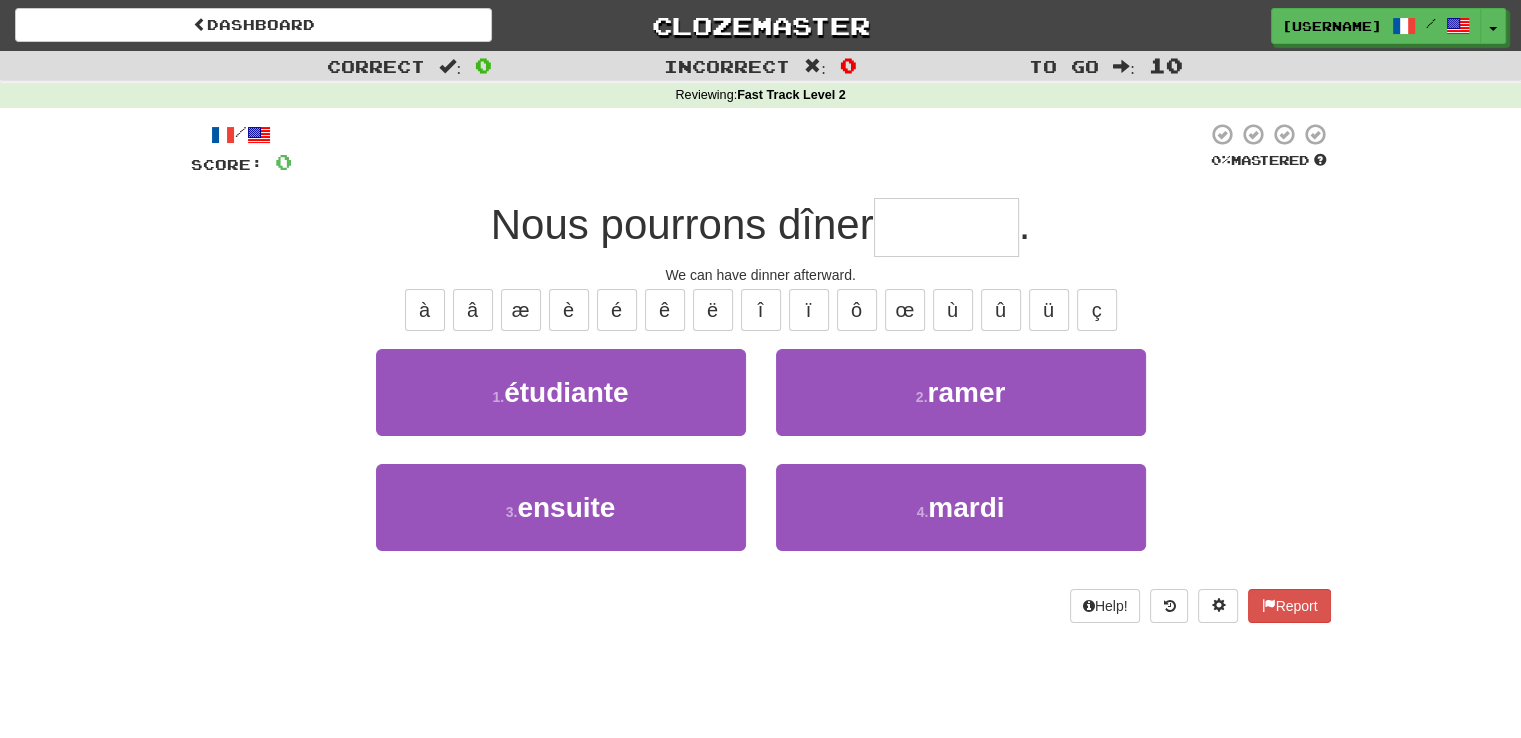 type on "*" 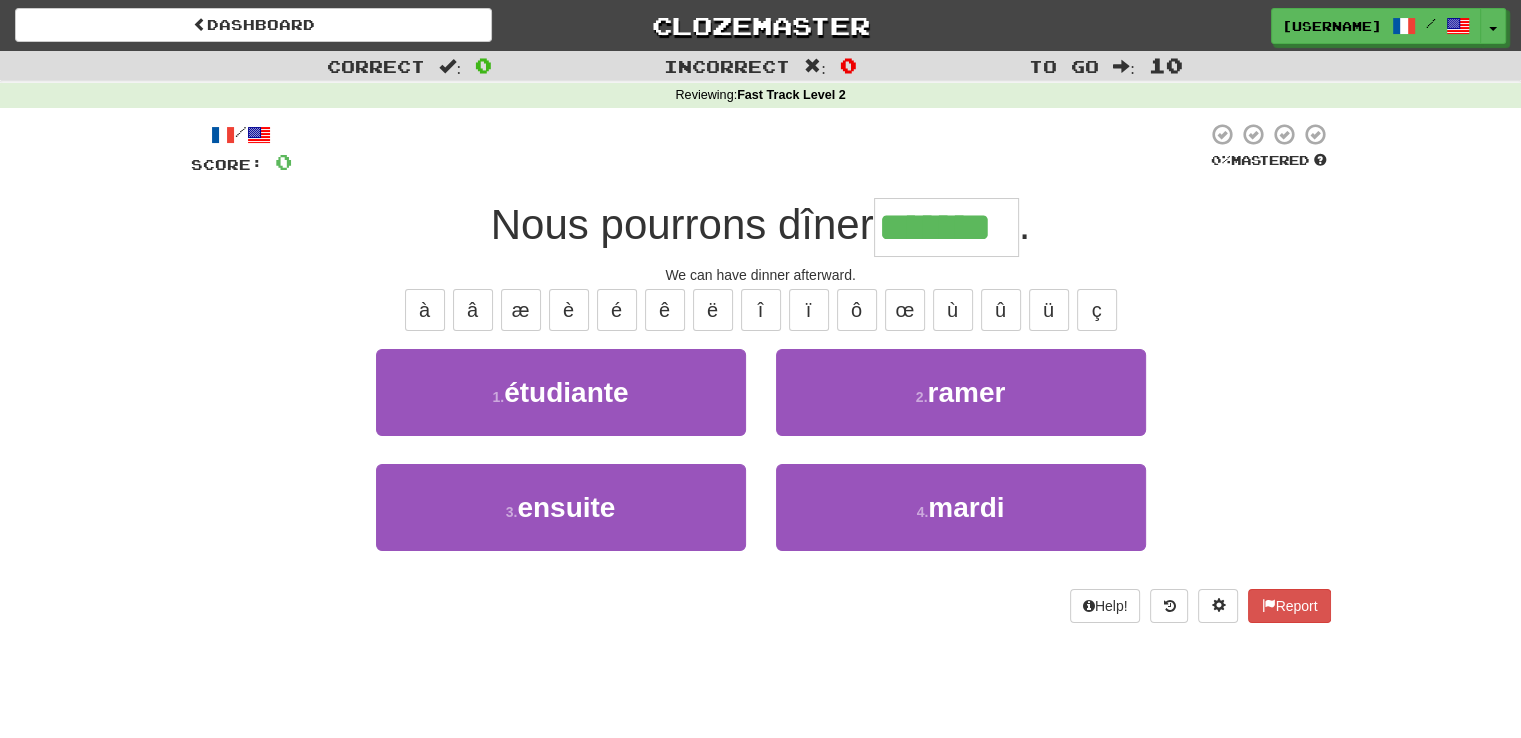 type on "*******" 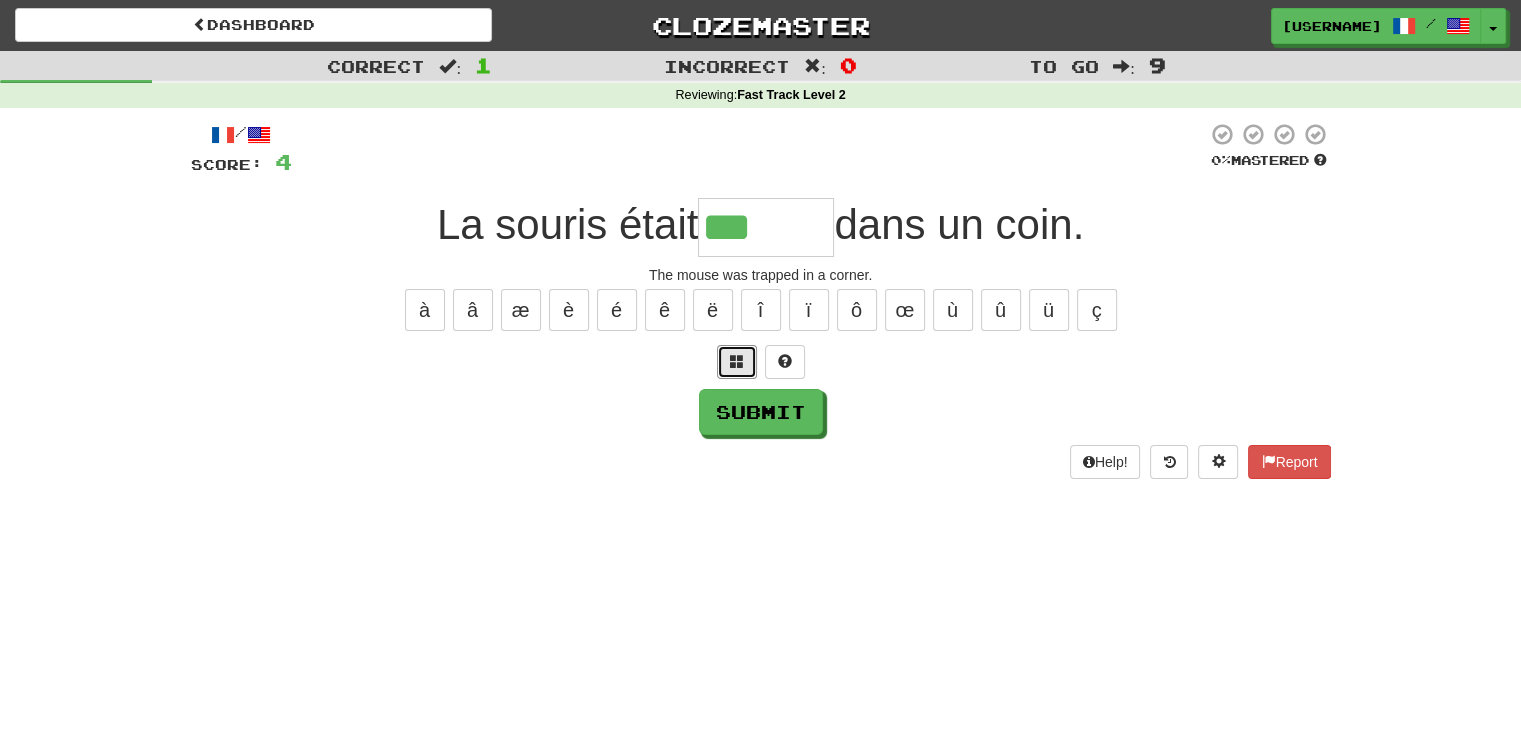 click at bounding box center (737, 362) 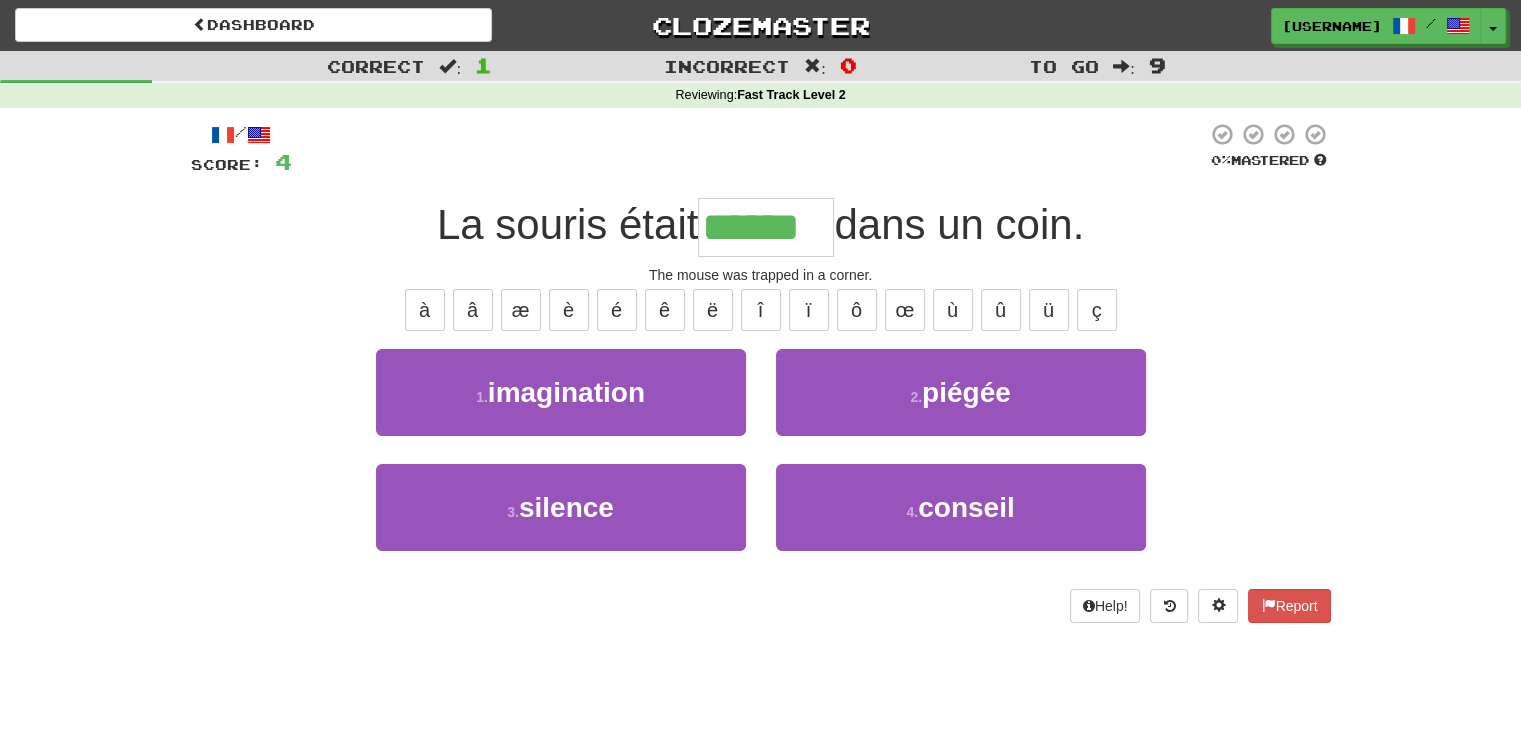 type on "******" 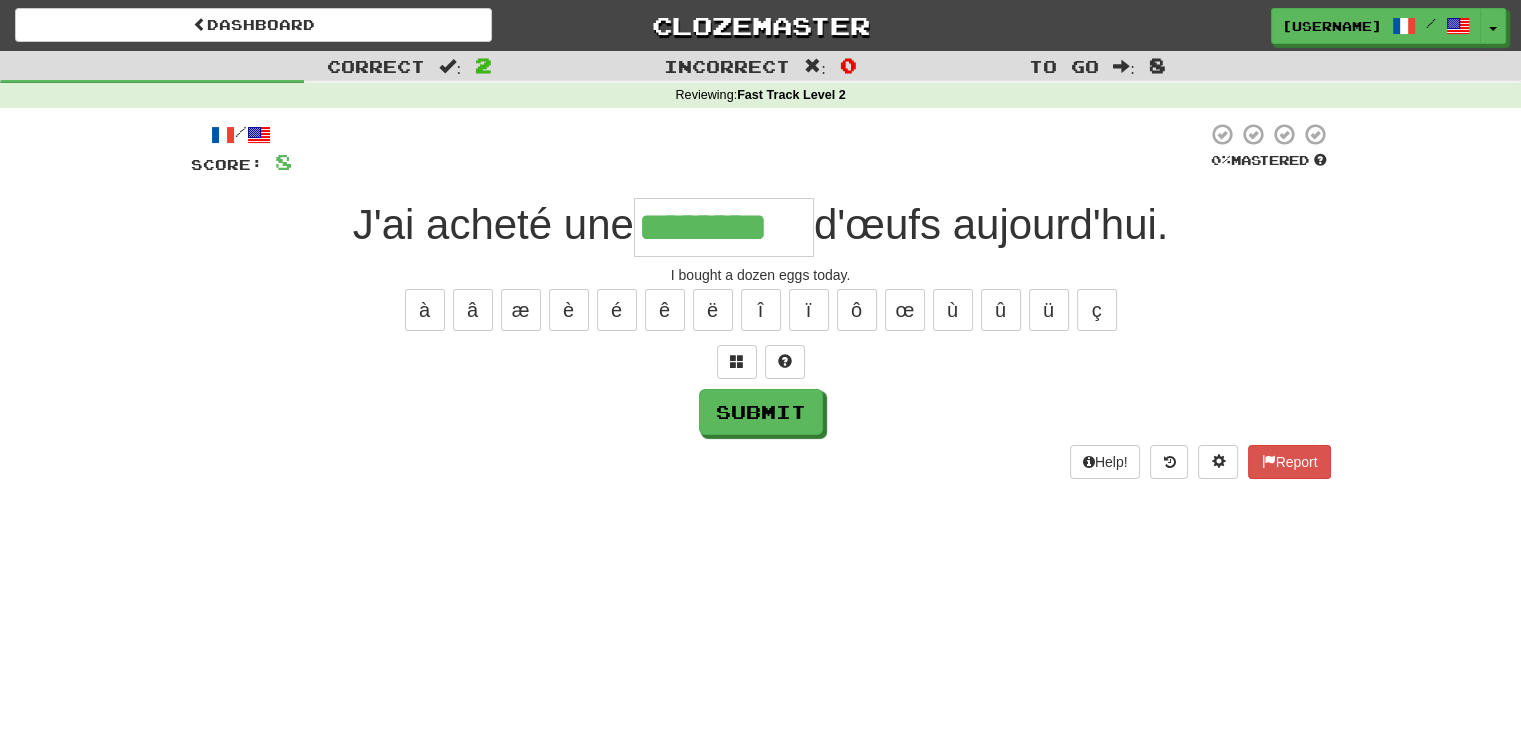 type on "********" 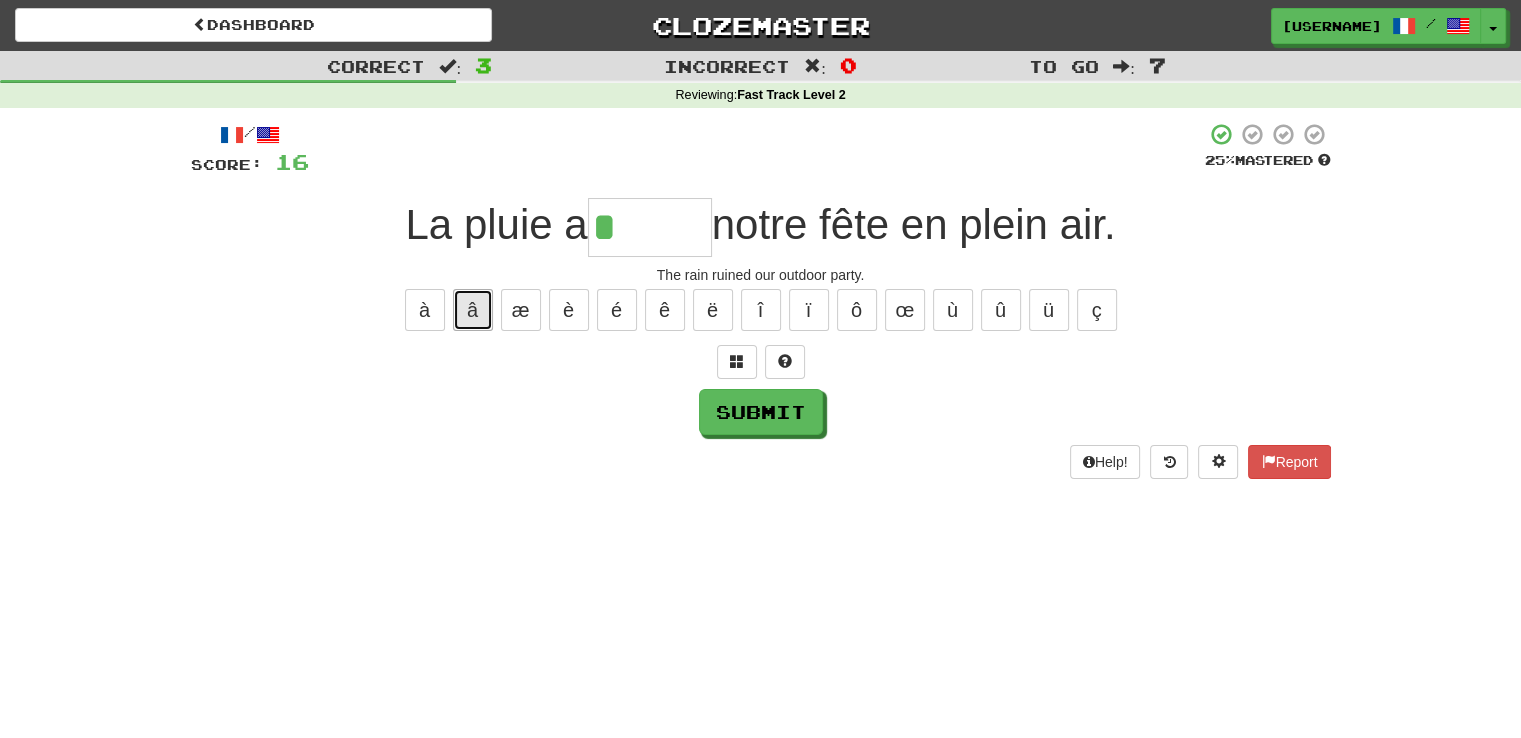 click on "â" at bounding box center [473, 310] 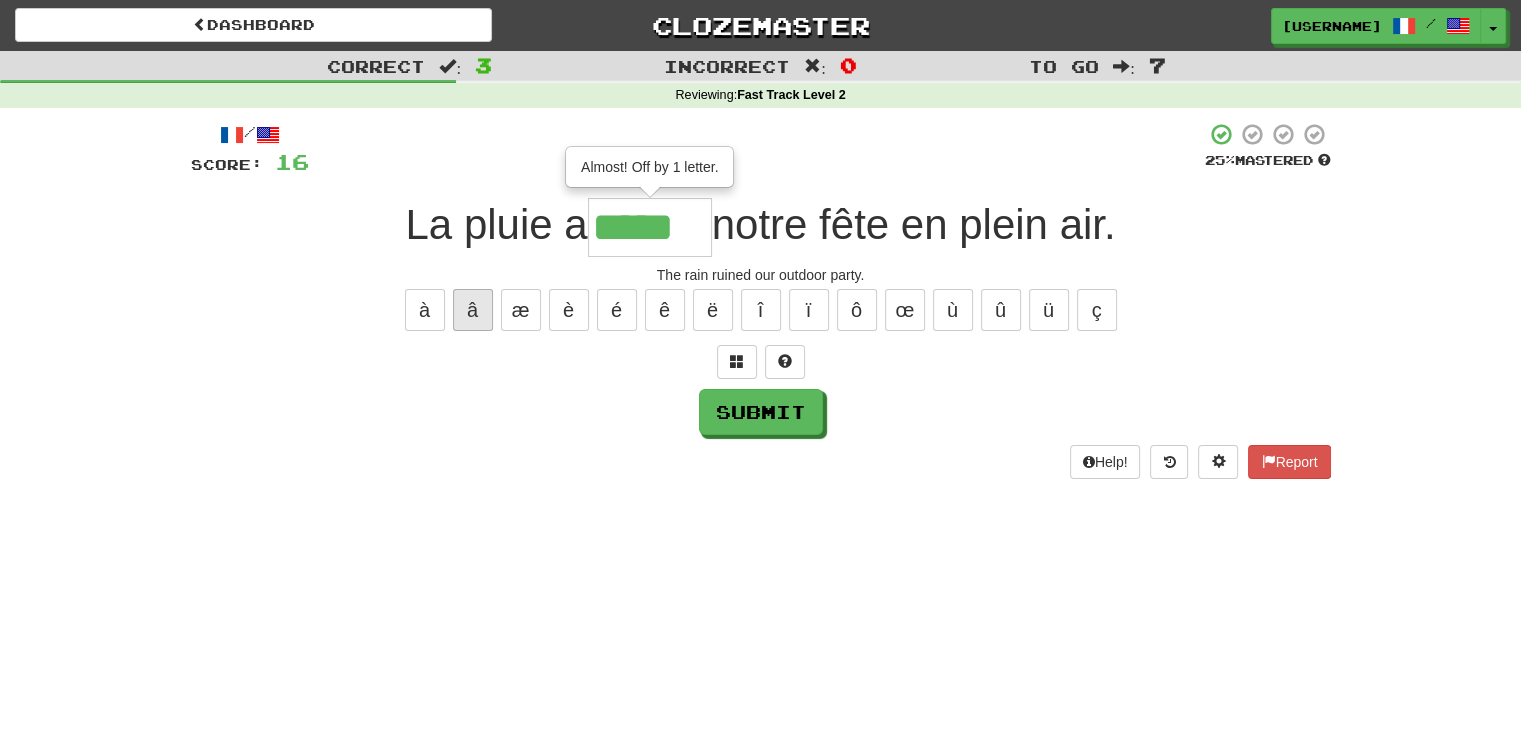 type on "*****" 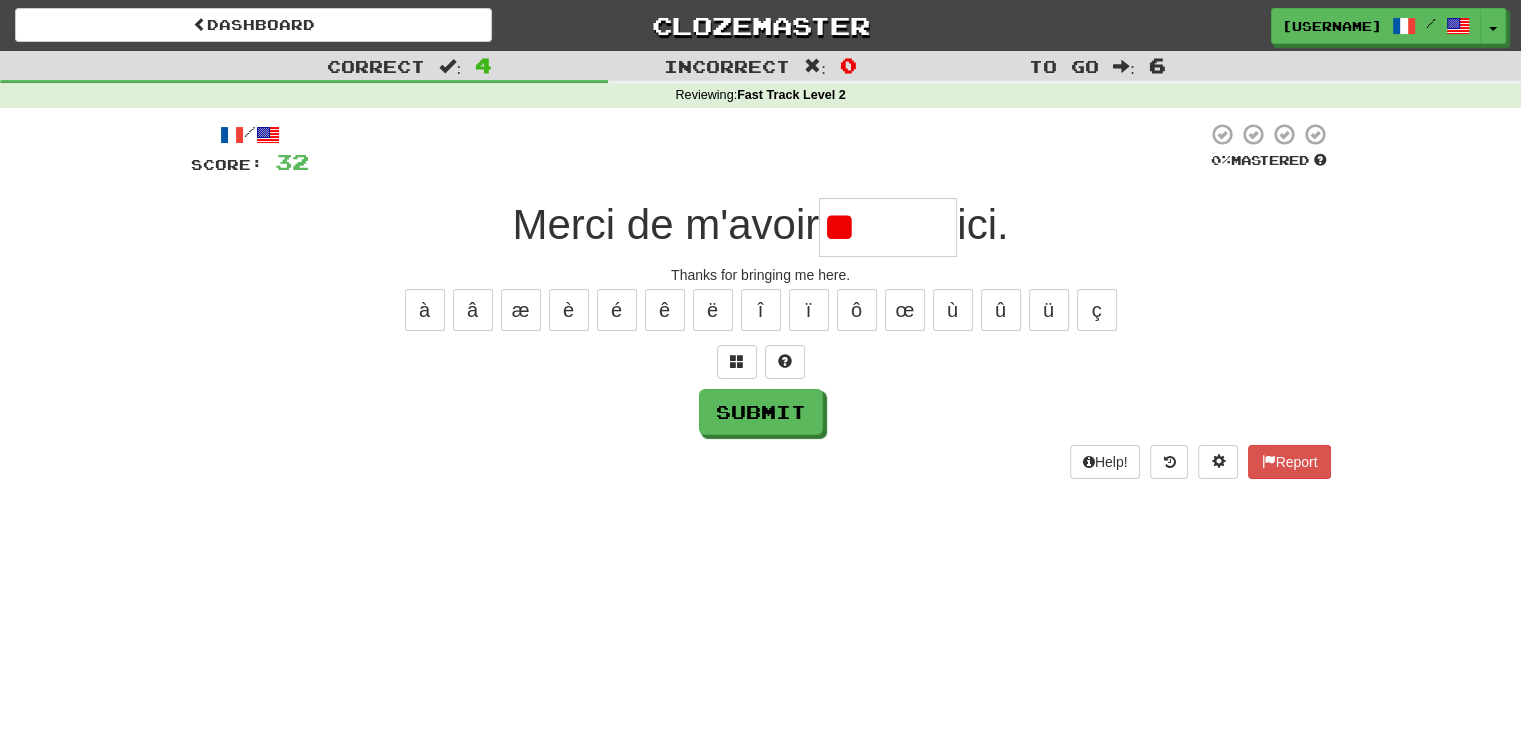type on "*" 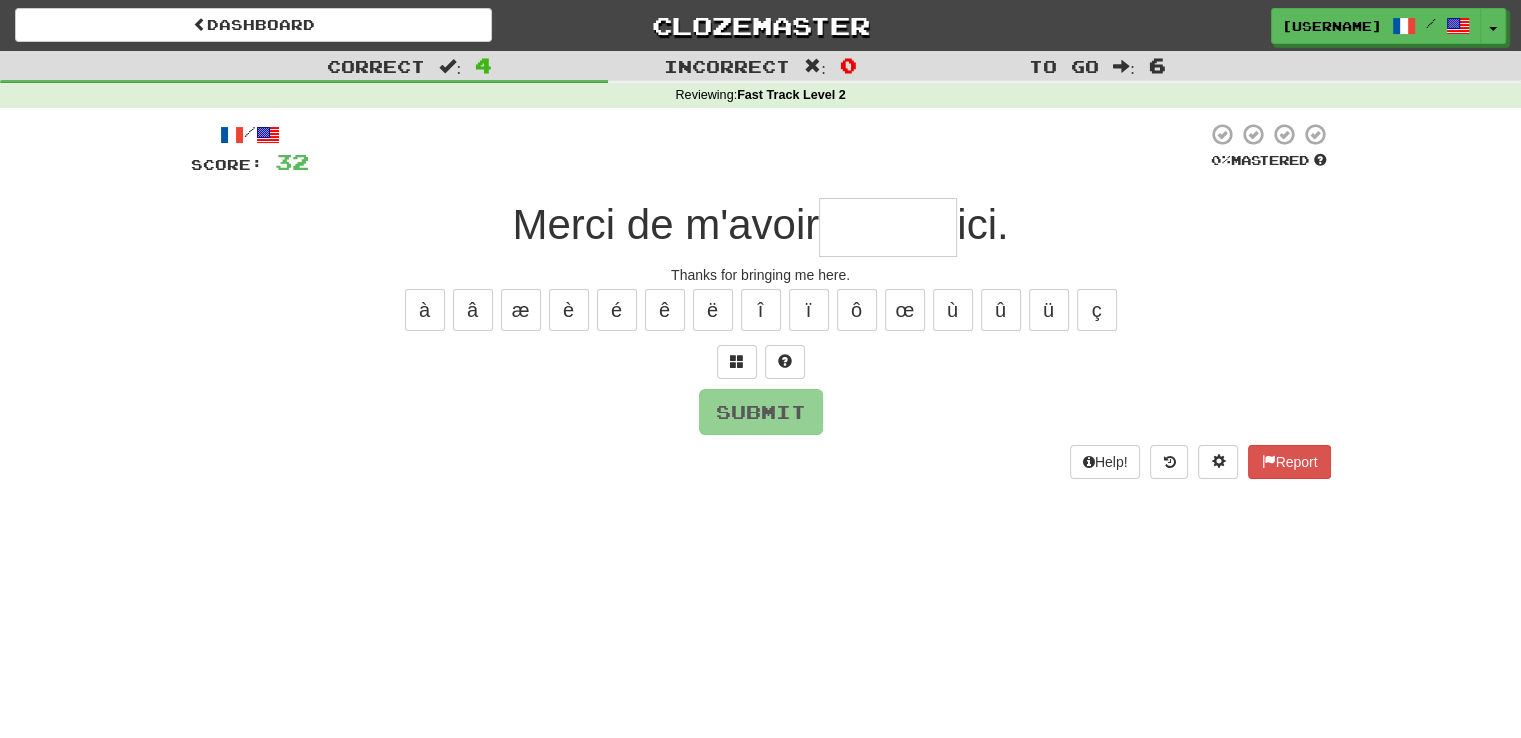 type on "*" 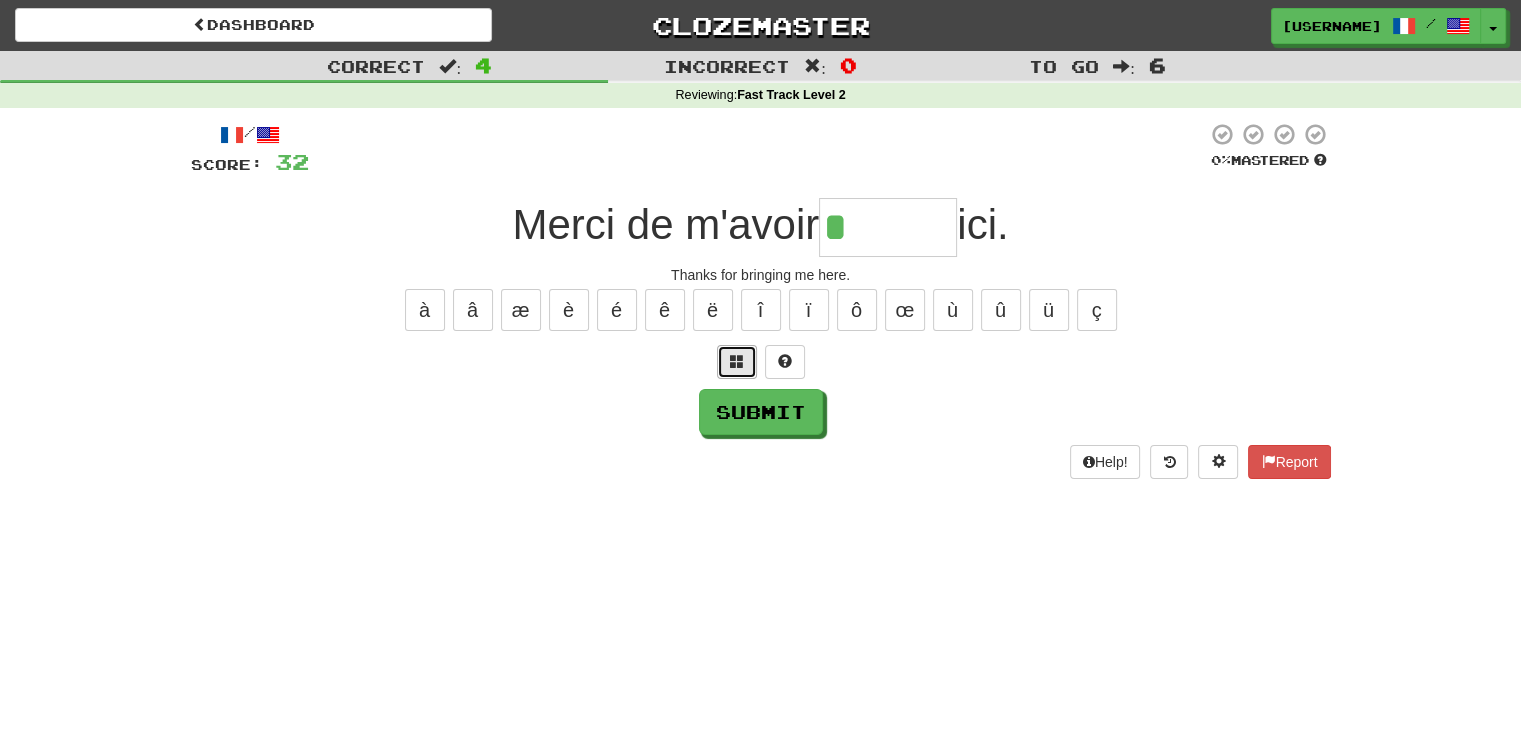click at bounding box center [737, 362] 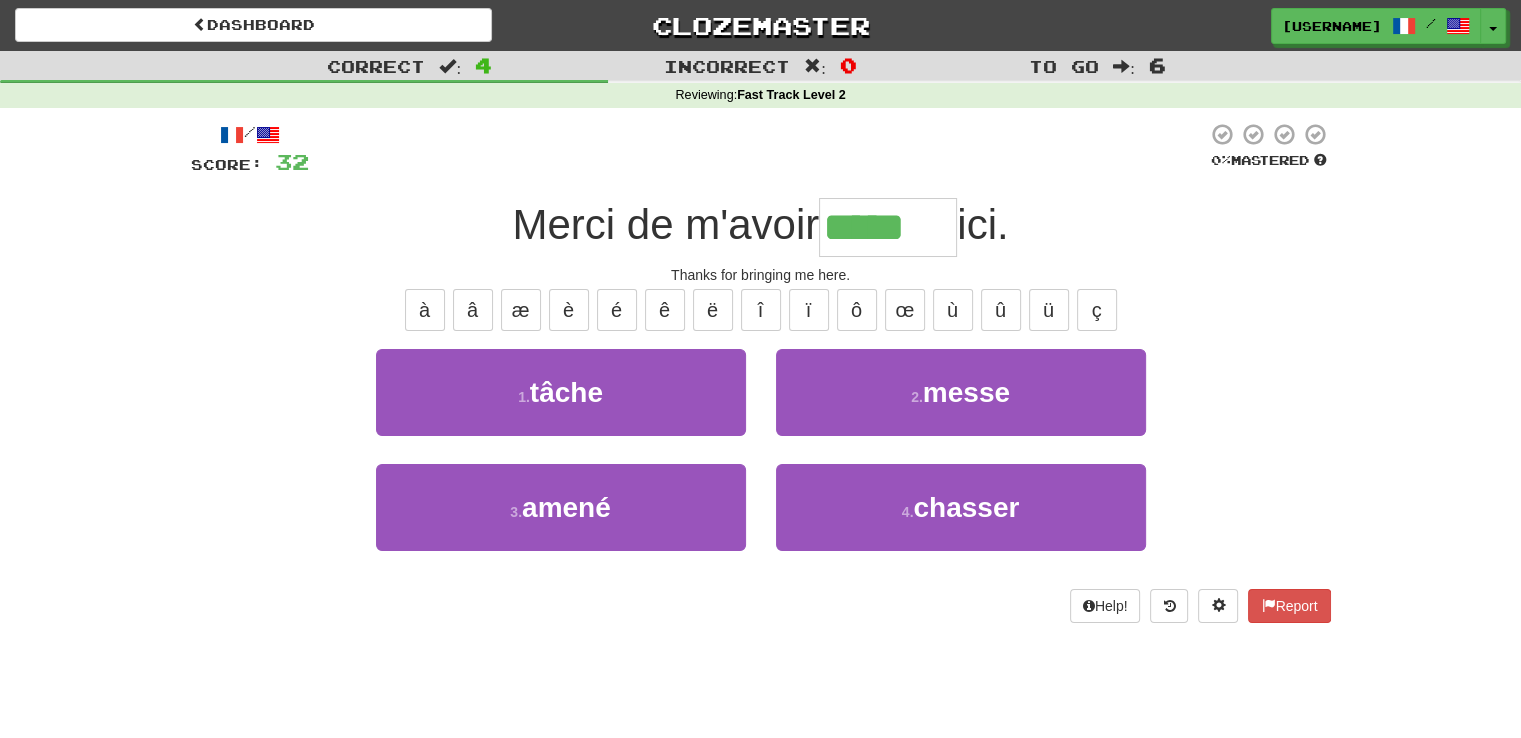 type on "*****" 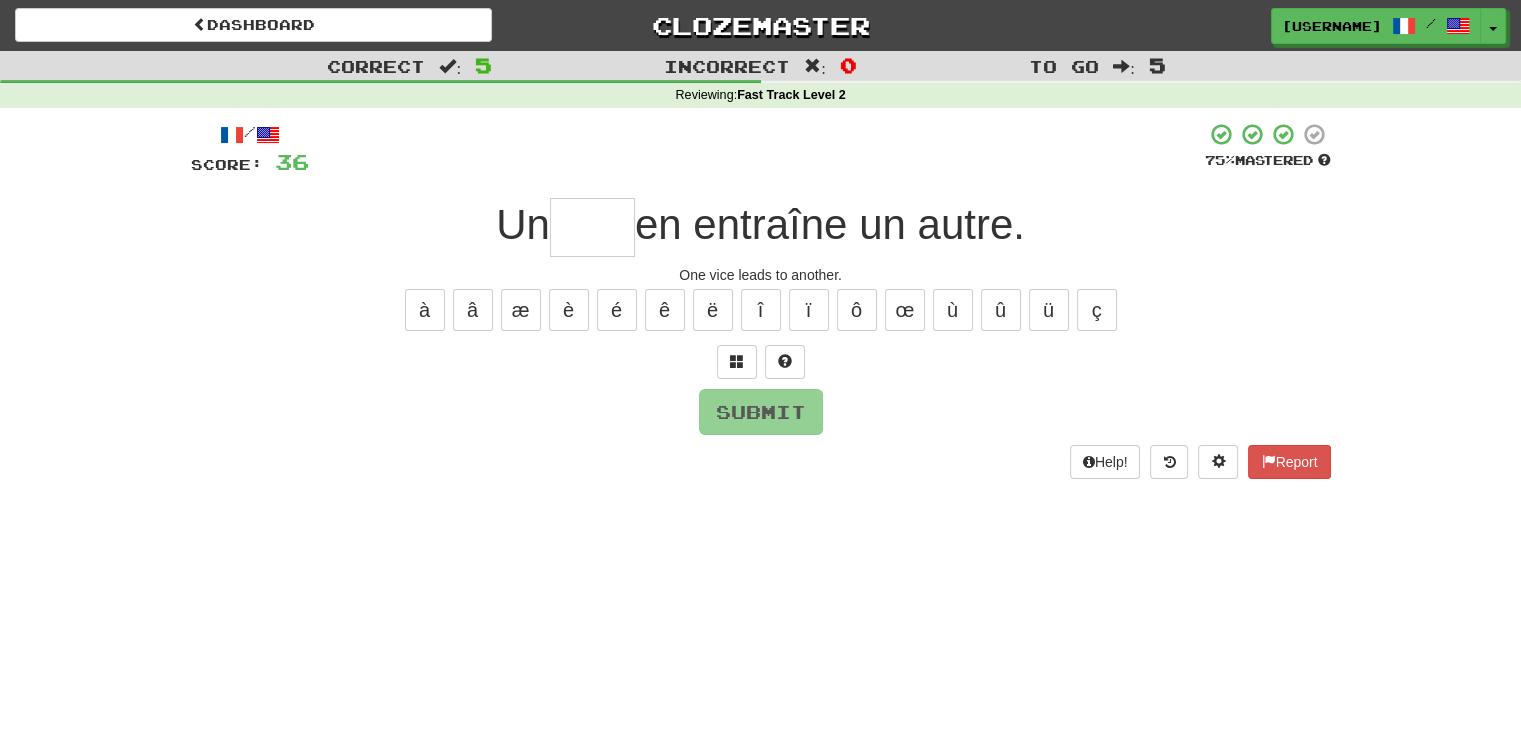 type on "*" 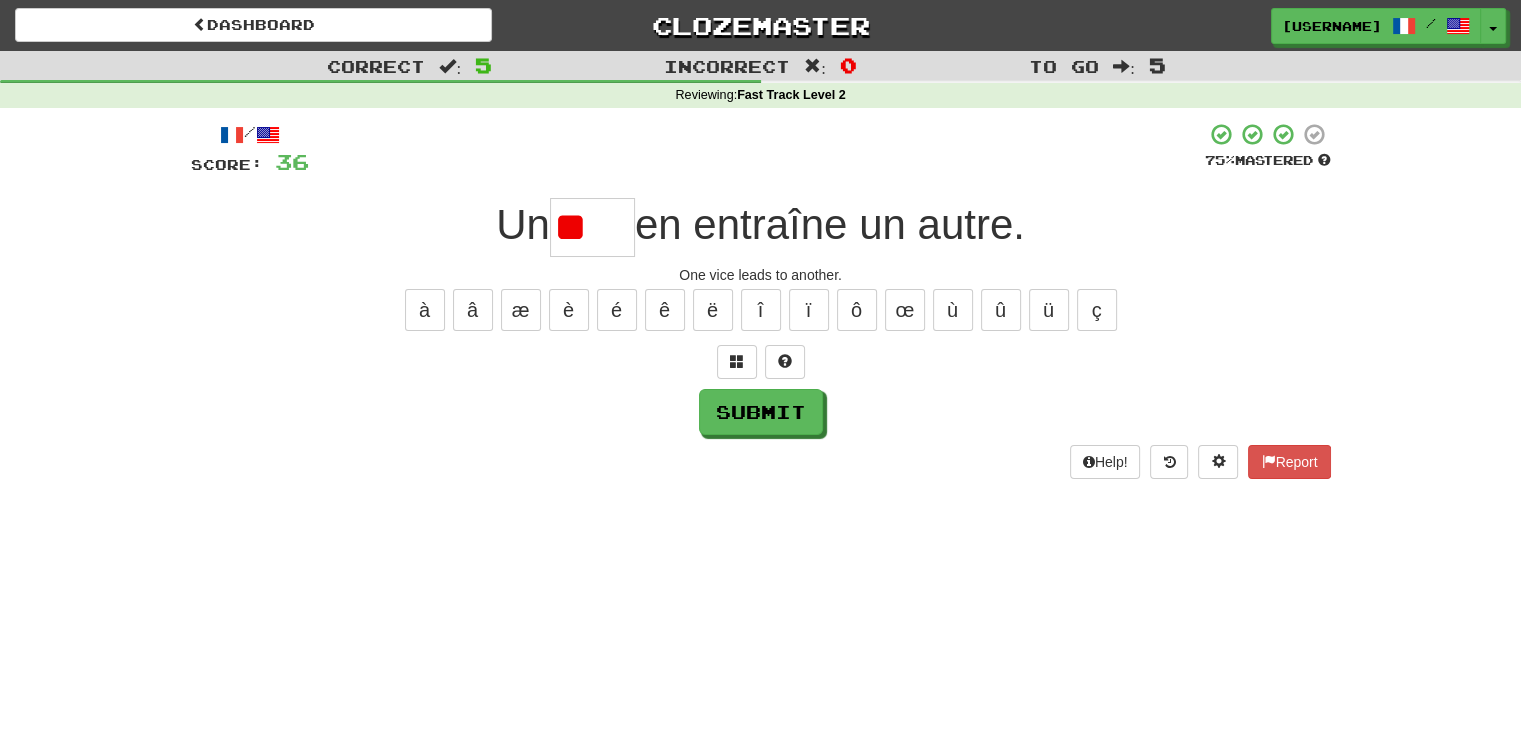 type on "*" 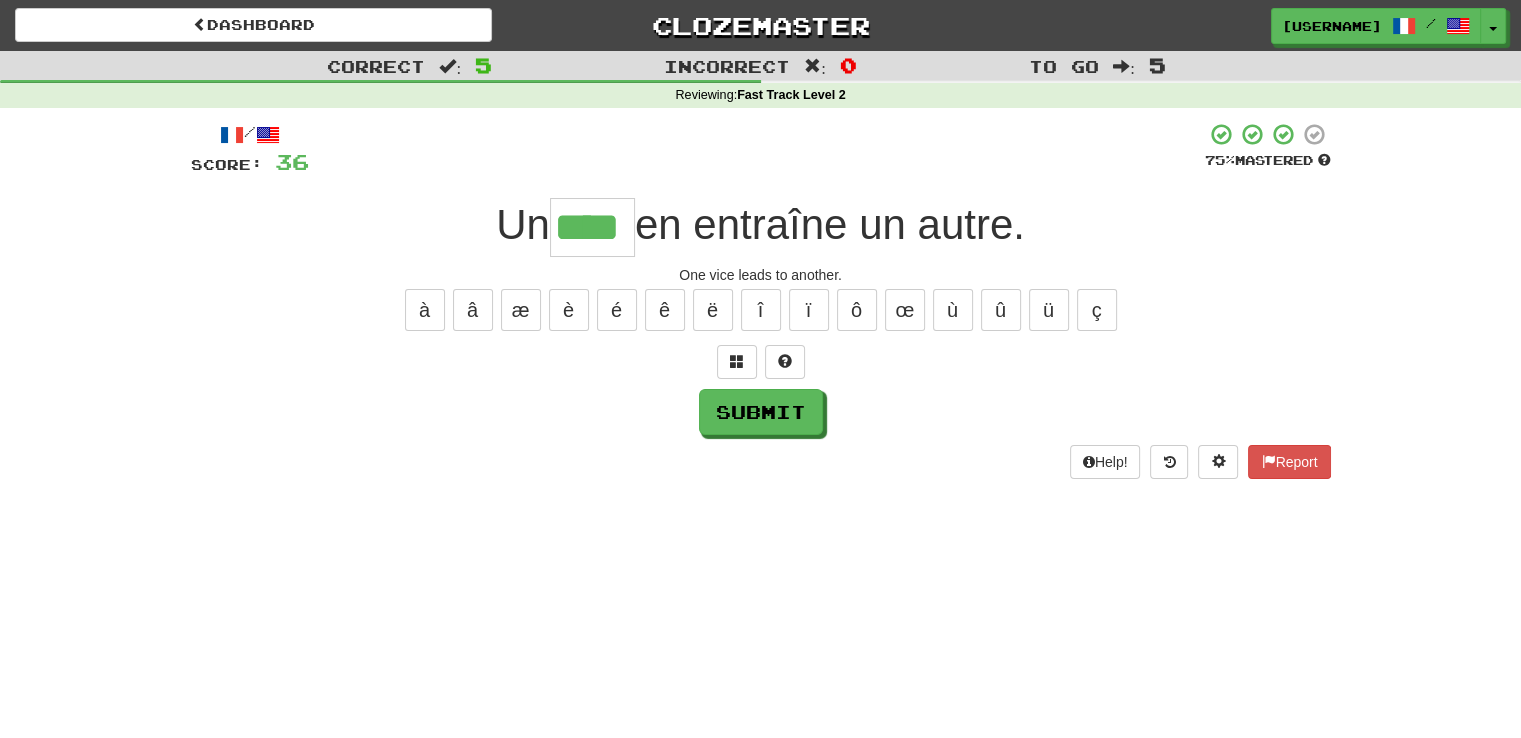 type on "****" 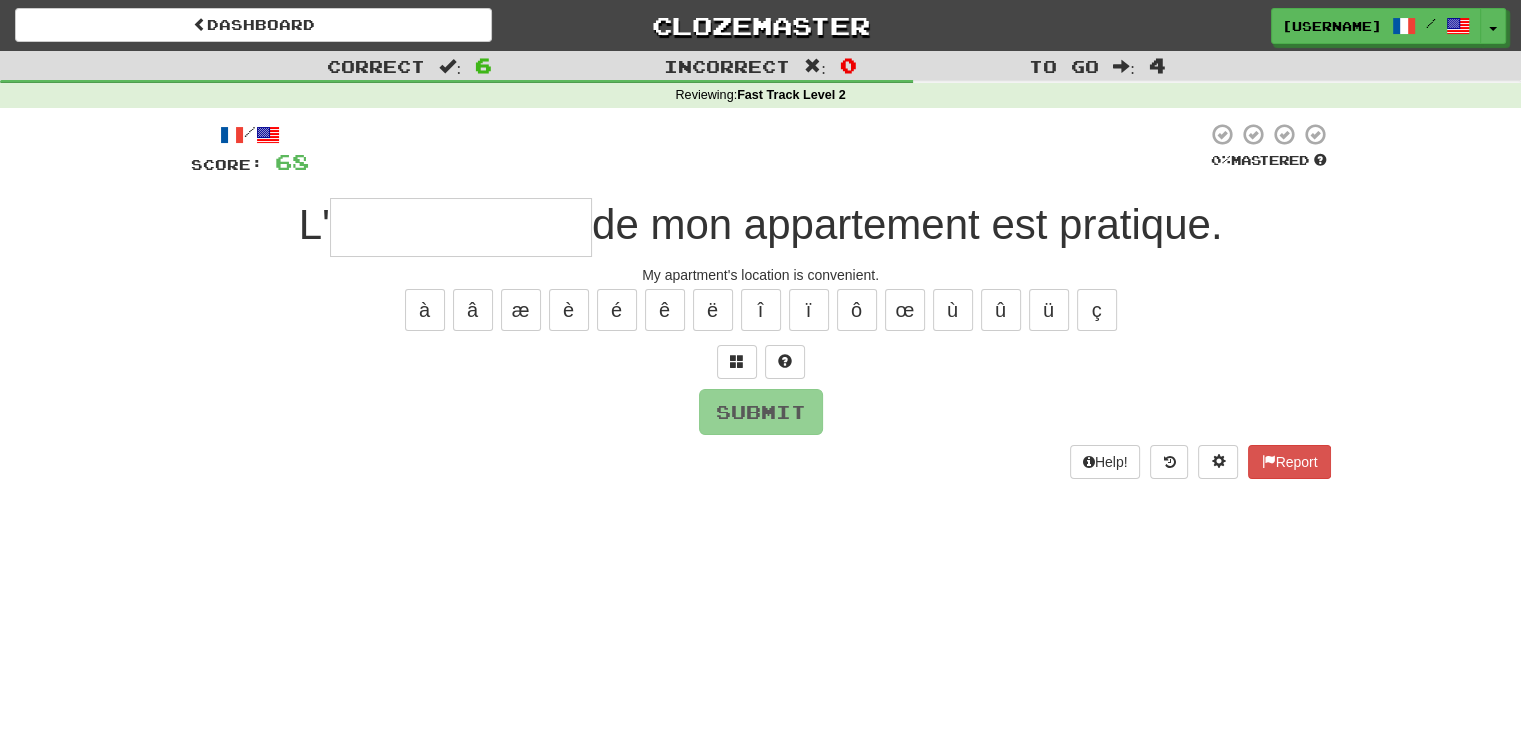 type on "*" 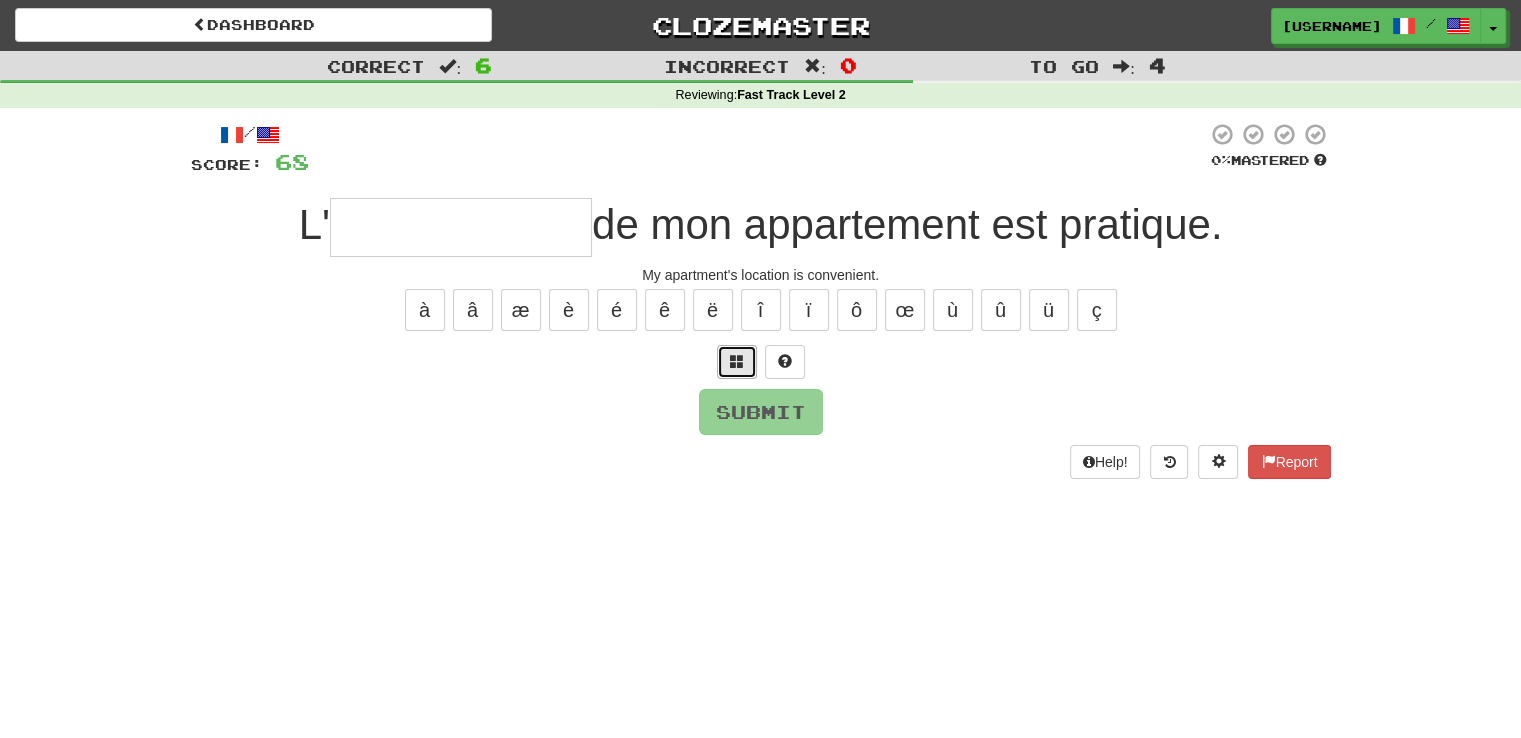 click at bounding box center [737, 362] 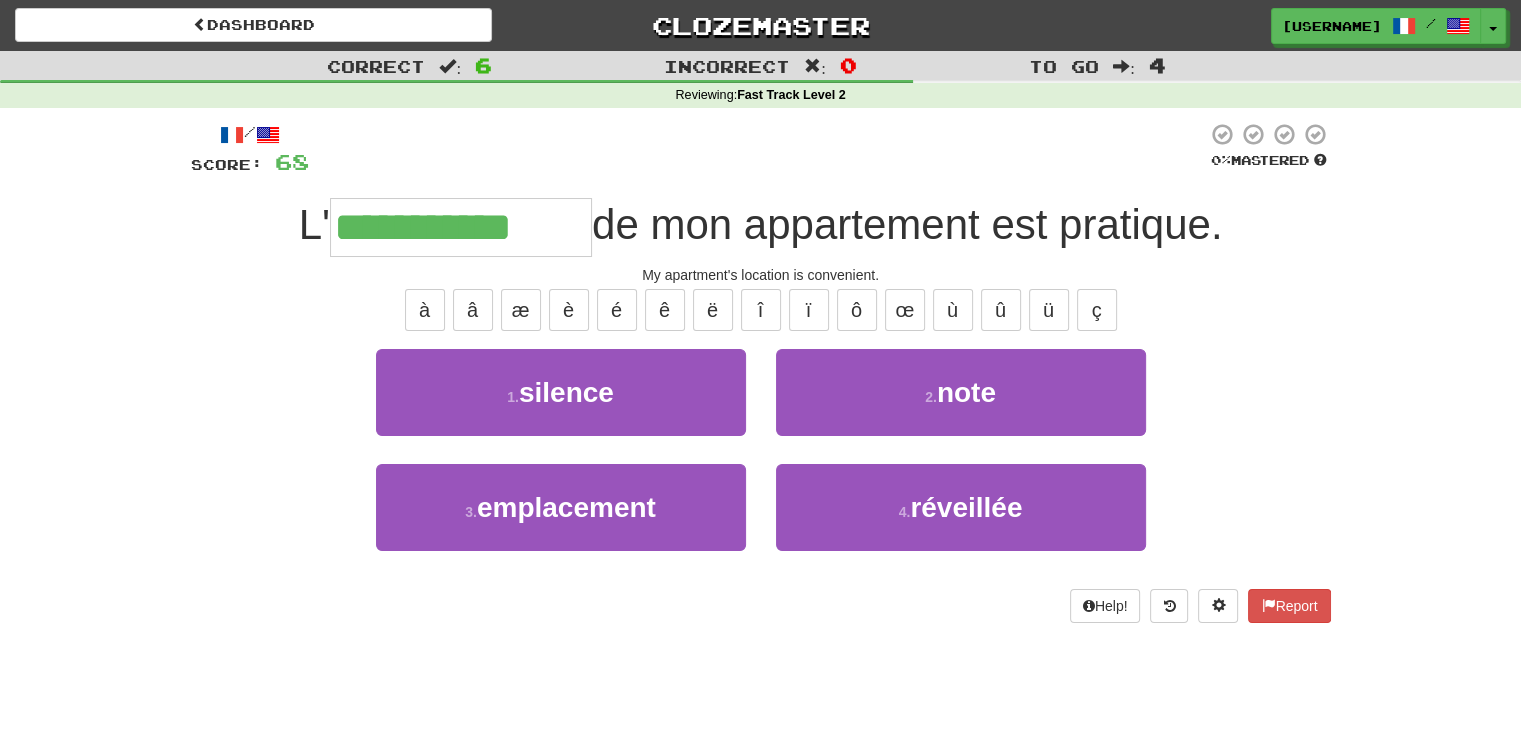 type on "**********" 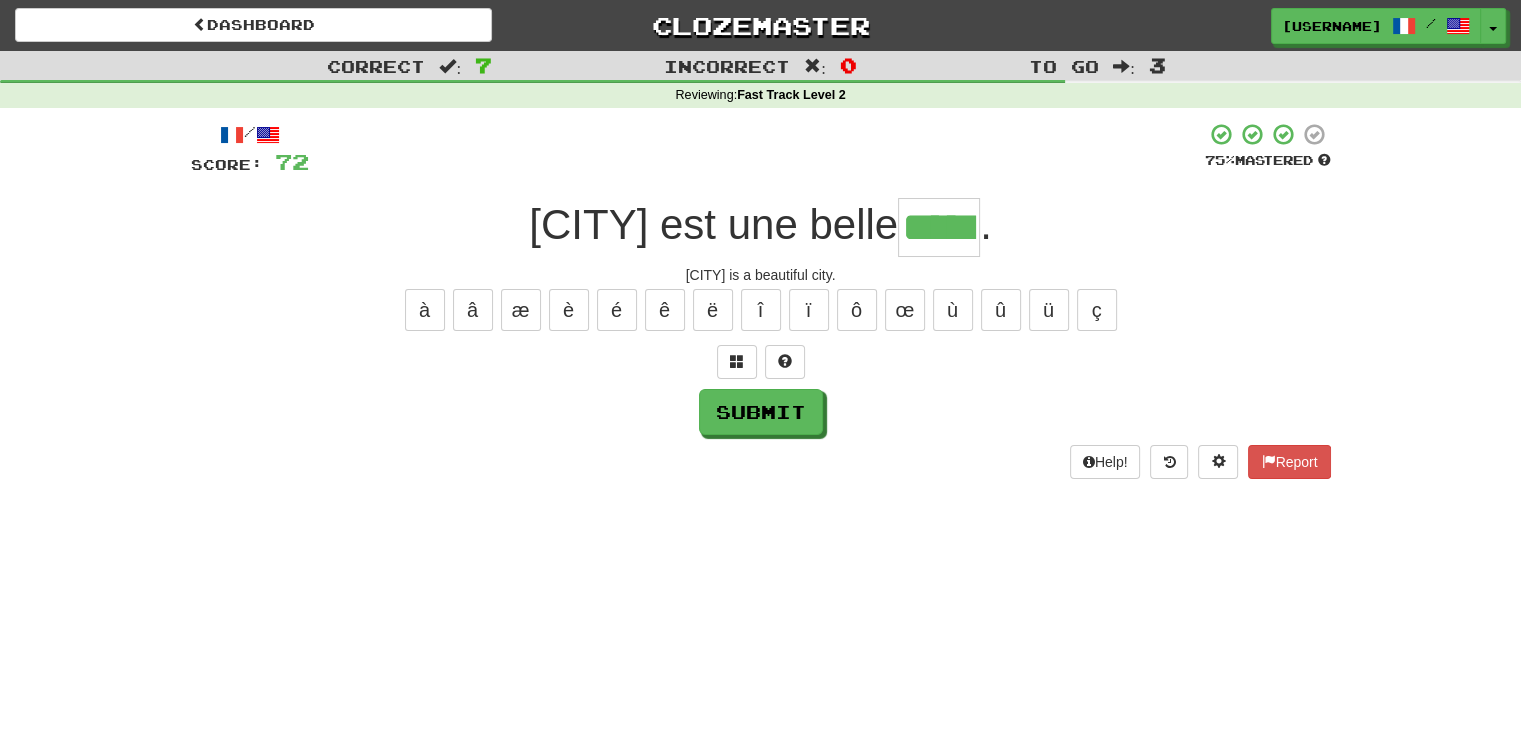 type on "*****" 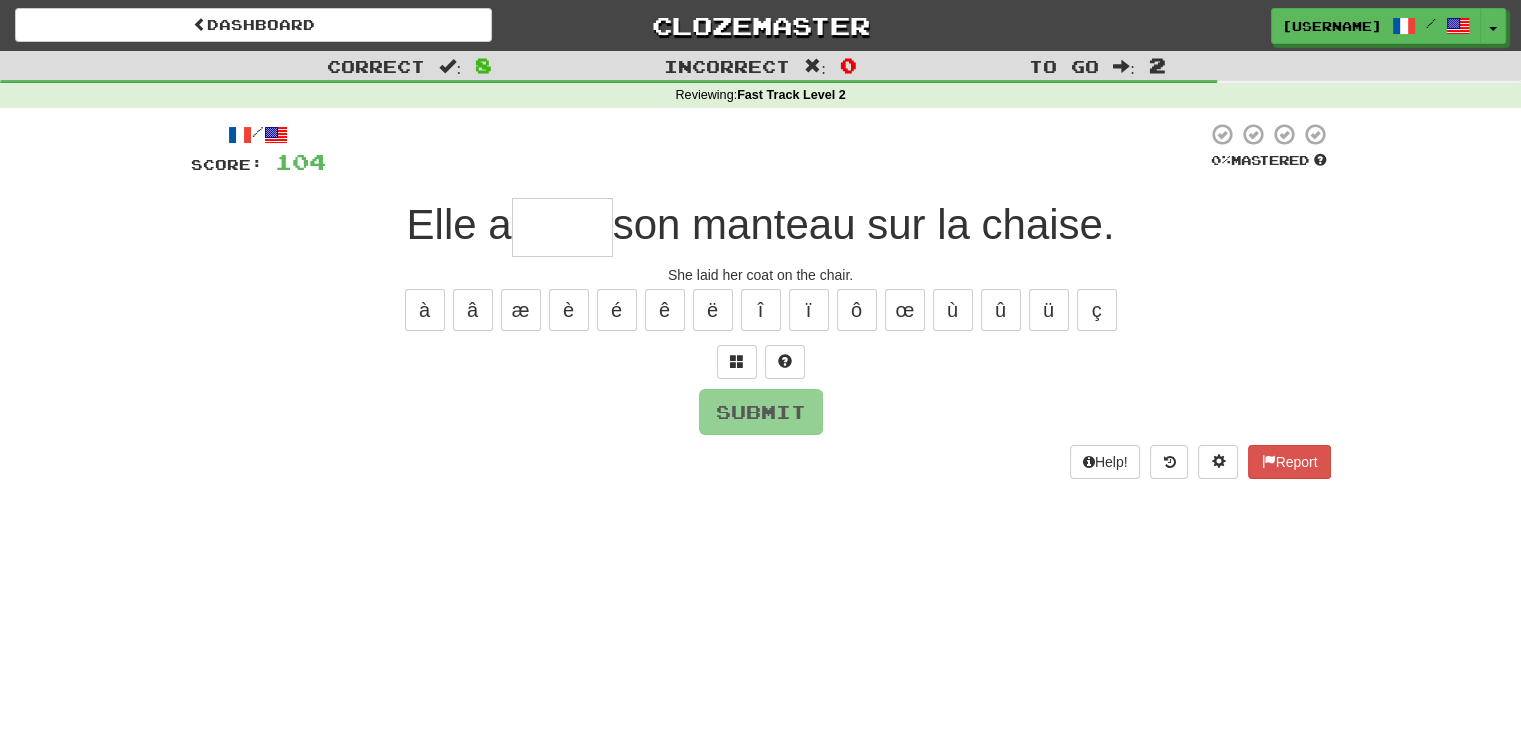 type on "*" 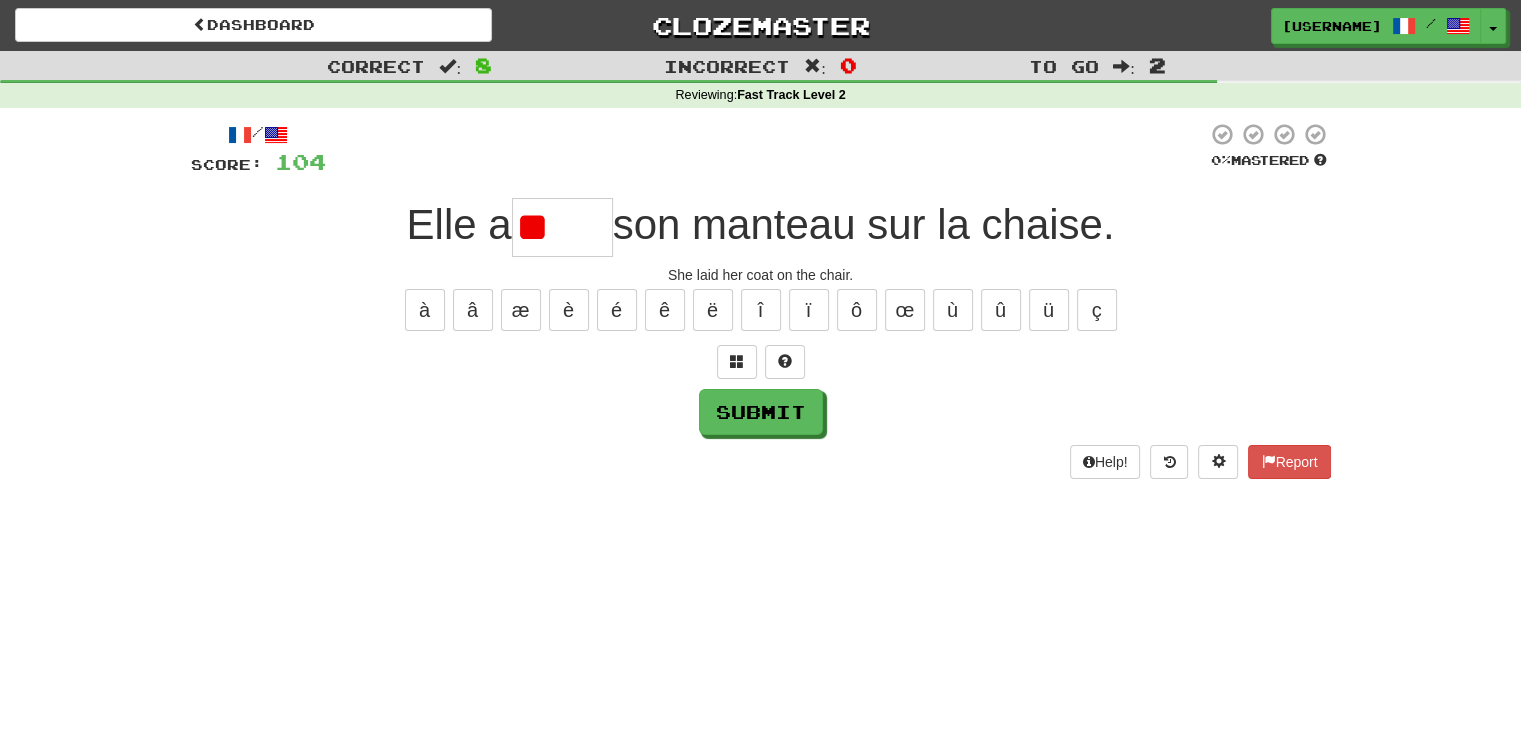 type on "*" 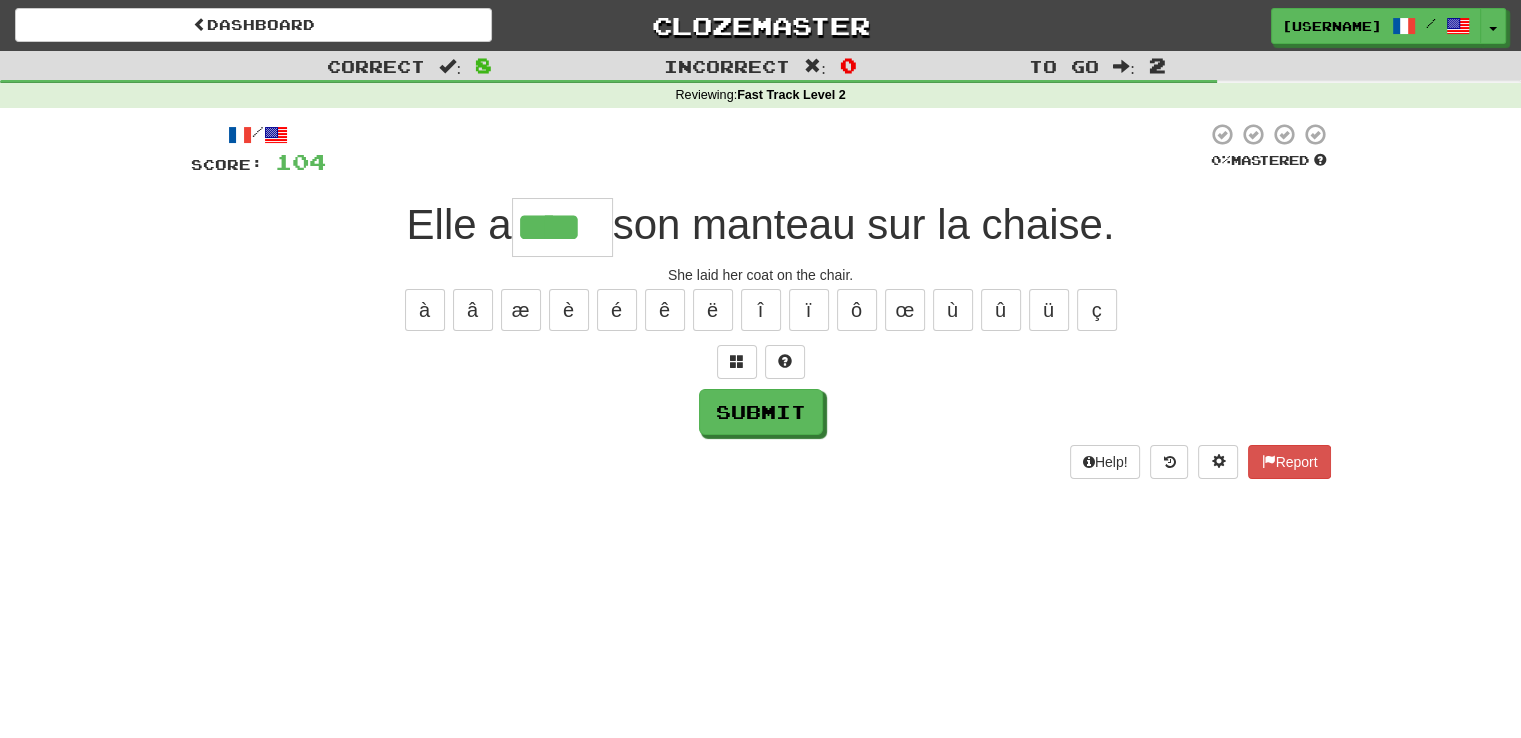 type on "****" 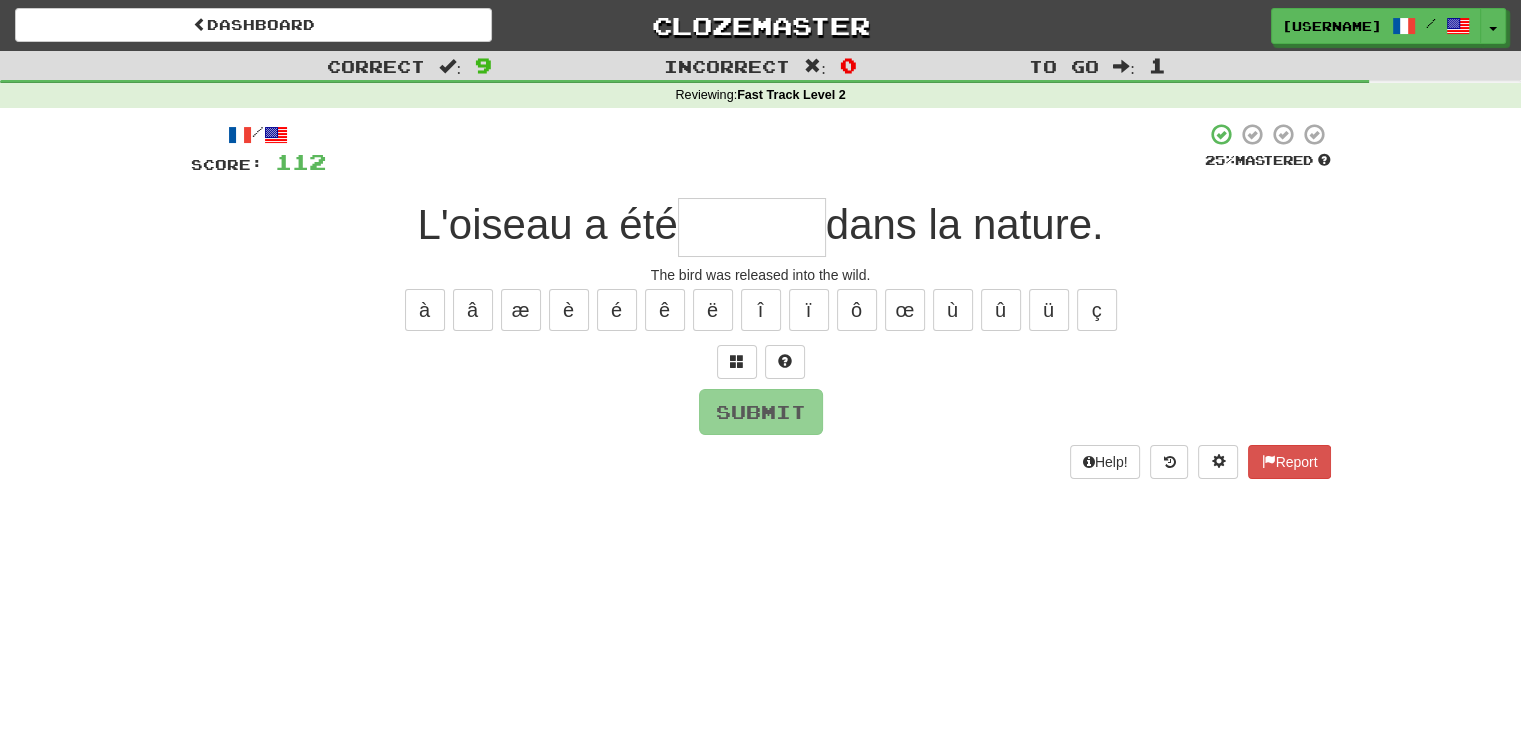 type on "*" 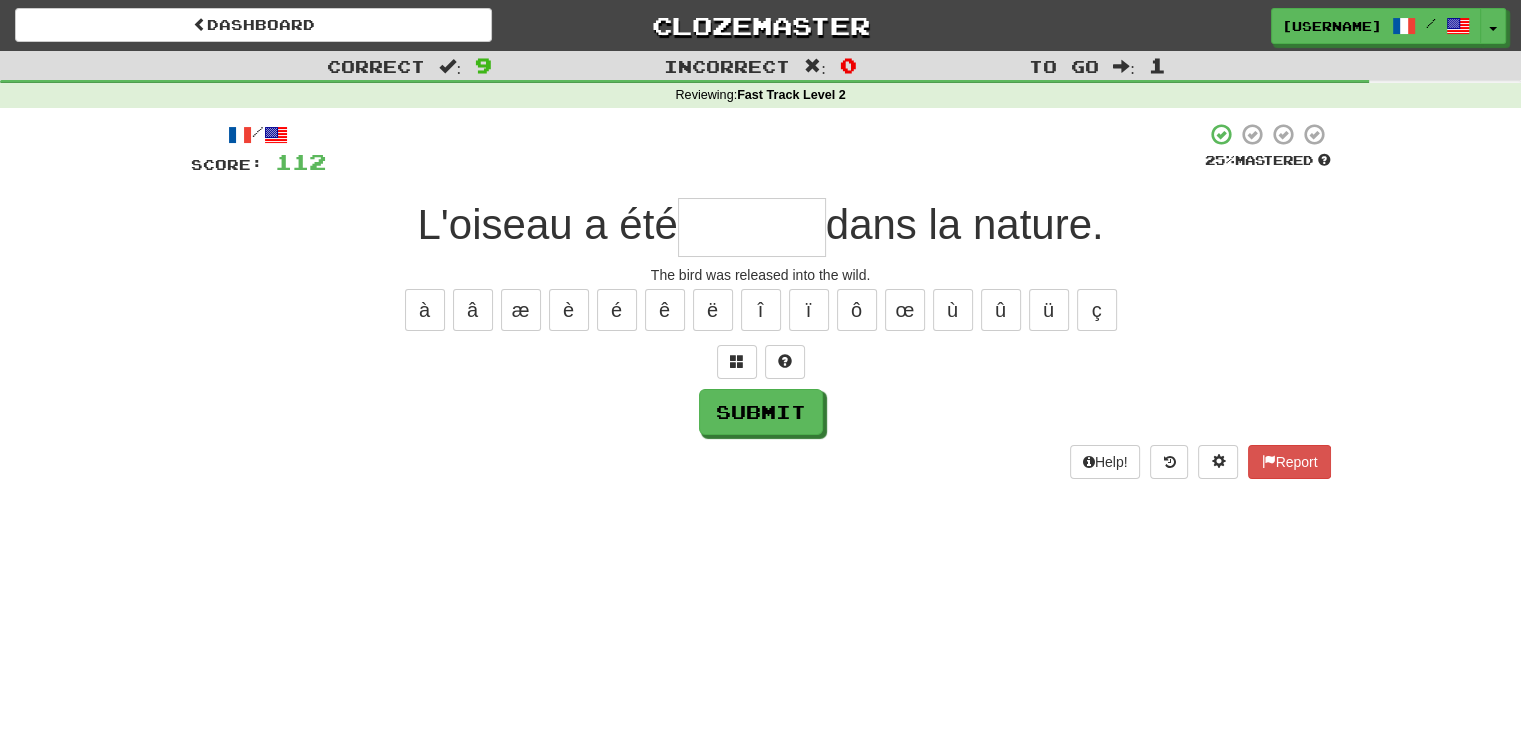type on "*" 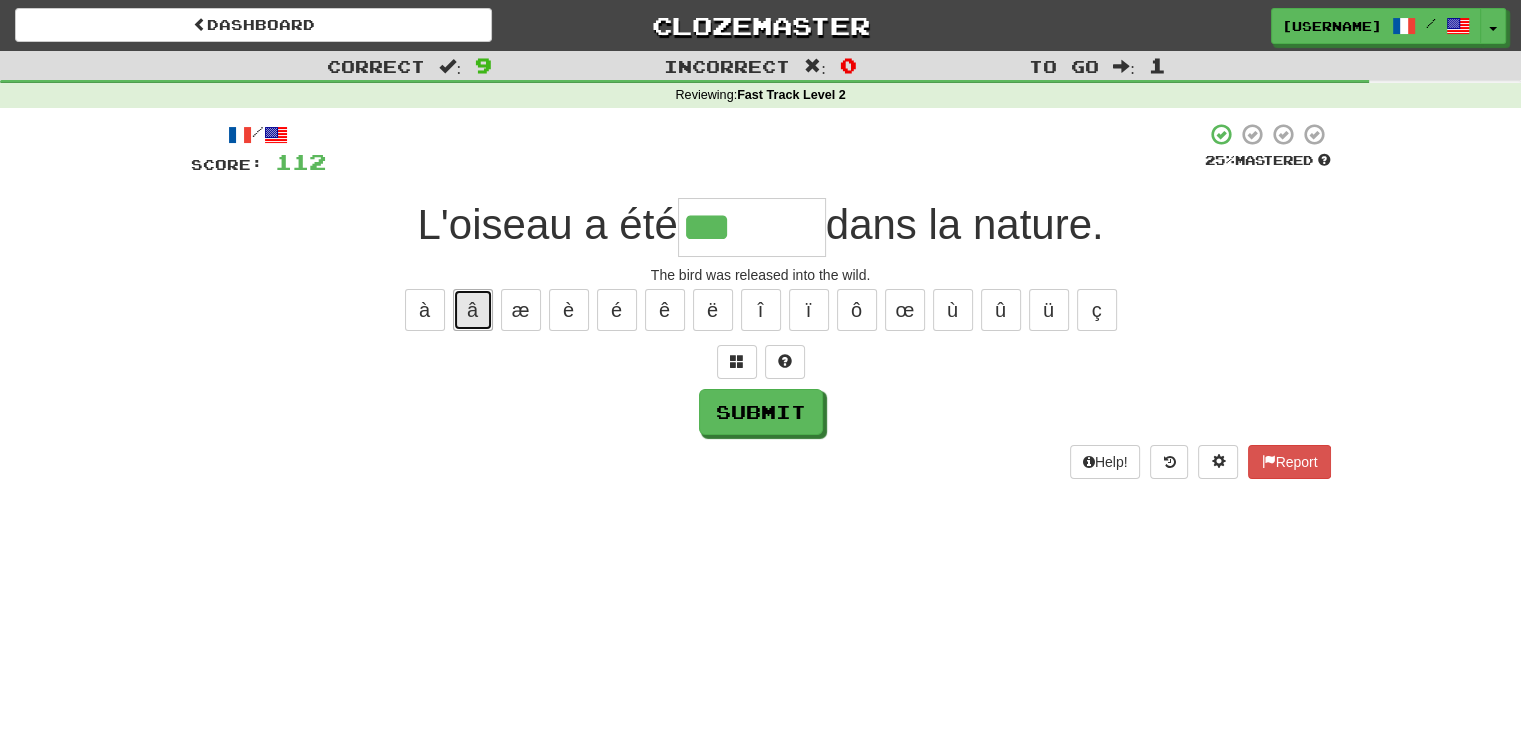click on "â" at bounding box center [473, 310] 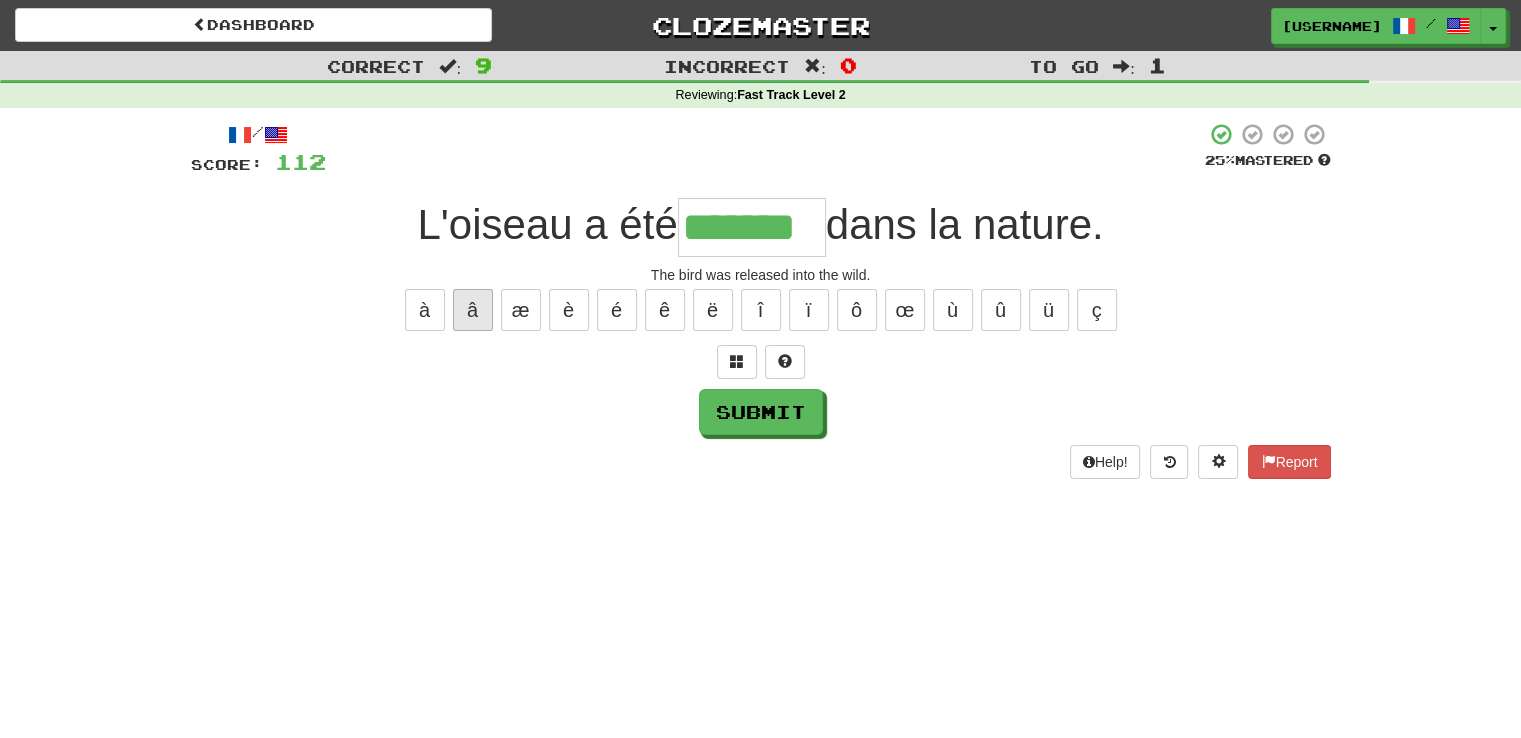 type on "*******" 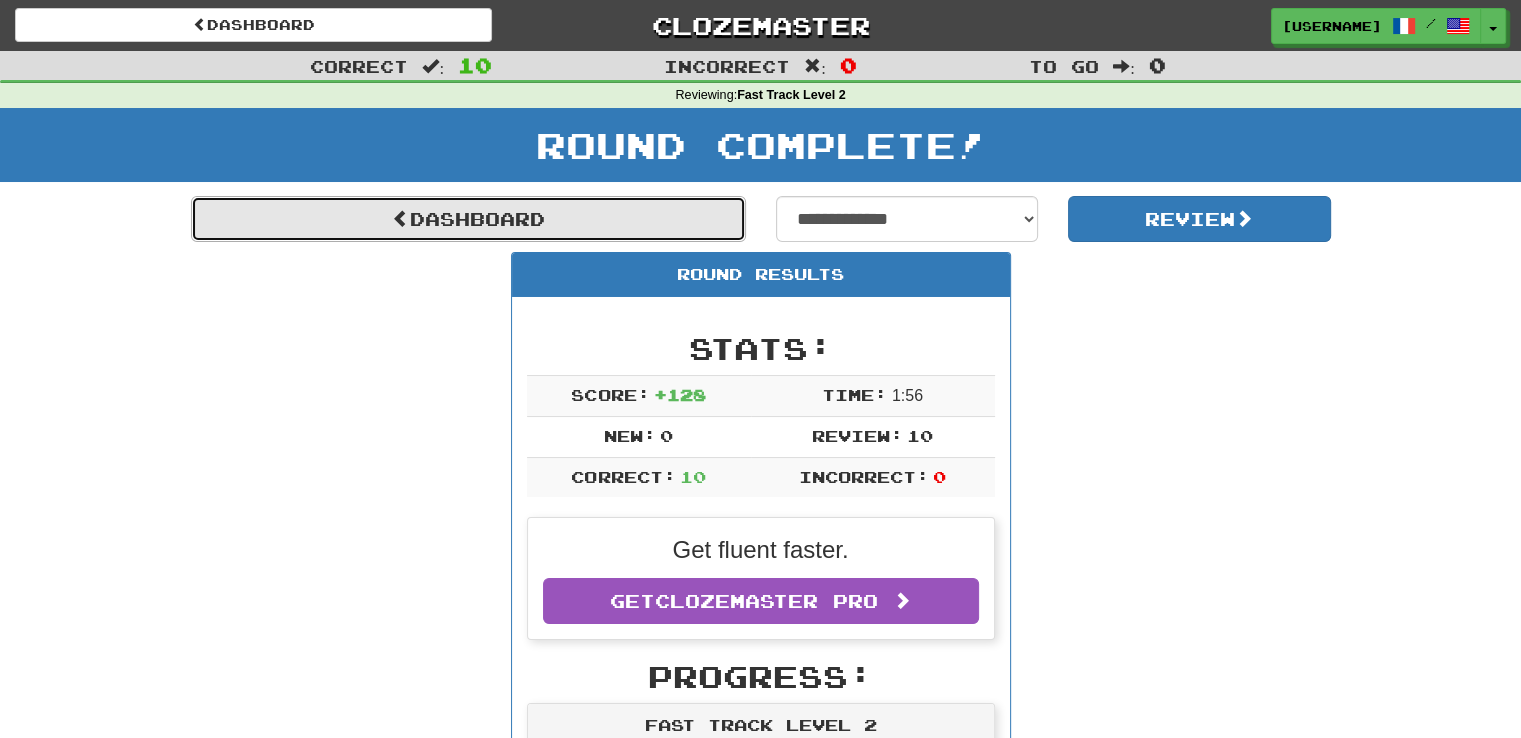 click on "Dashboard" at bounding box center [468, 219] 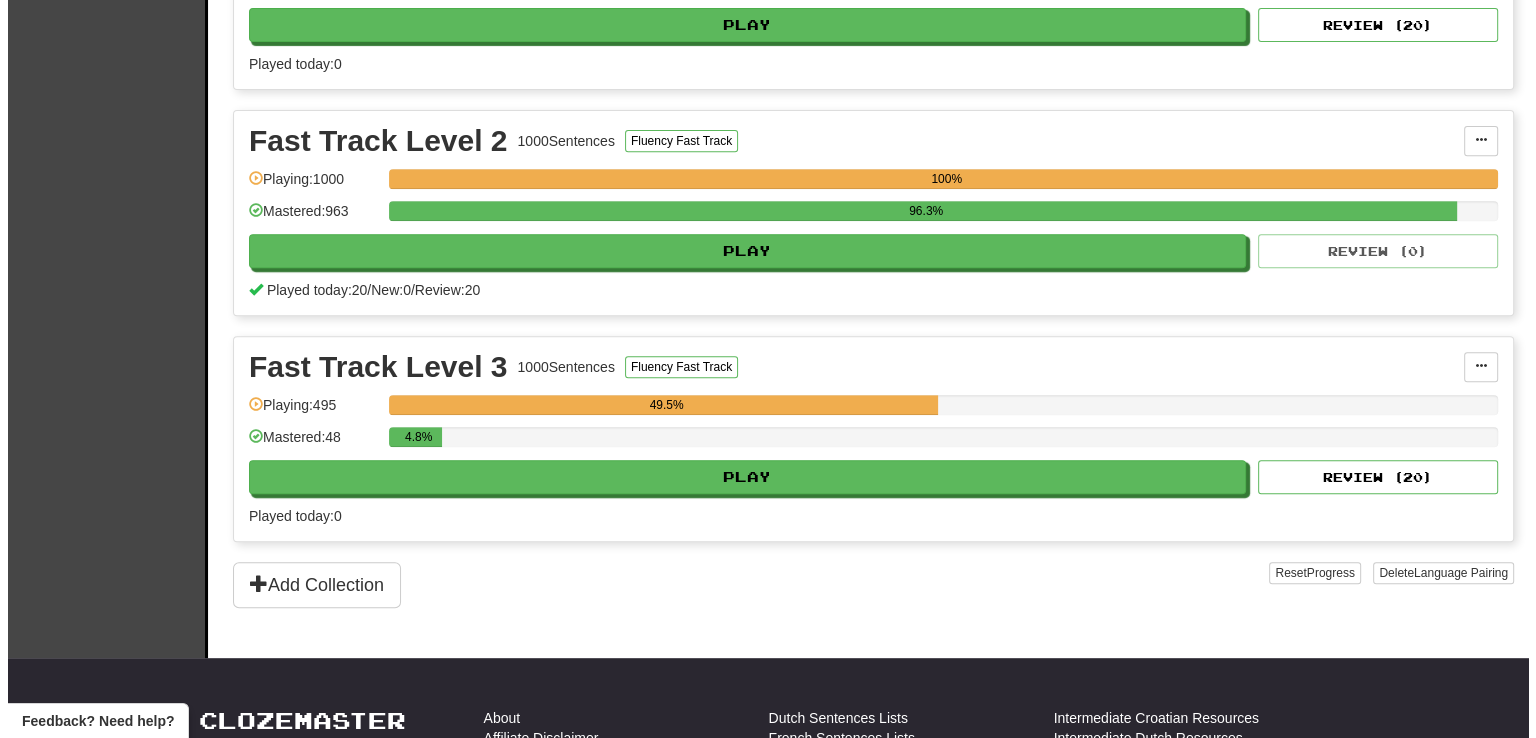 scroll, scrollTop: 820, scrollLeft: 0, axis: vertical 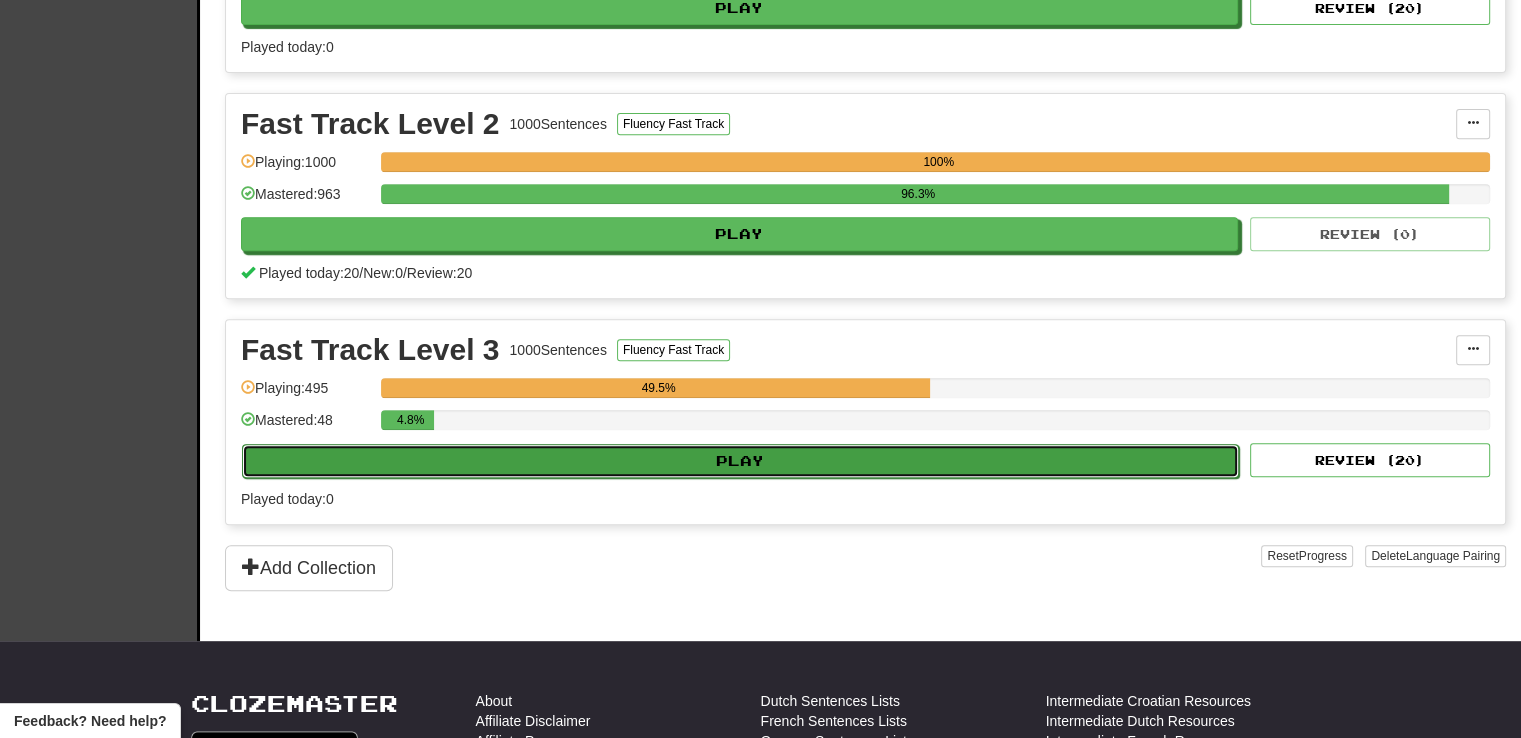 click on "Play" at bounding box center [740, 461] 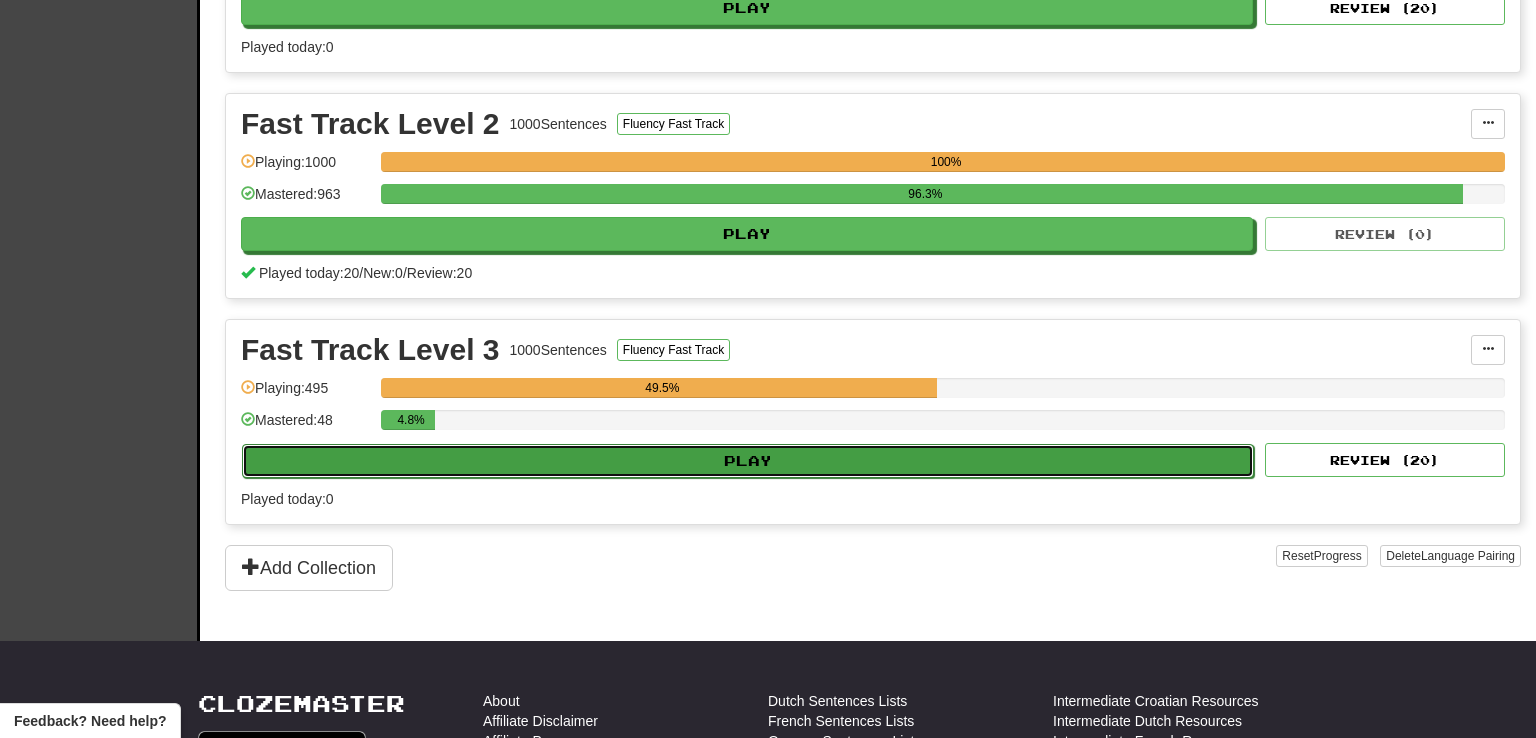 select on "**" 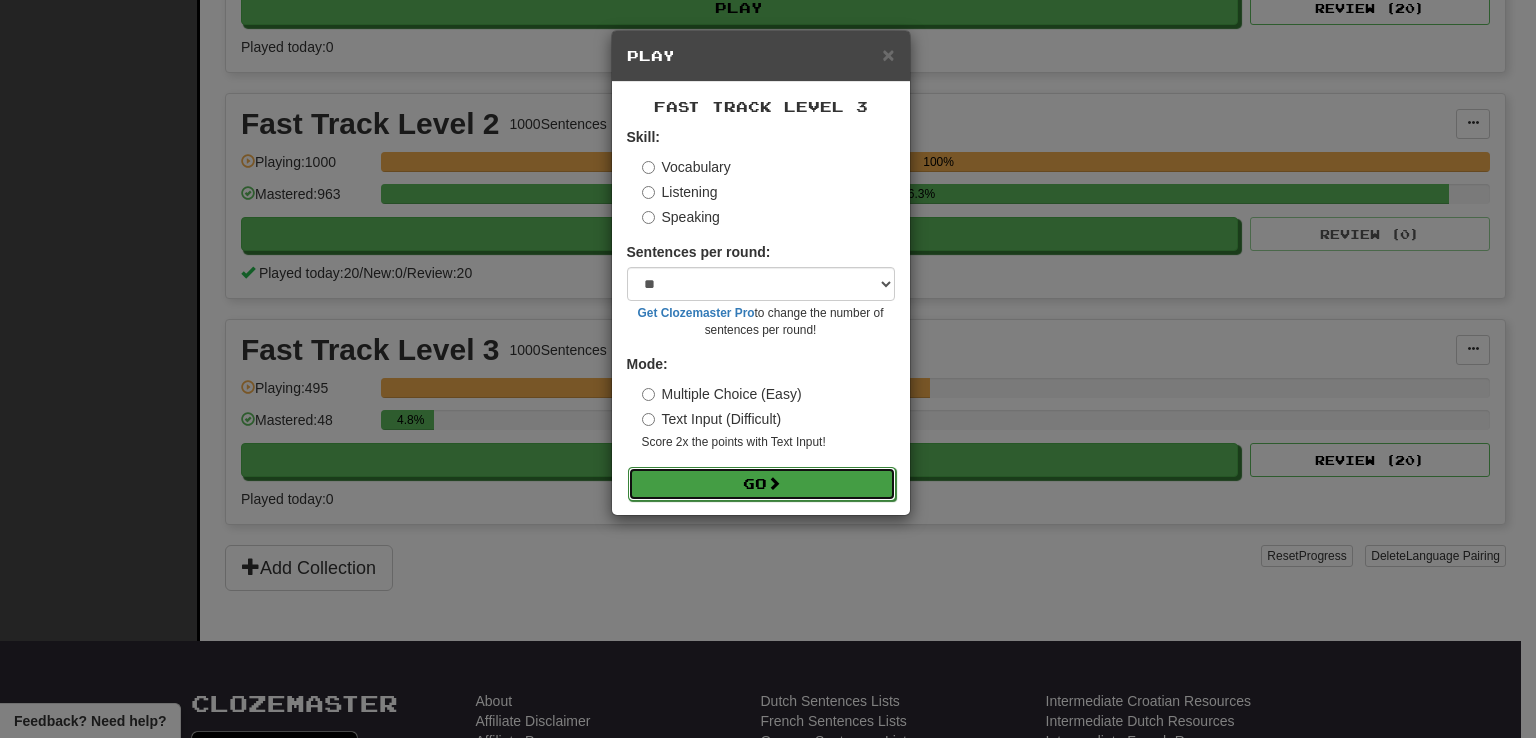 click on "Go" at bounding box center [762, 484] 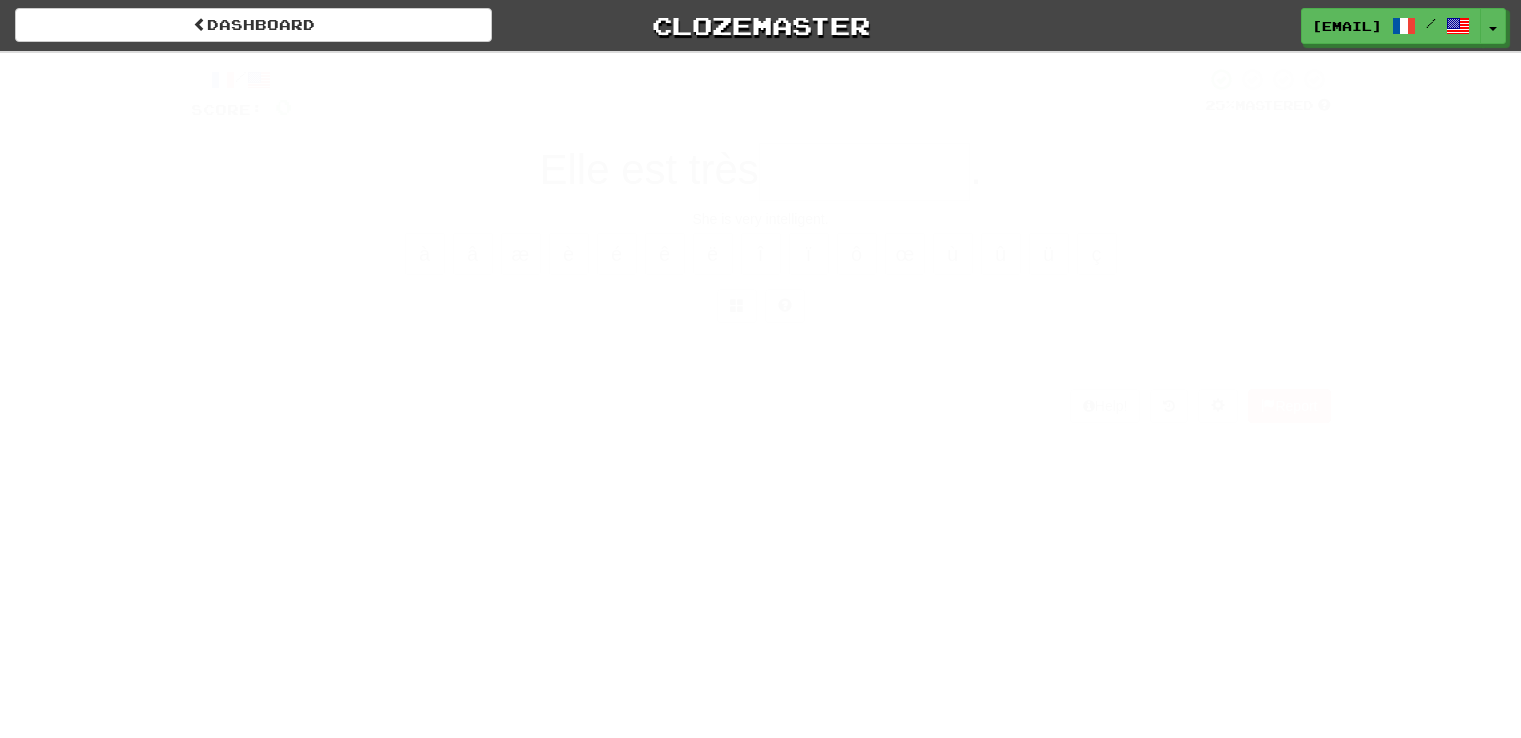 scroll, scrollTop: 0, scrollLeft: 0, axis: both 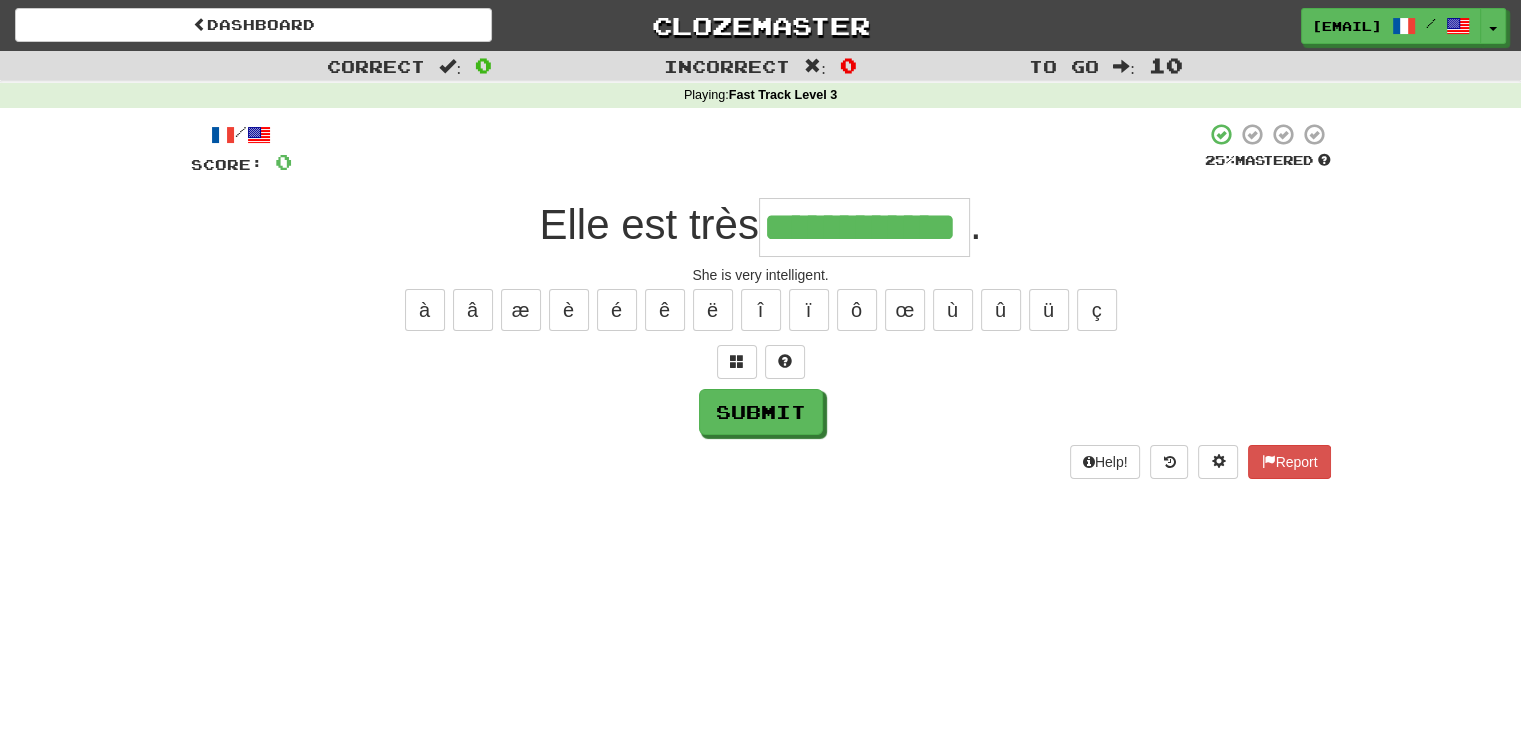 type on "**********" 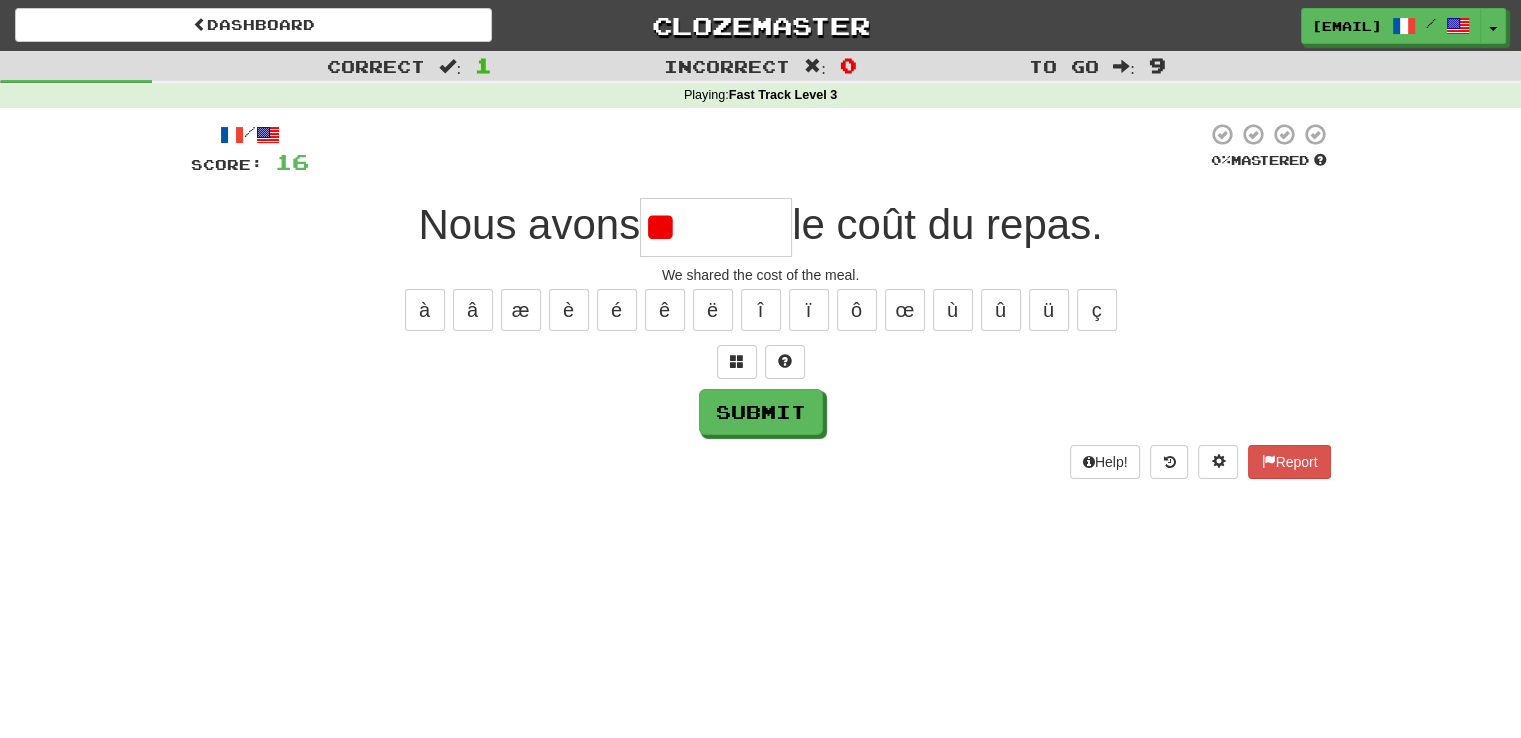 type on "*" 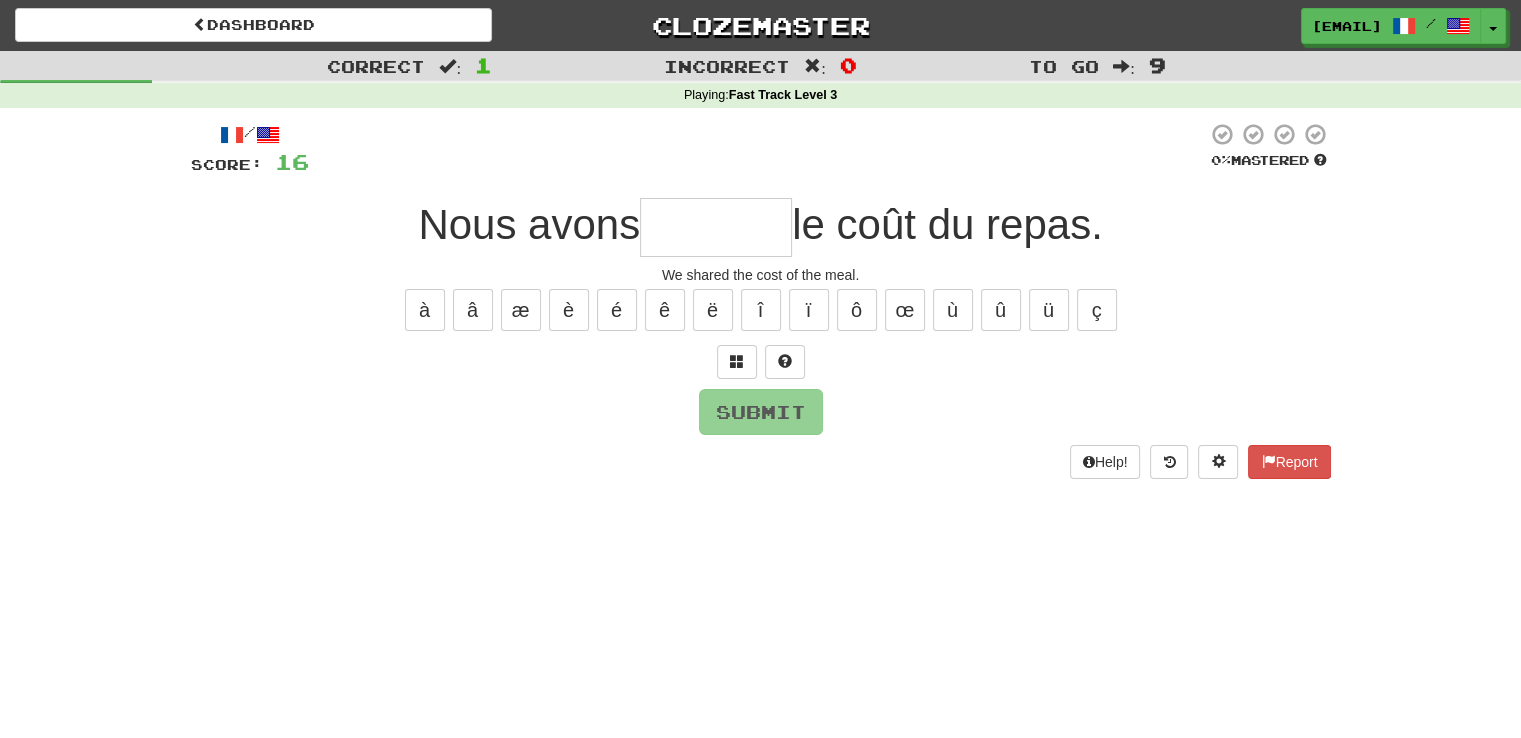 type on "*" 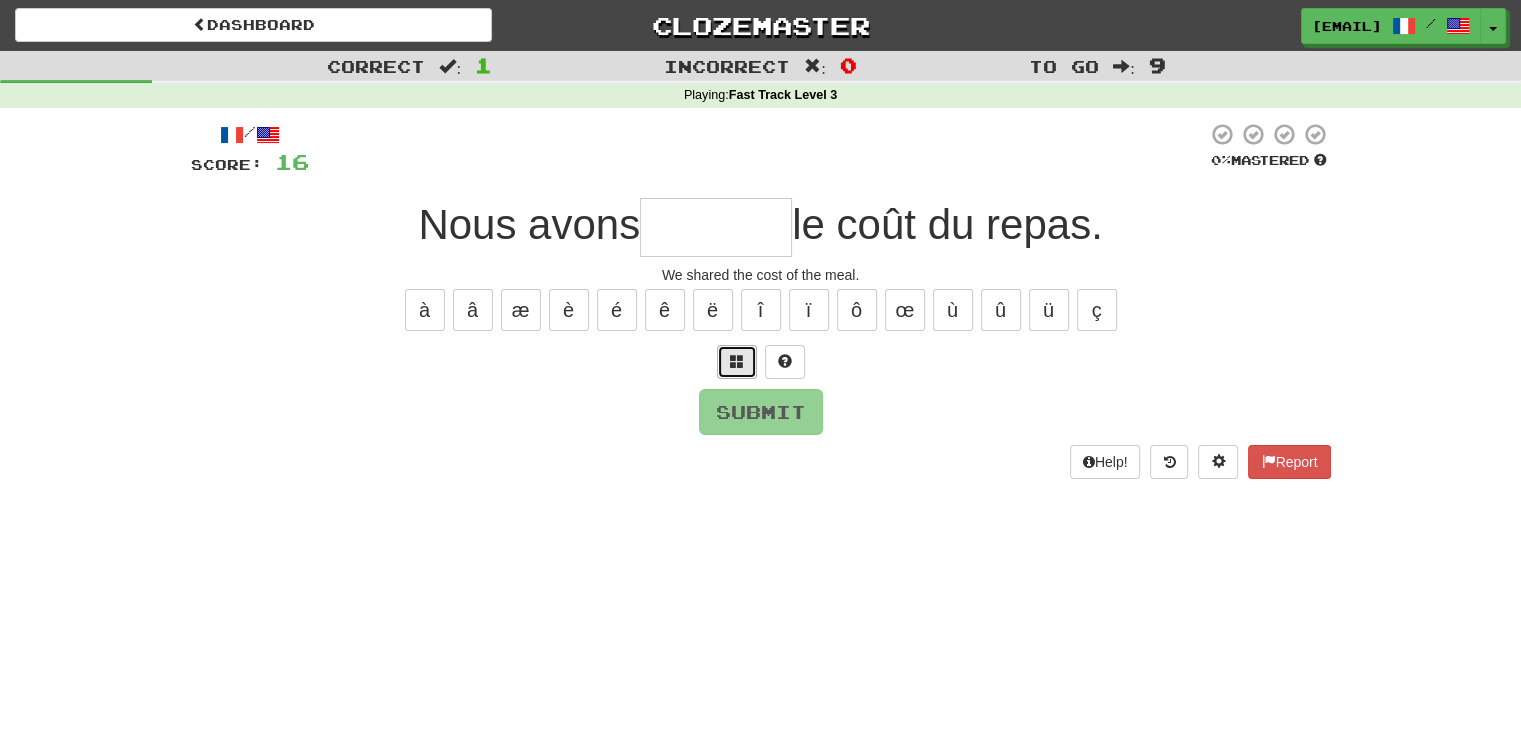 click at bounding box center [737, 361] 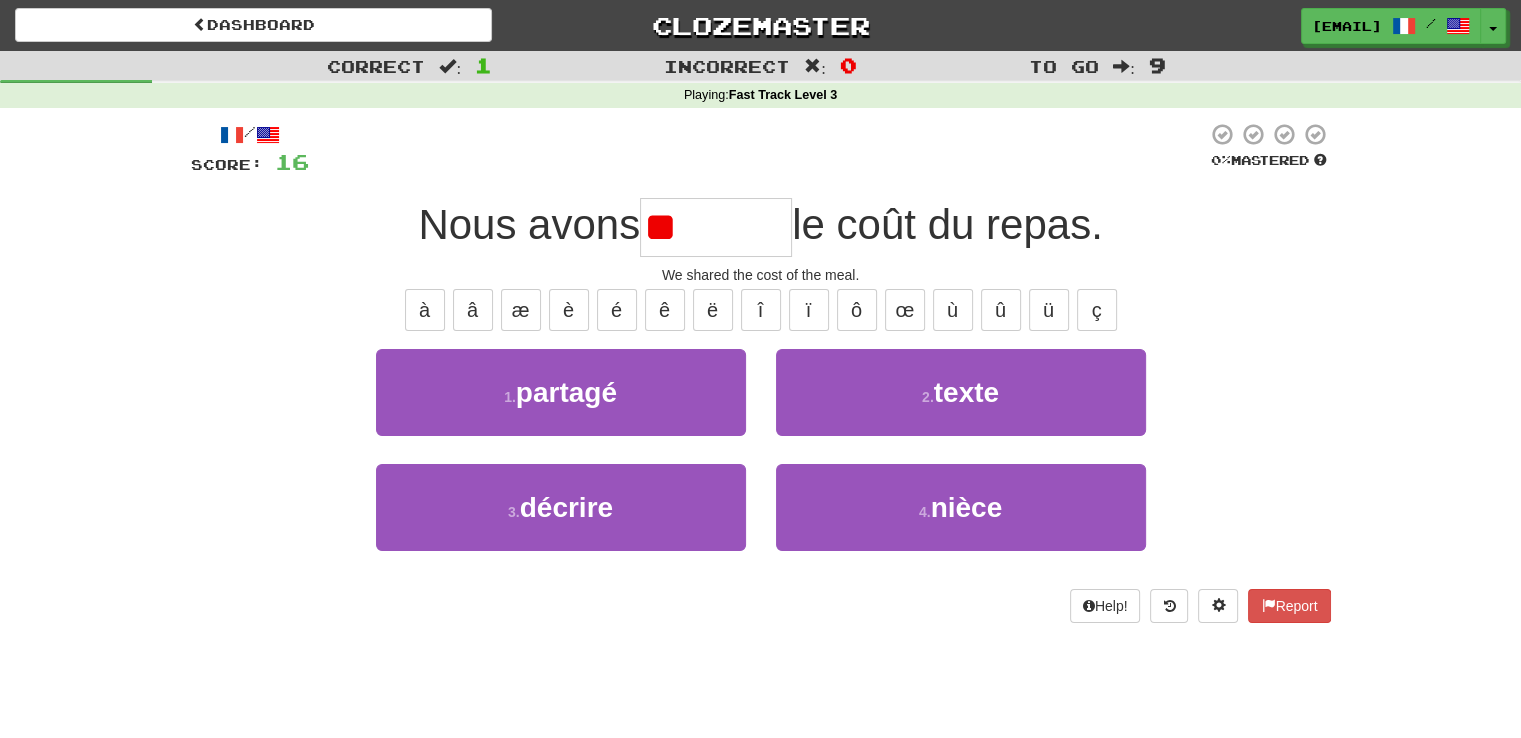 type on "*" 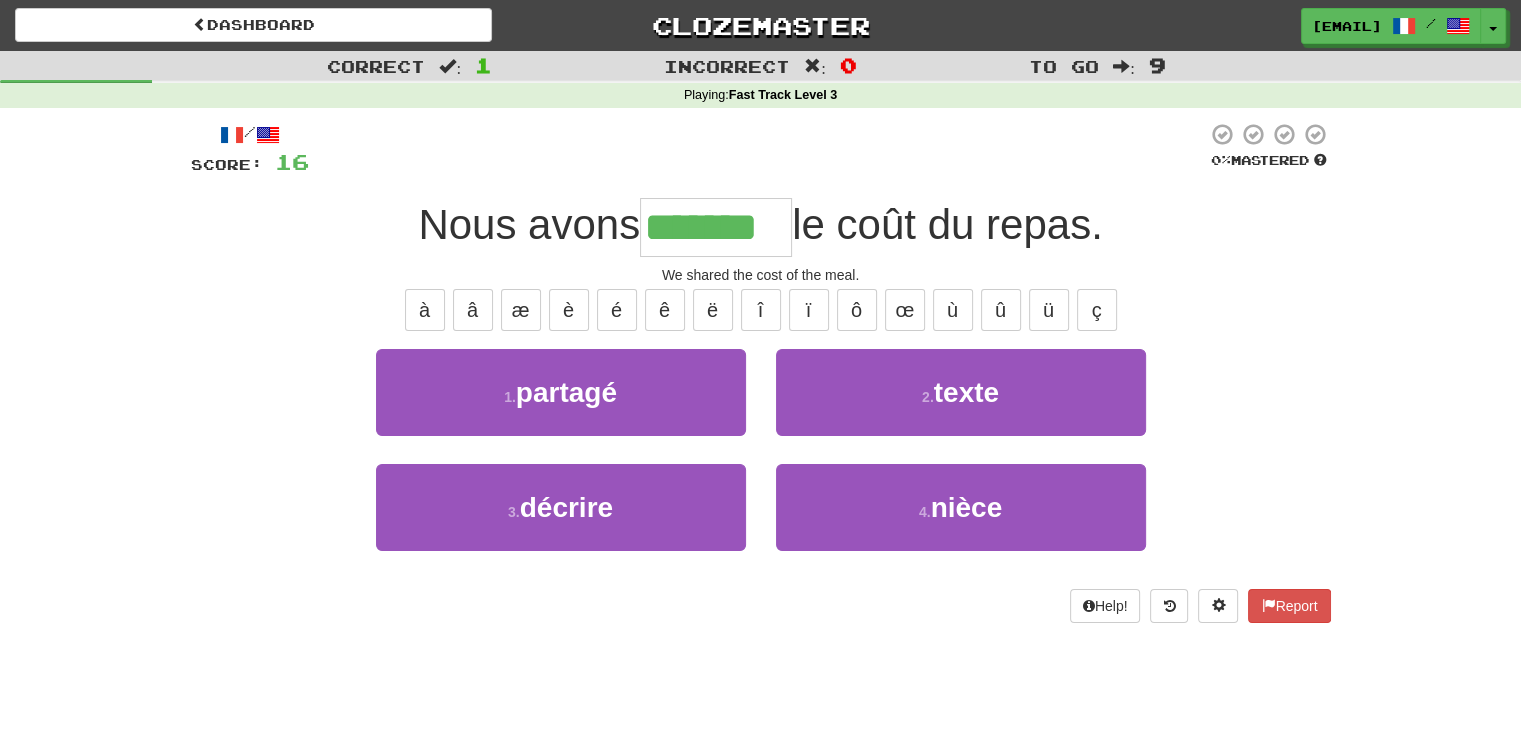 type on "*******" 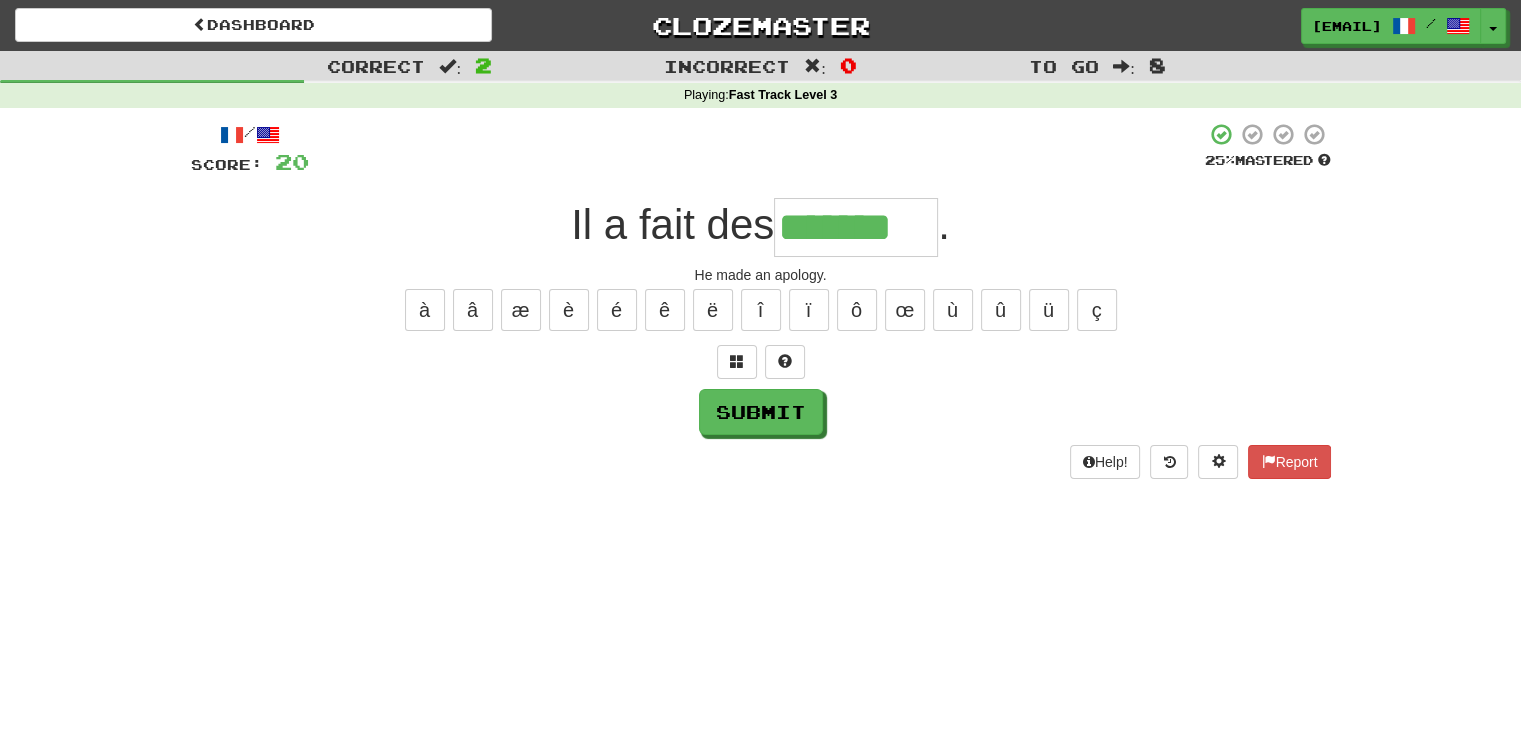 type on "*******" 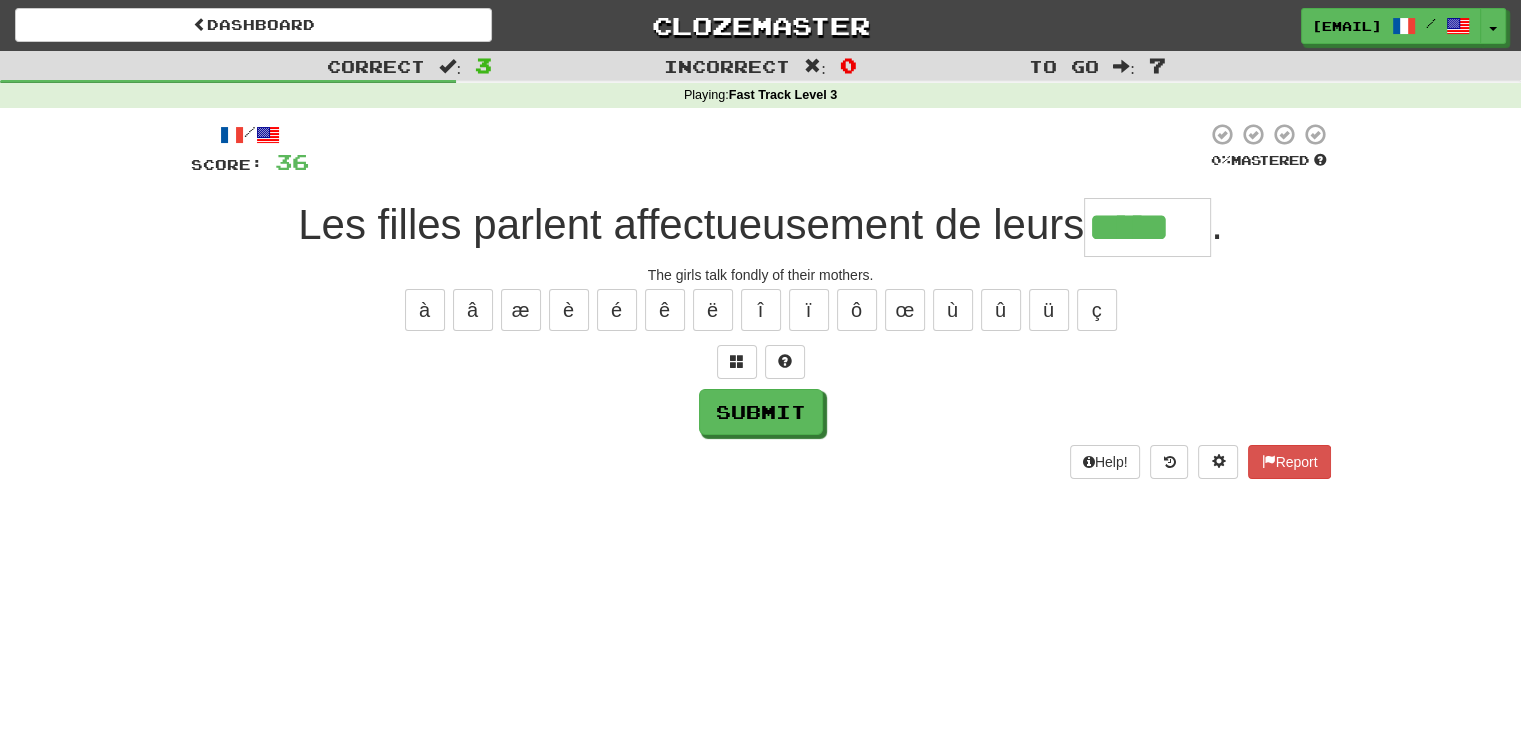 type on "*****" 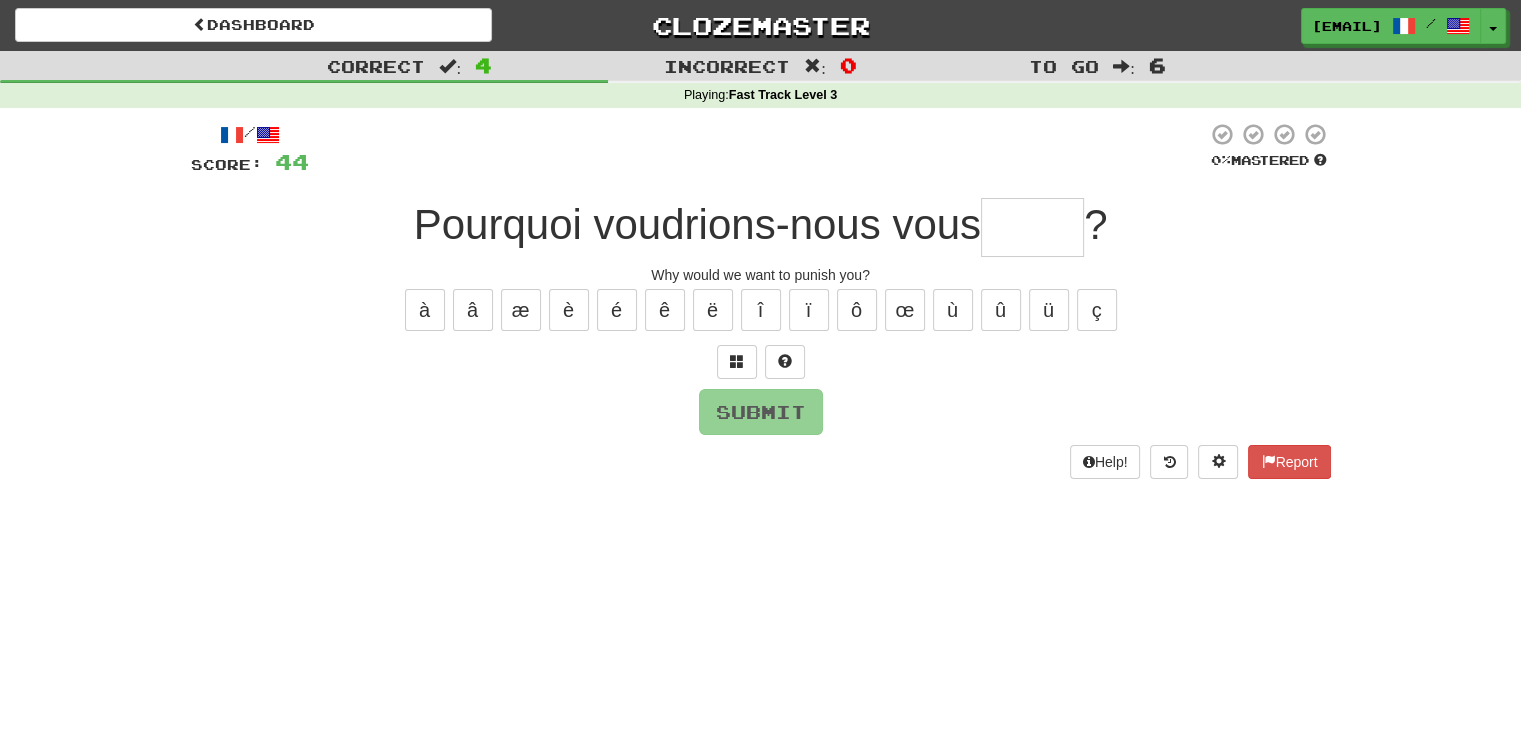 type on "*" 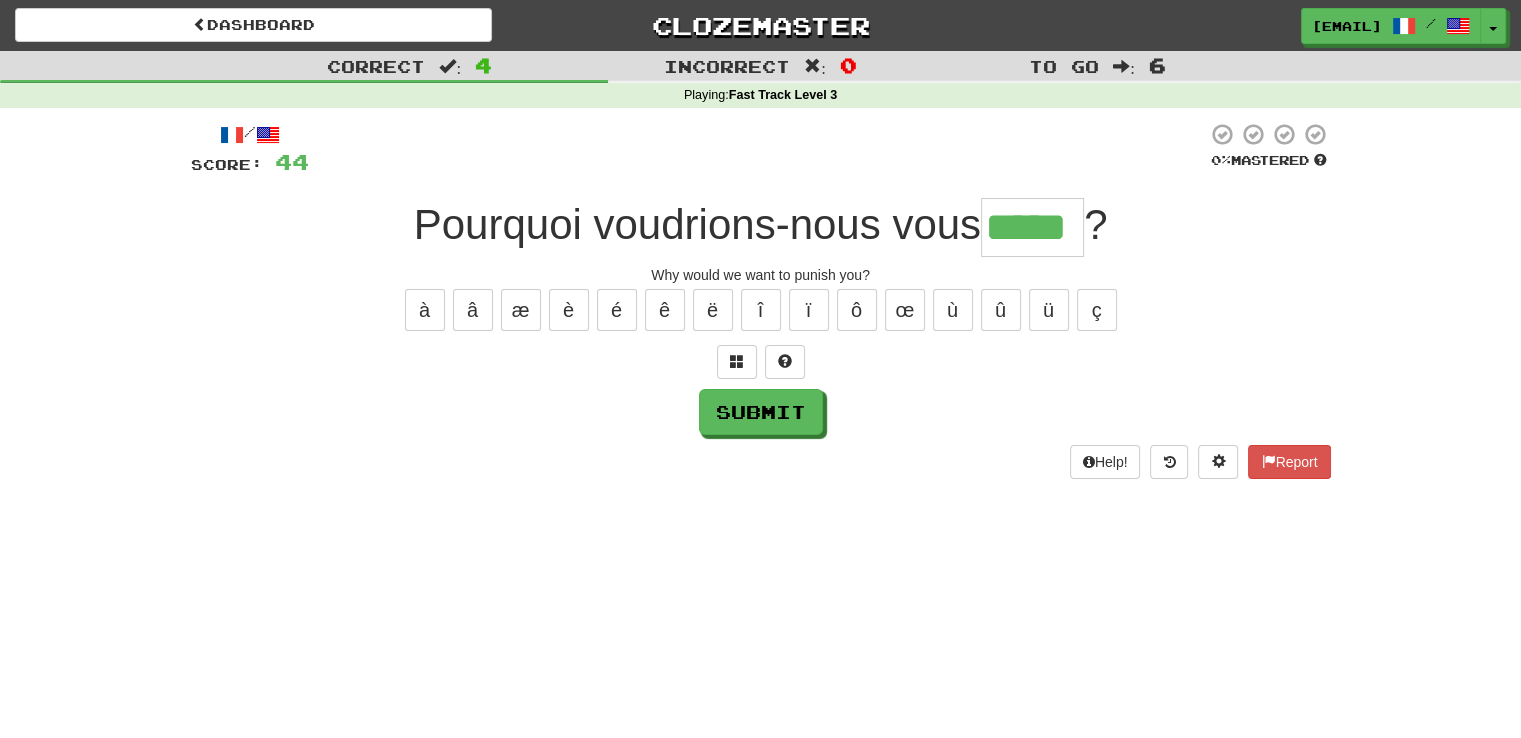 type on "*****" 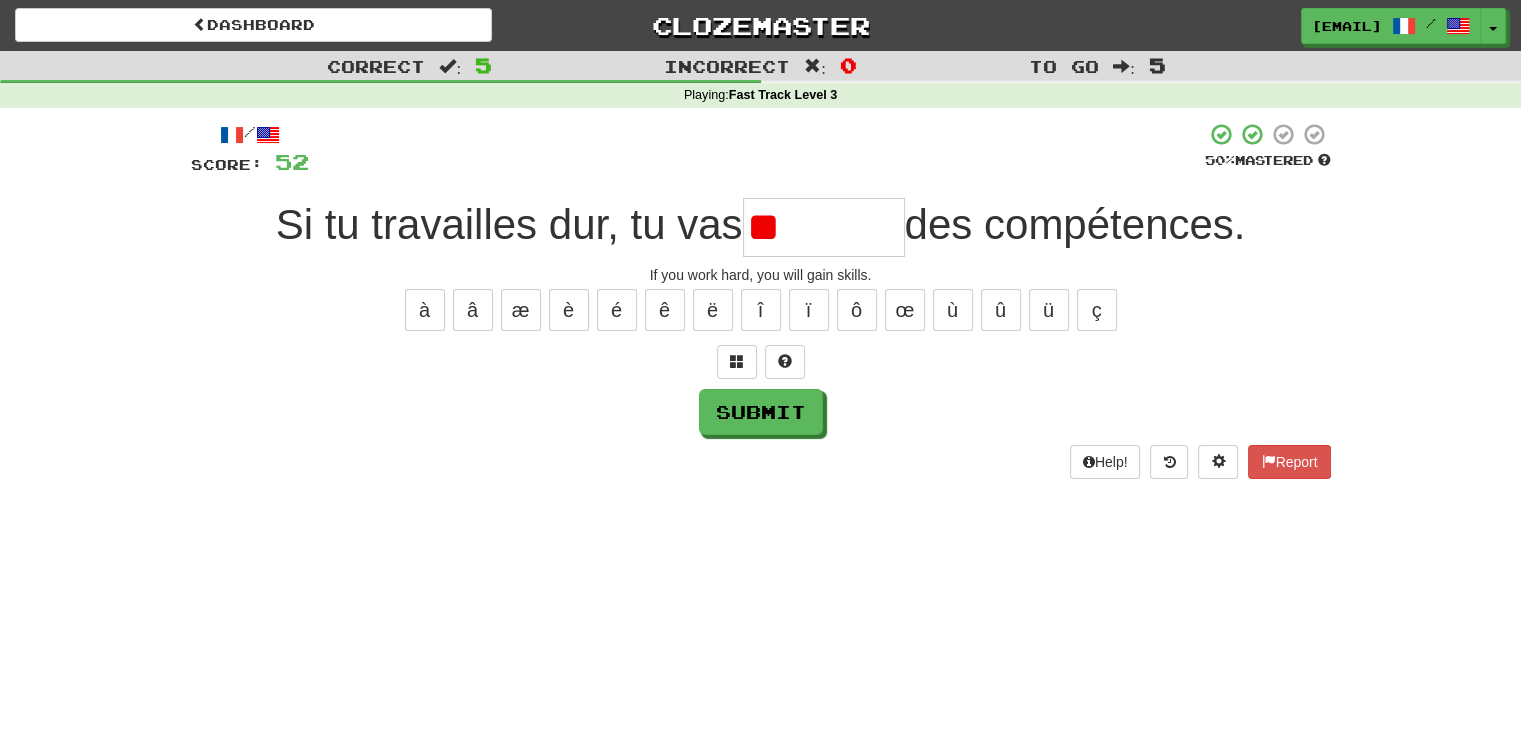 type on "*" 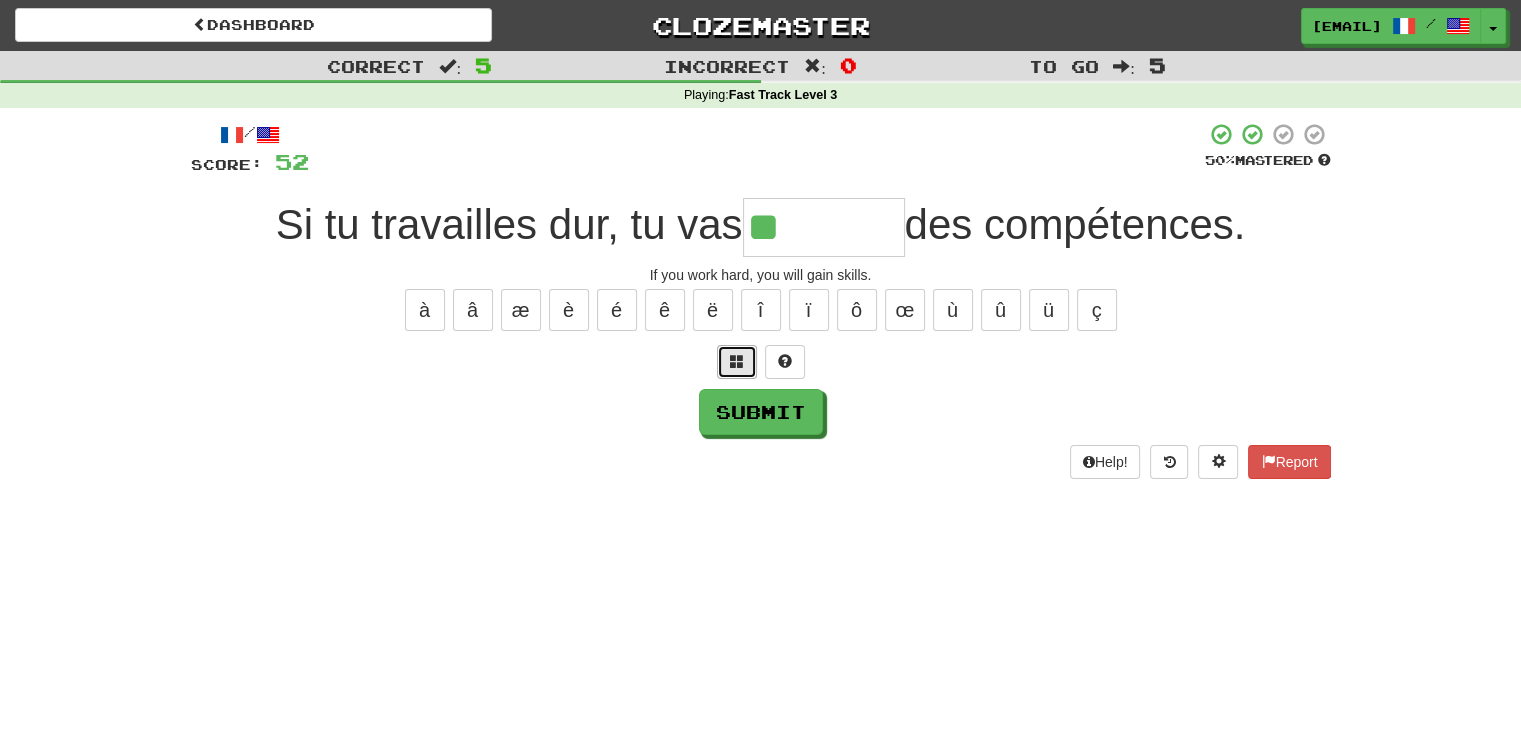 click at bounding box center [737, 362] 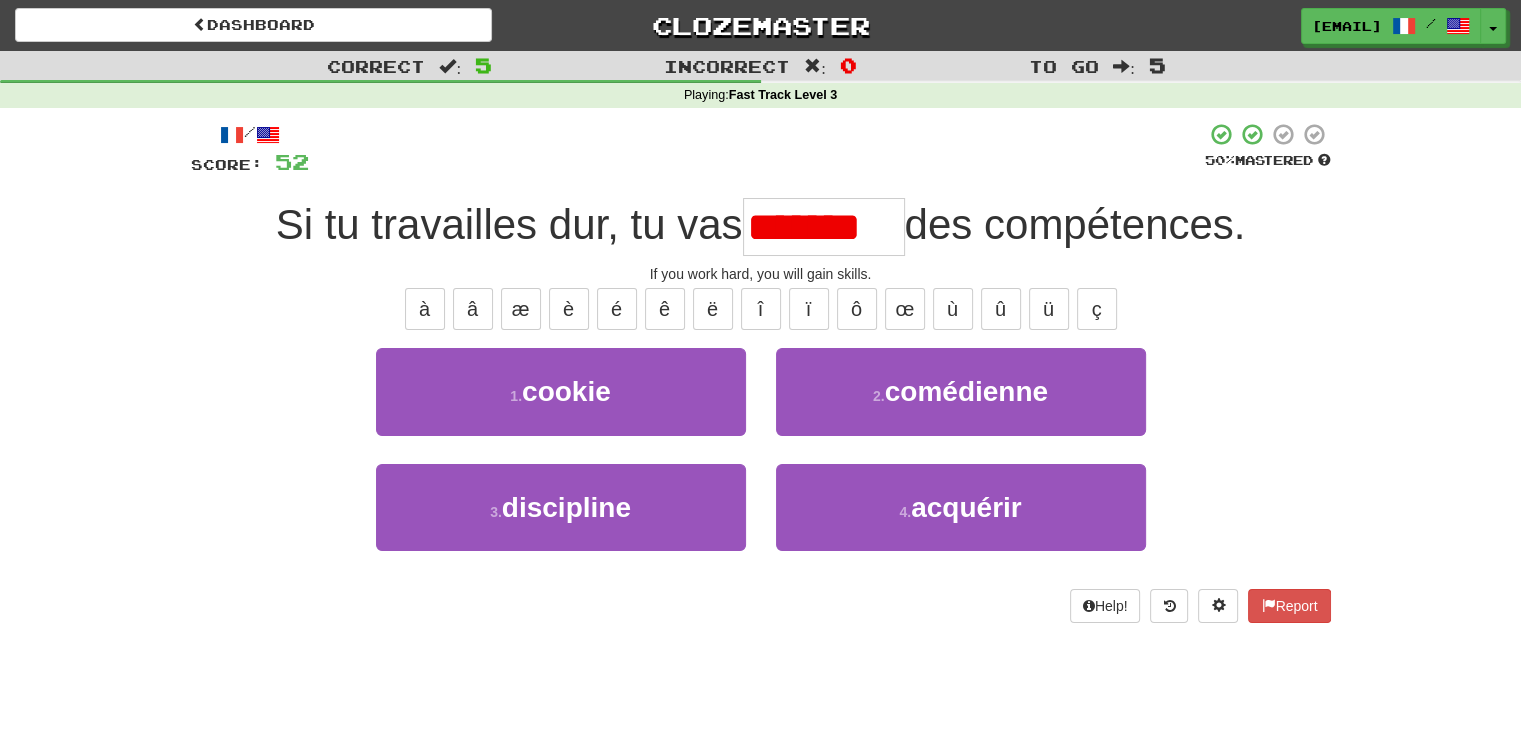 scroll, scrollTop: 0, scrollLeft: 0, axis: both 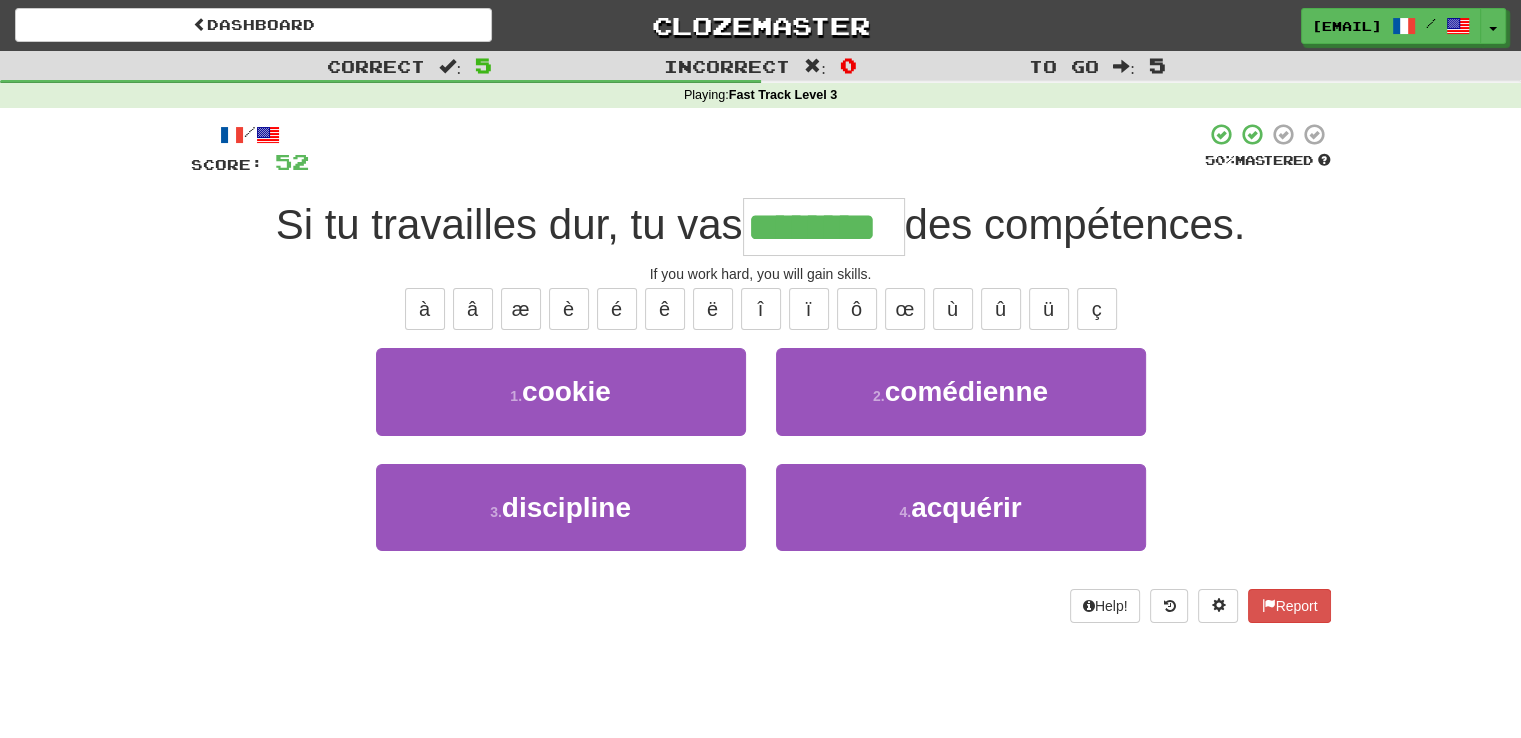 type on "********" 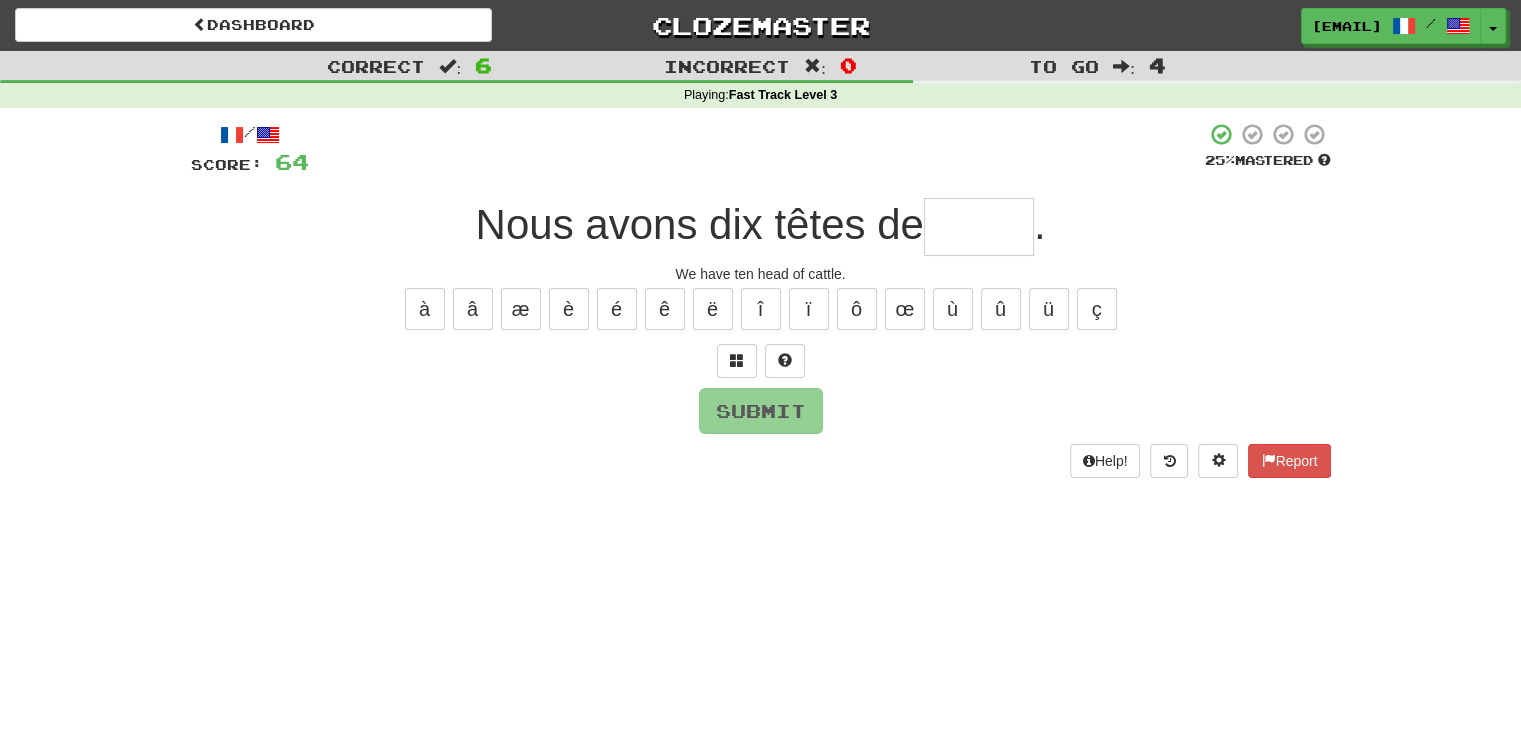 type on "*" 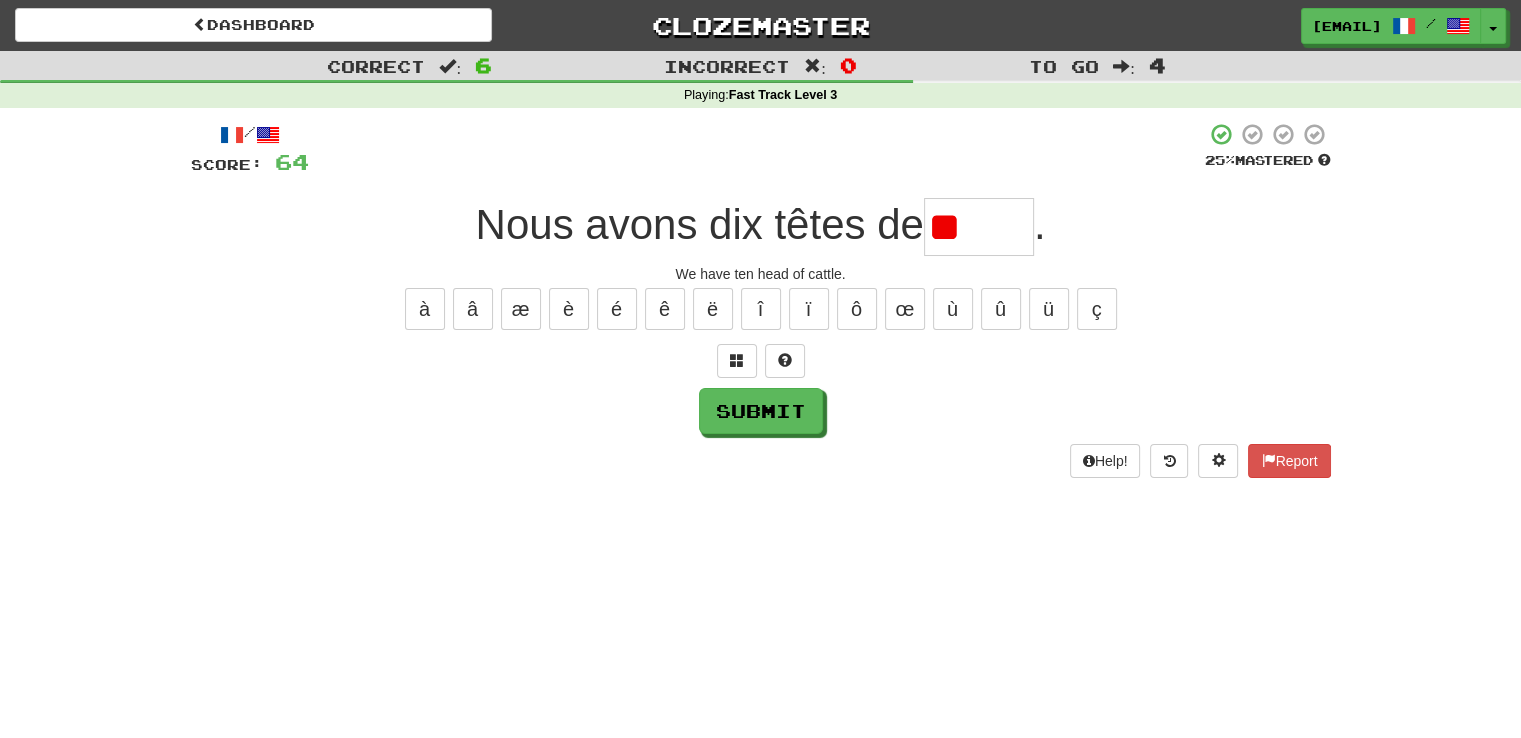 type on "*" 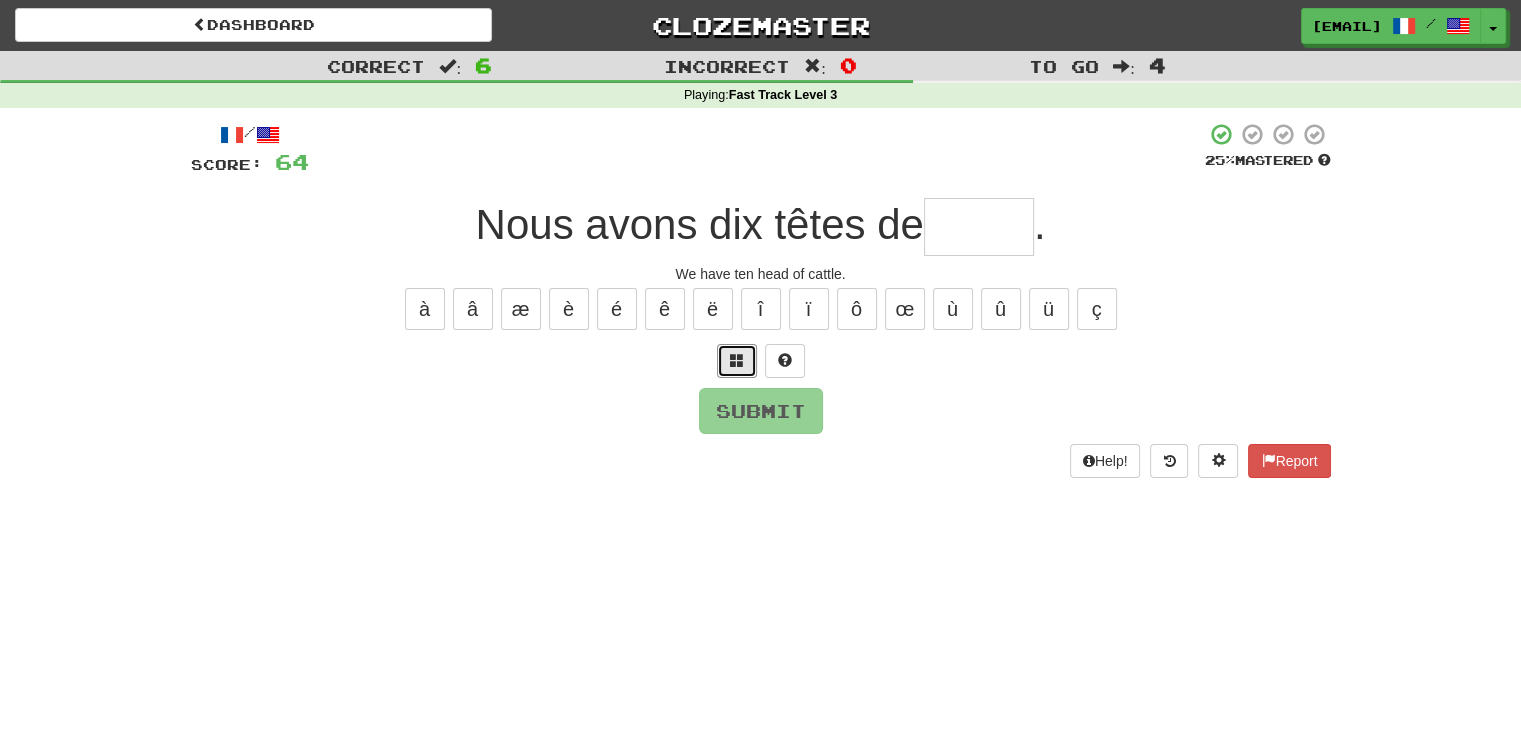 click at bounding box center (737, 361) 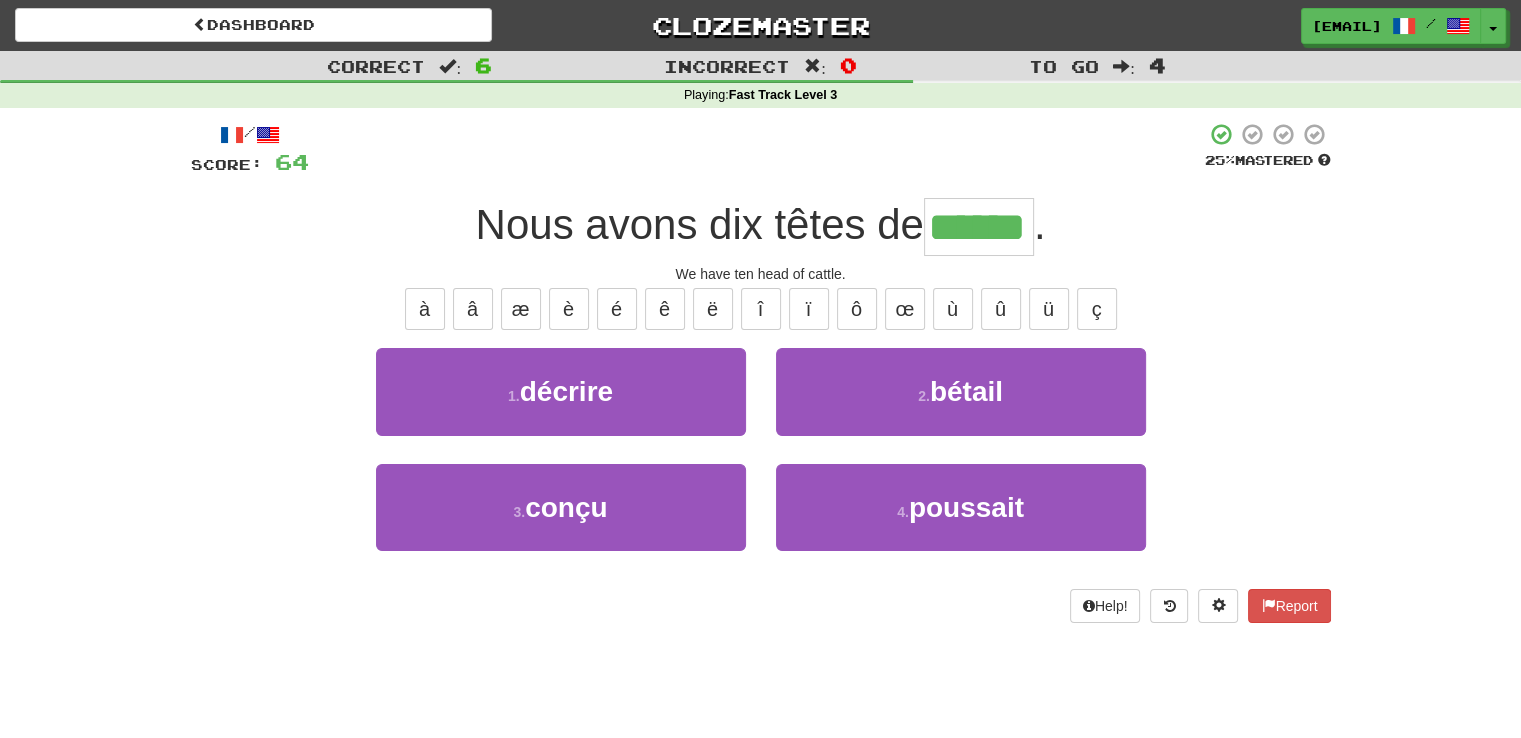 type on "******" 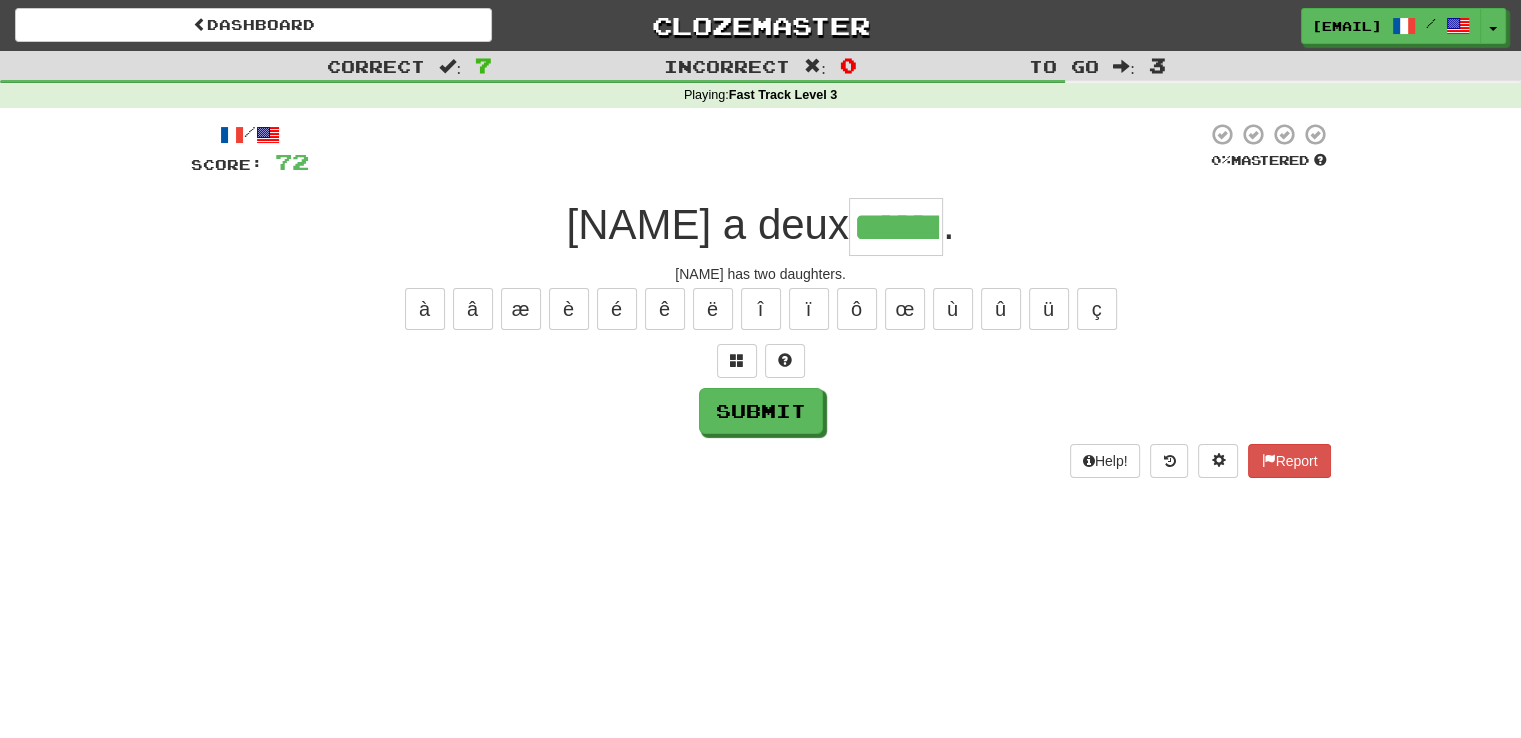 type on "******" 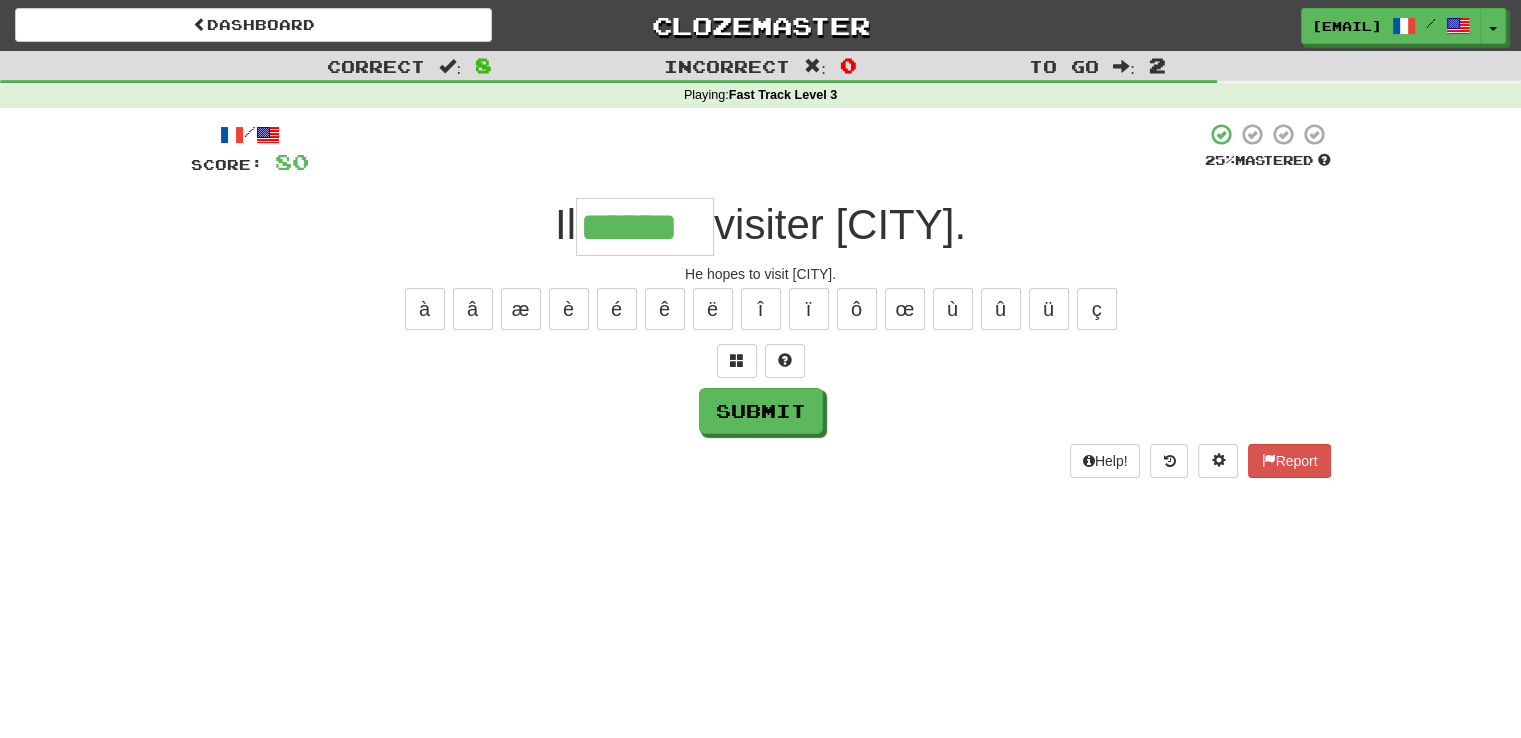 type on "******" 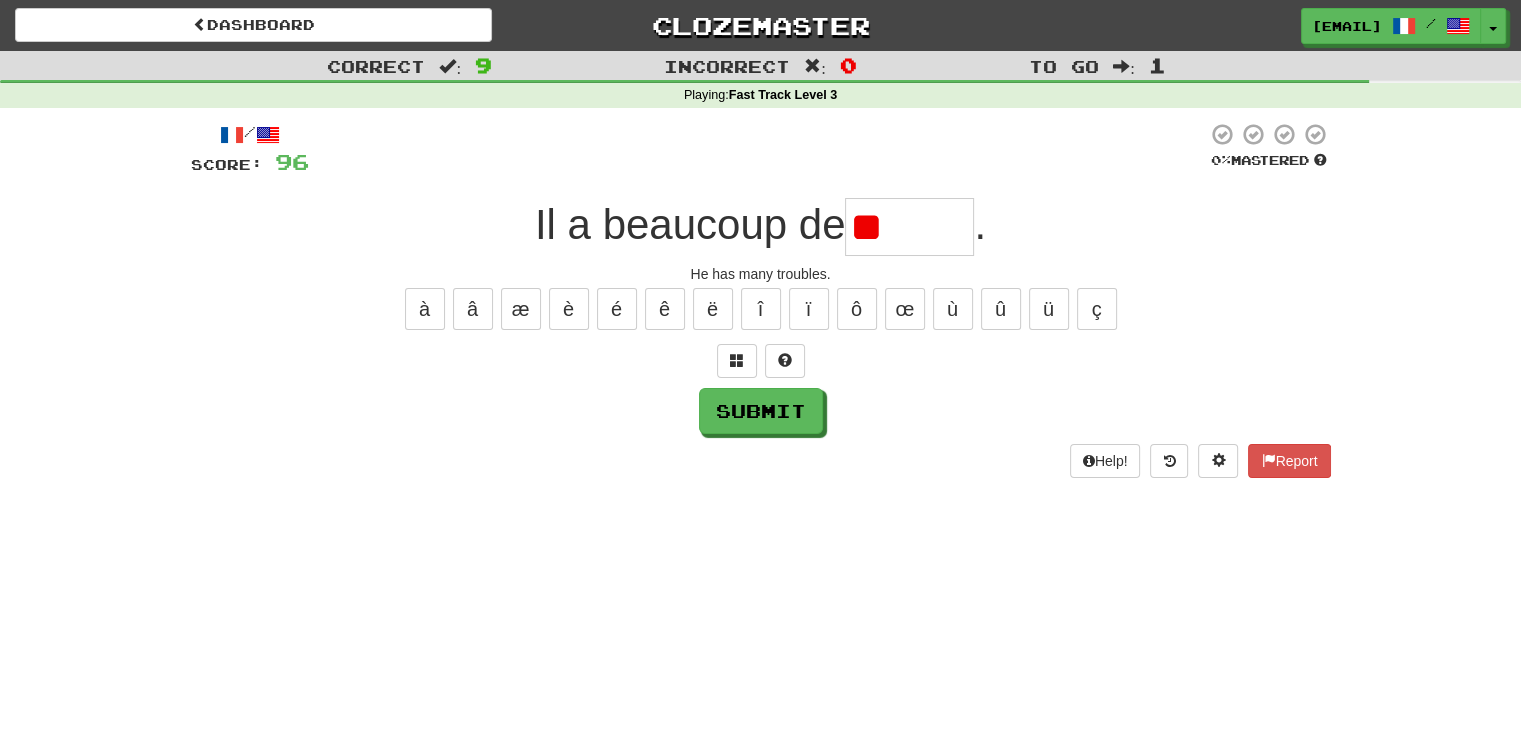type on "*" 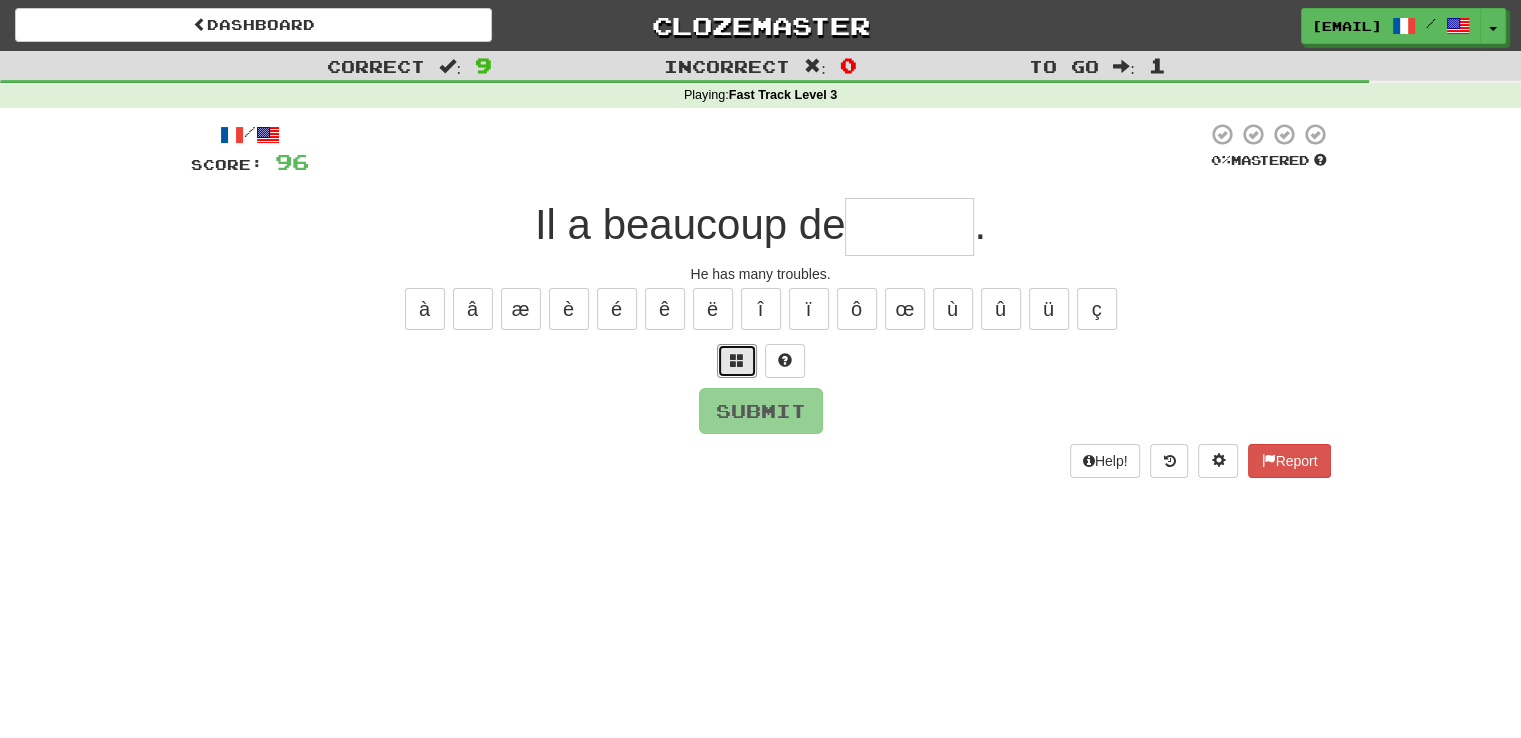 click at bounding box center [737, 361] 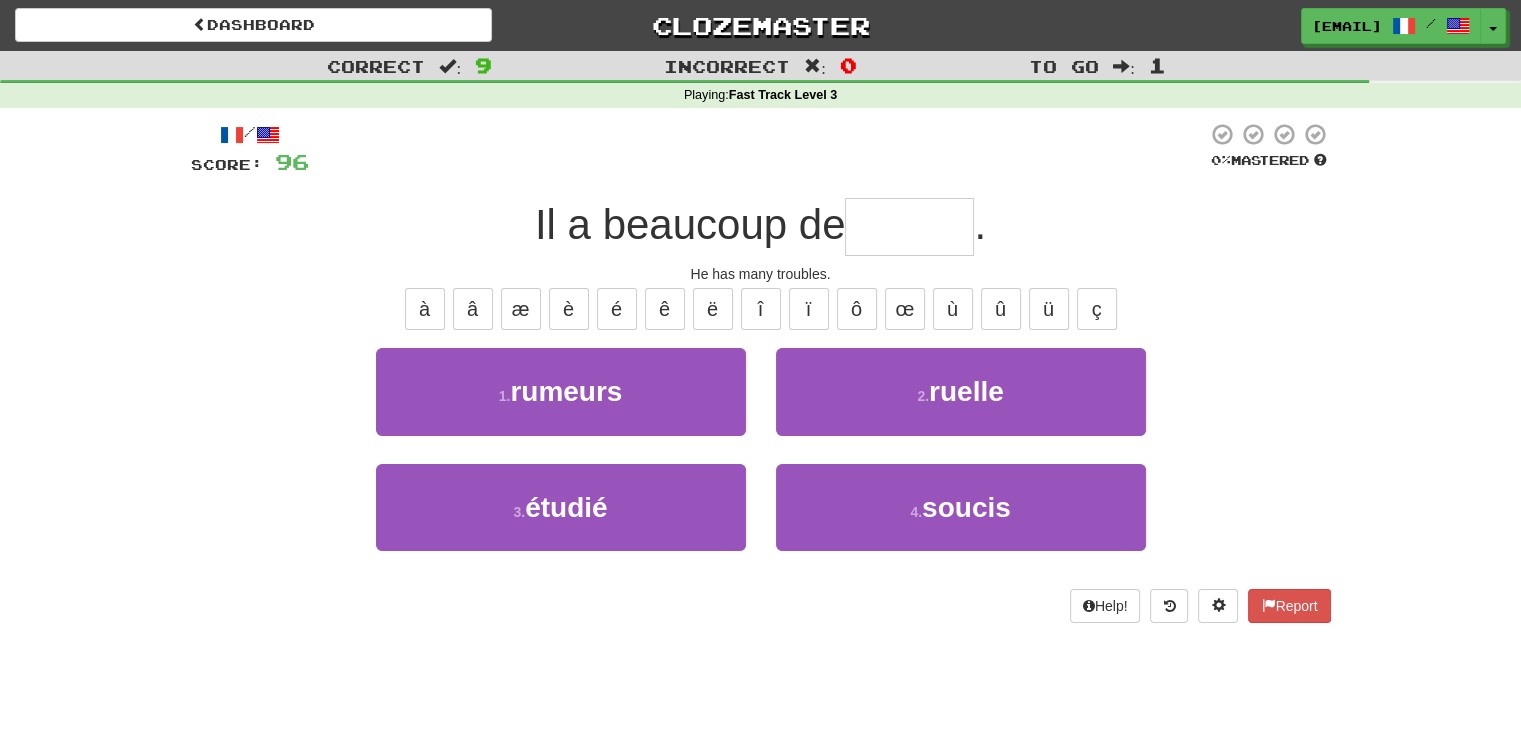 type on "*" 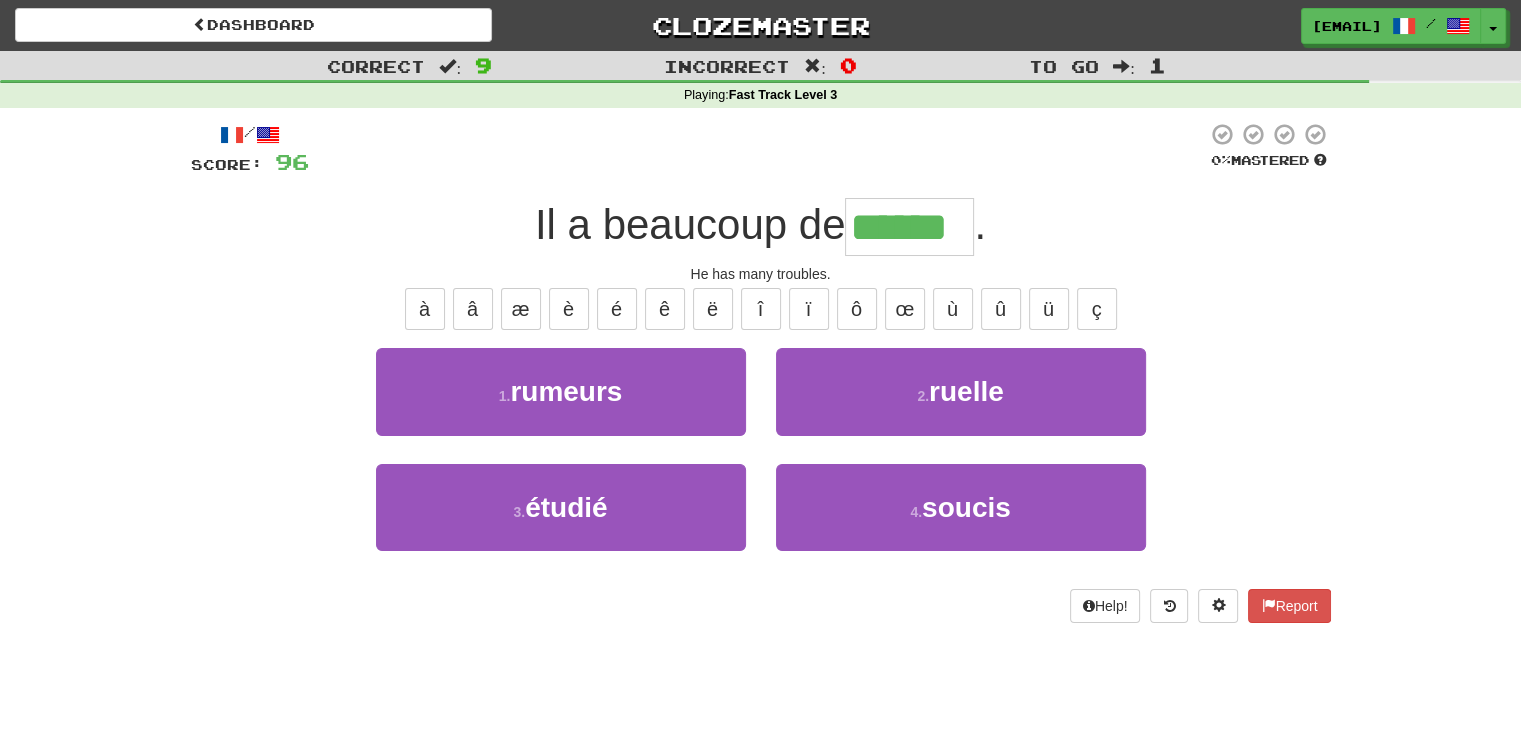 type on "******" 